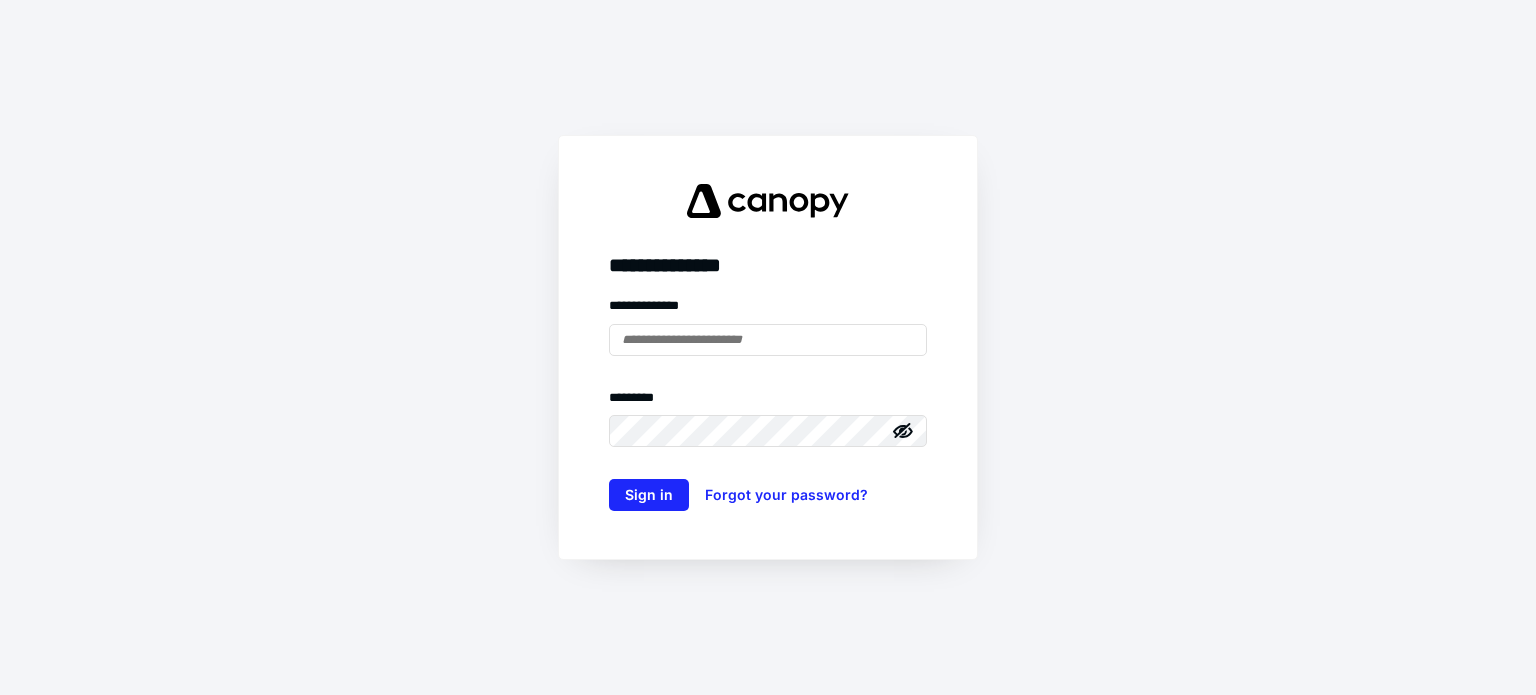 scroll, scrollTop: 0, scrollLeft: 0, axis: both 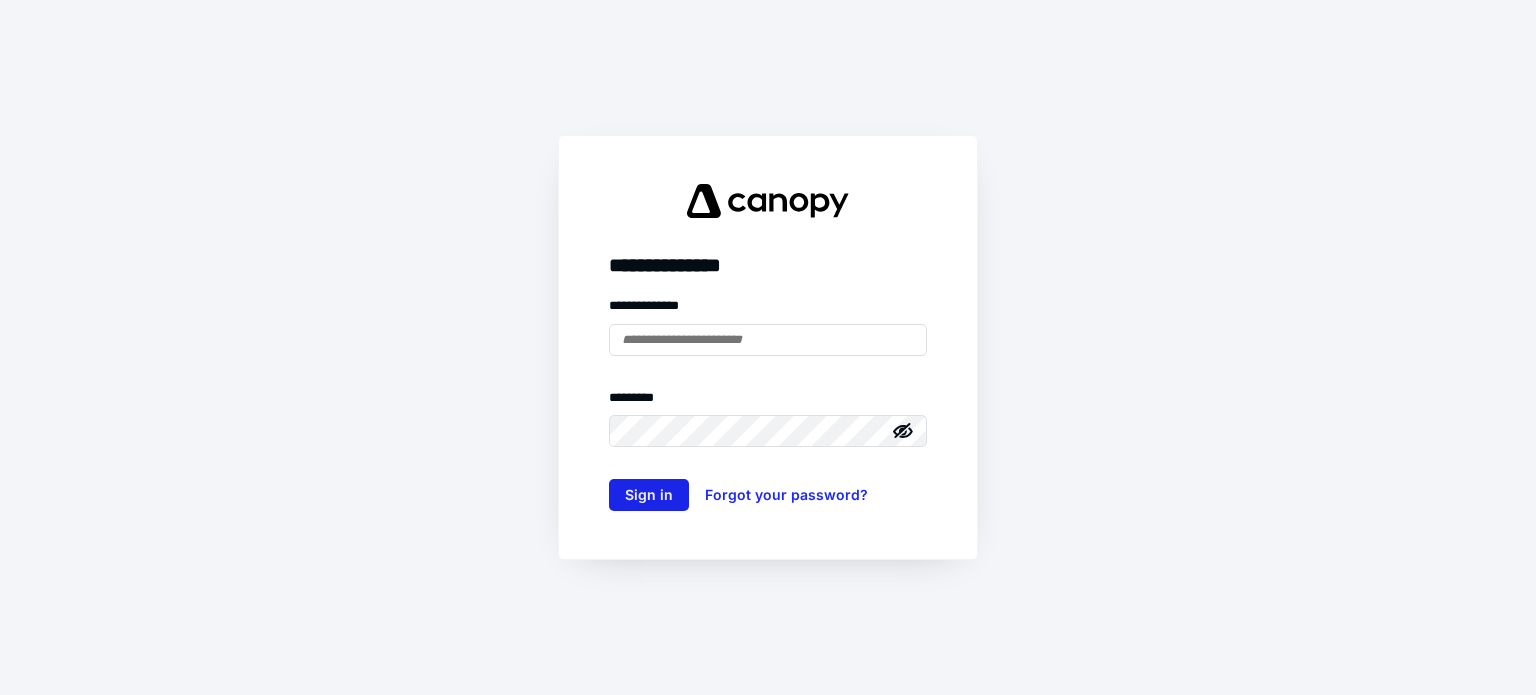 type on "**********" 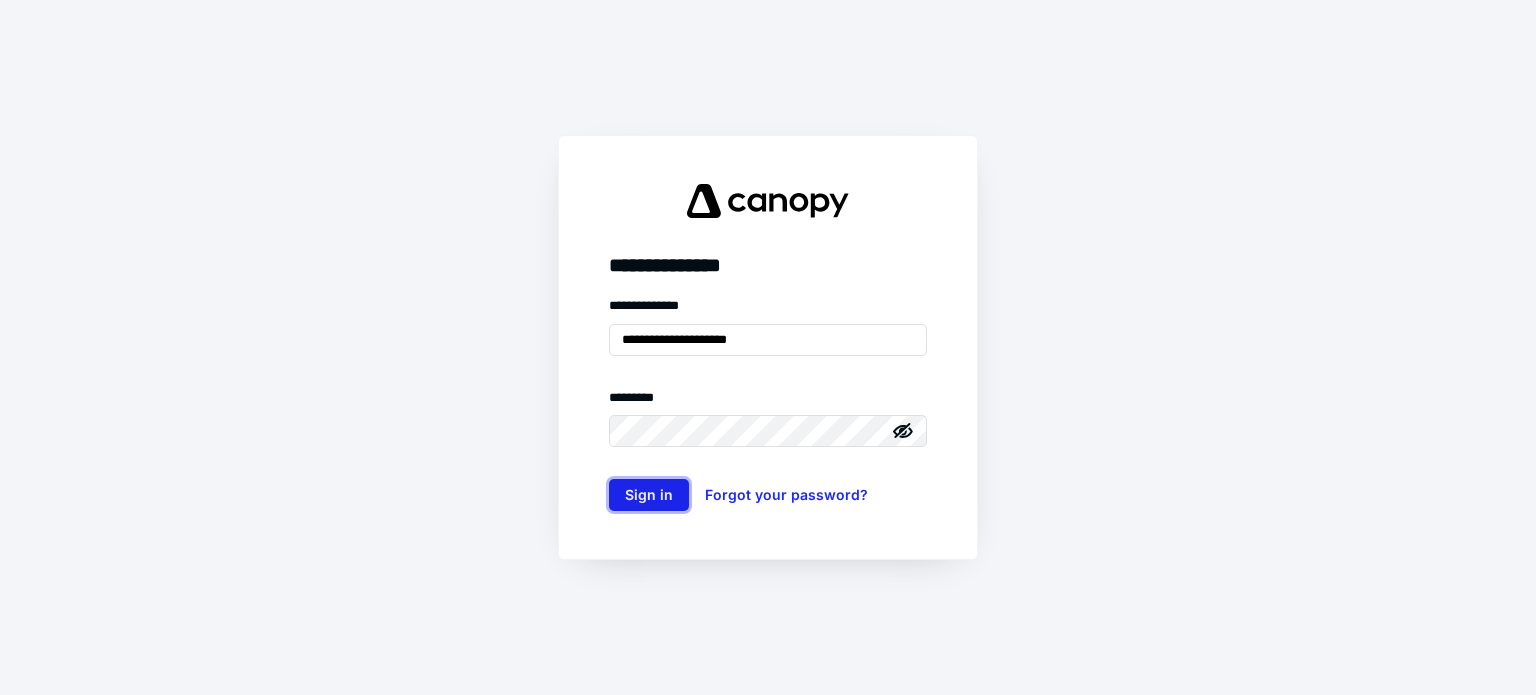 click on "Sign in" at bounding box center [649, 495] 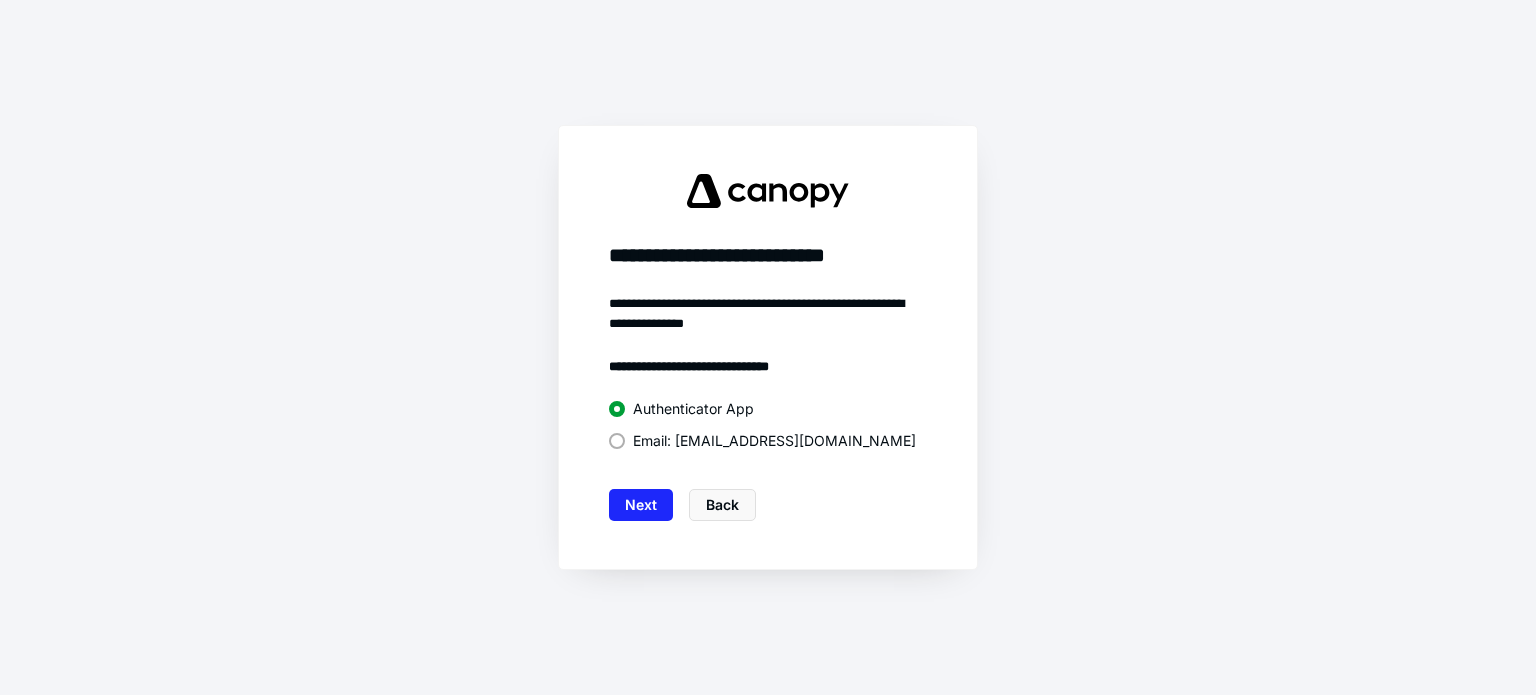 click on "Next" at bounding box center [641, 505] 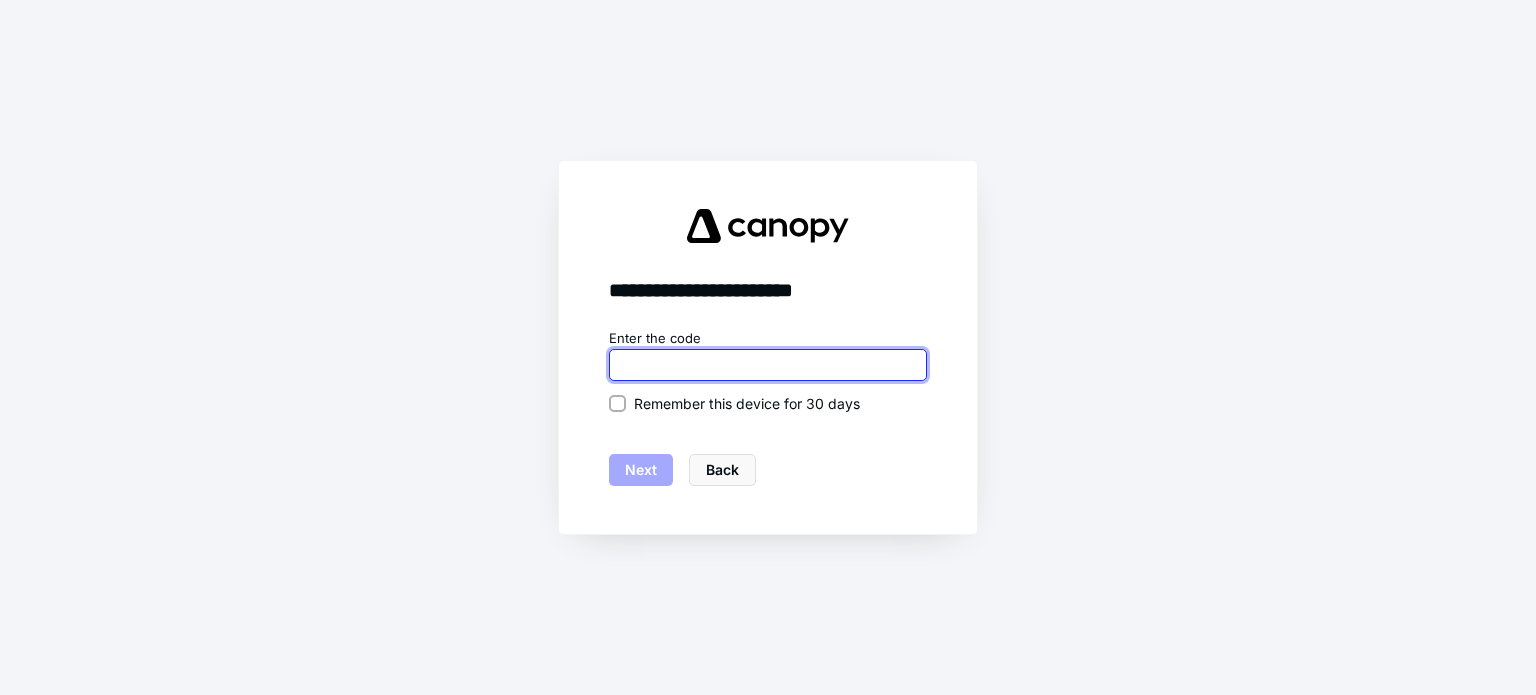 click at bounding box center (768, 365) 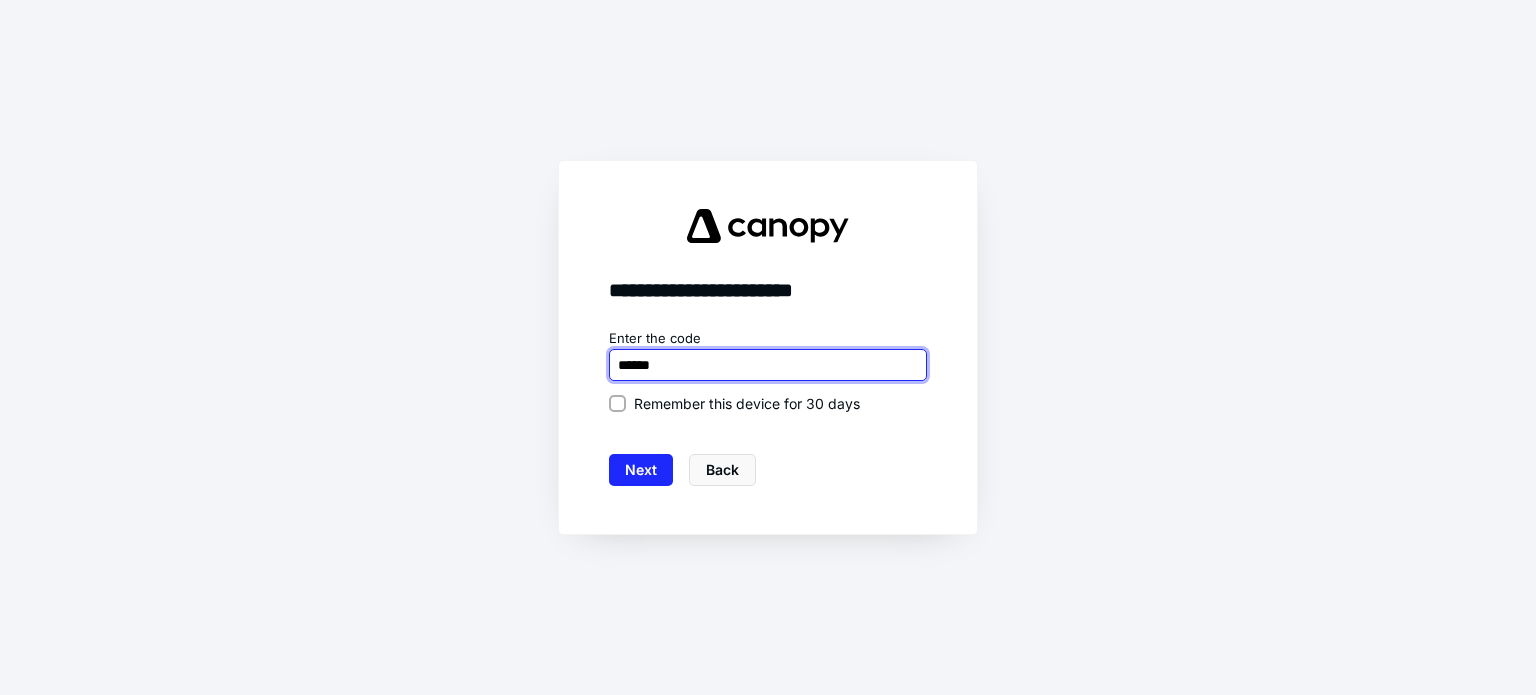 type on "******" 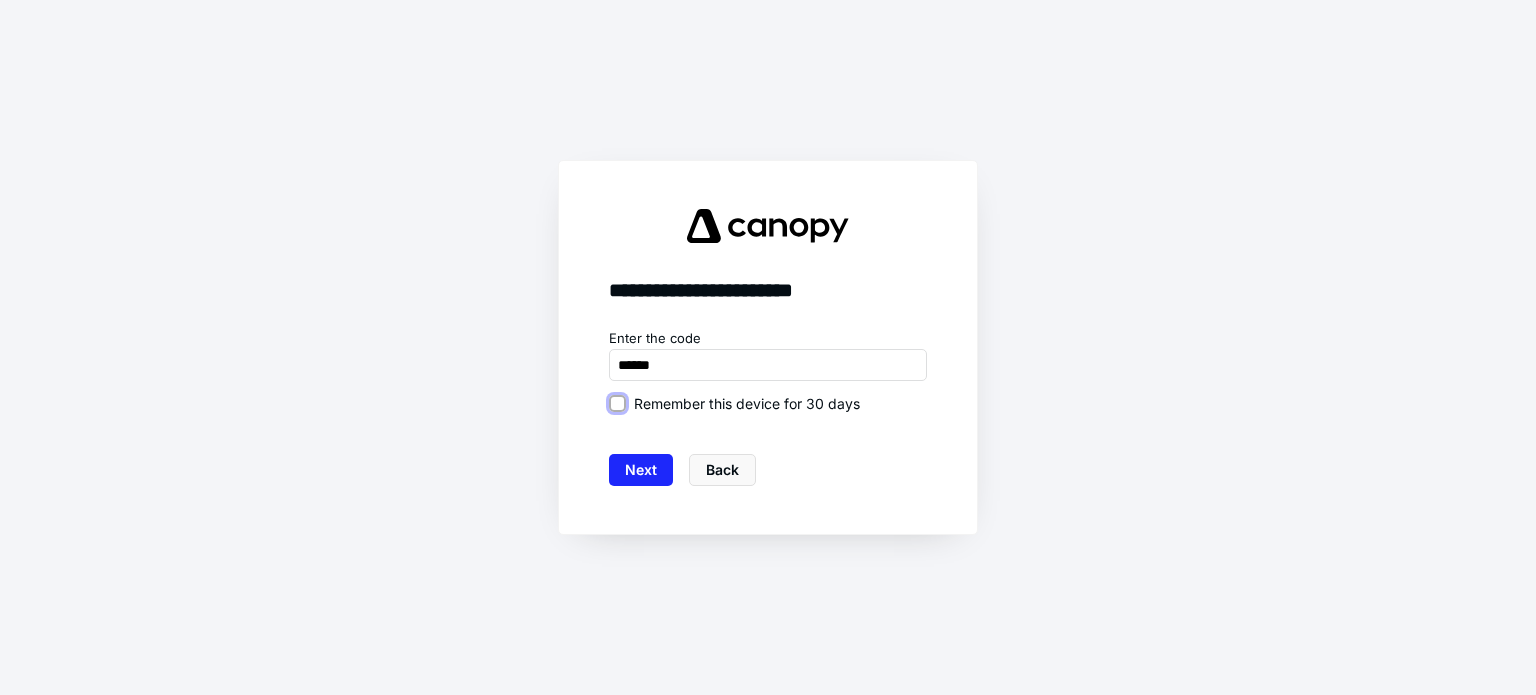 click on "Remember this device for 30 days" at bounding box center [617, 403] 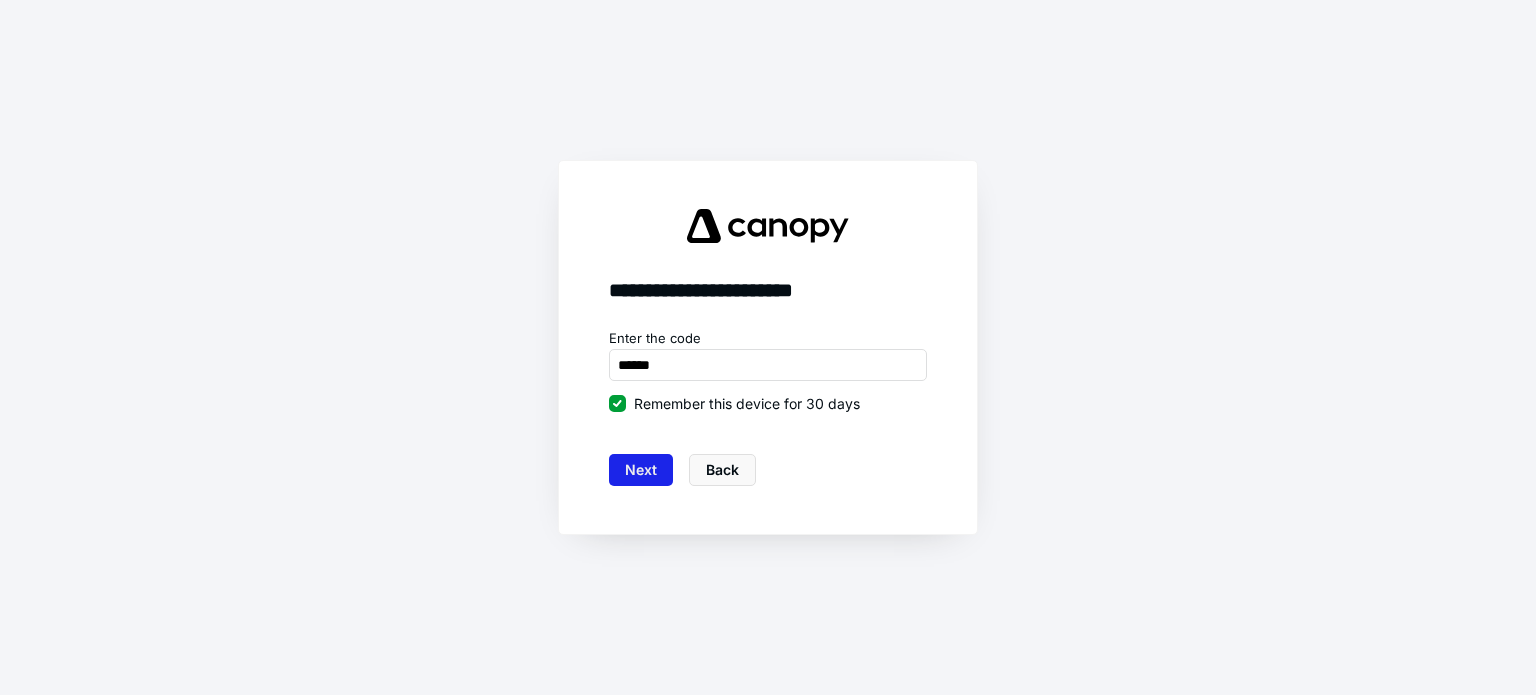 click on "Next" at bounding box center [641, 470] 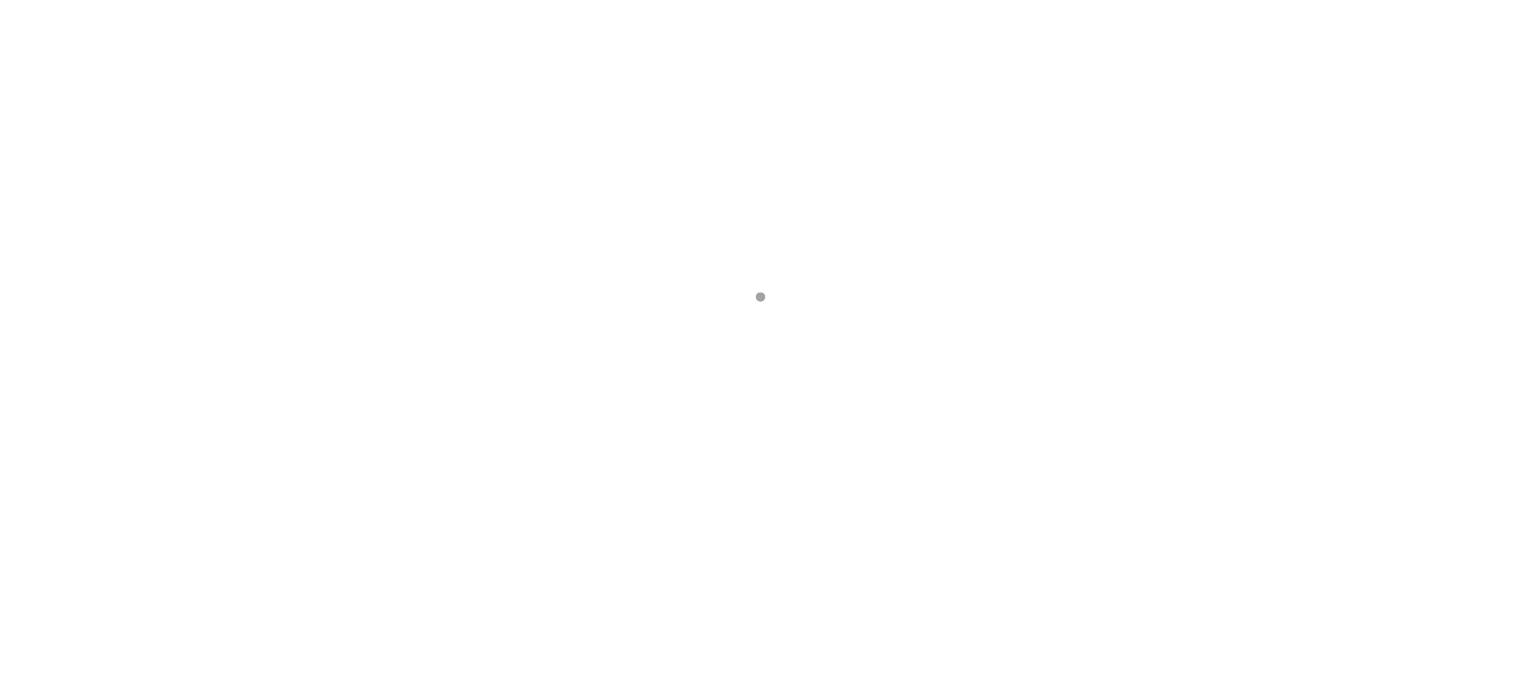 scroll, scrollTop: 0, scrollLeft: 0, axis: both 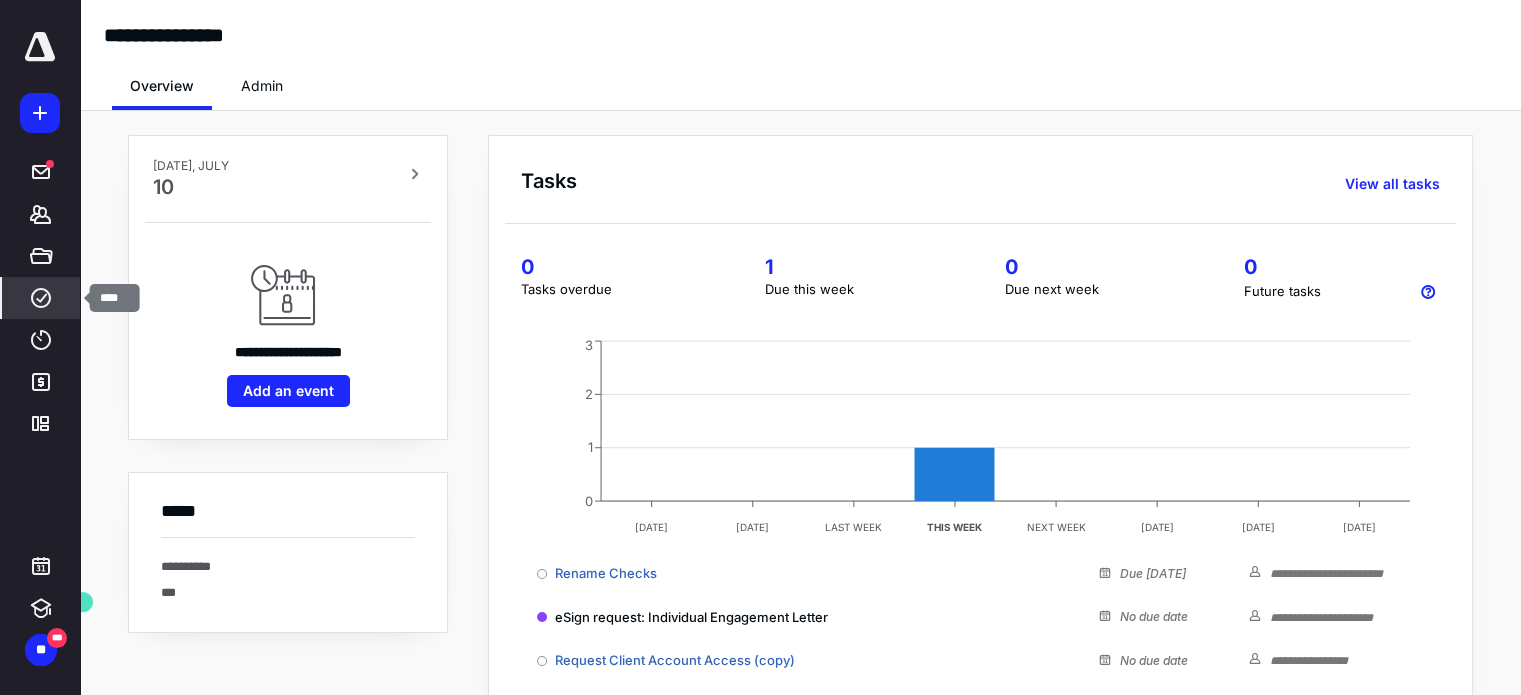 click 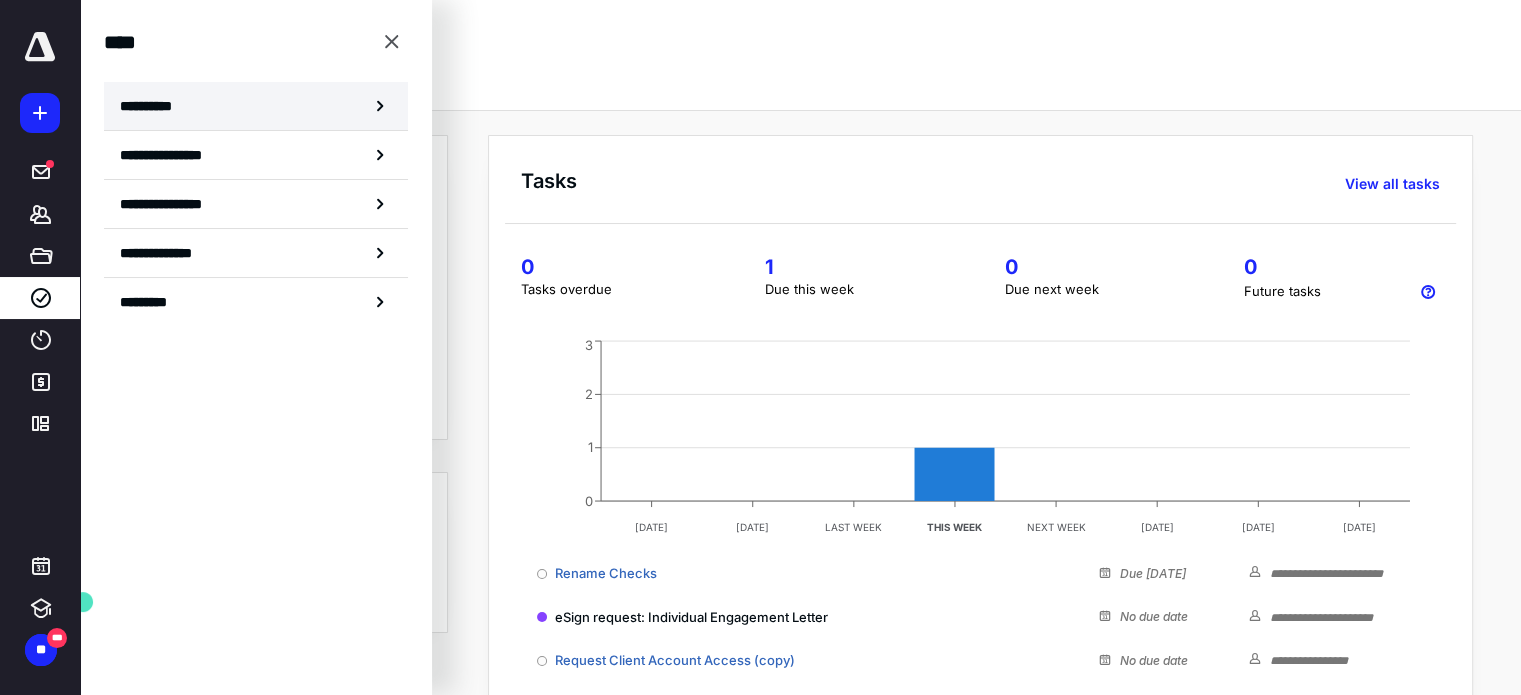 click on "**********" at bounding box center [256, 106] 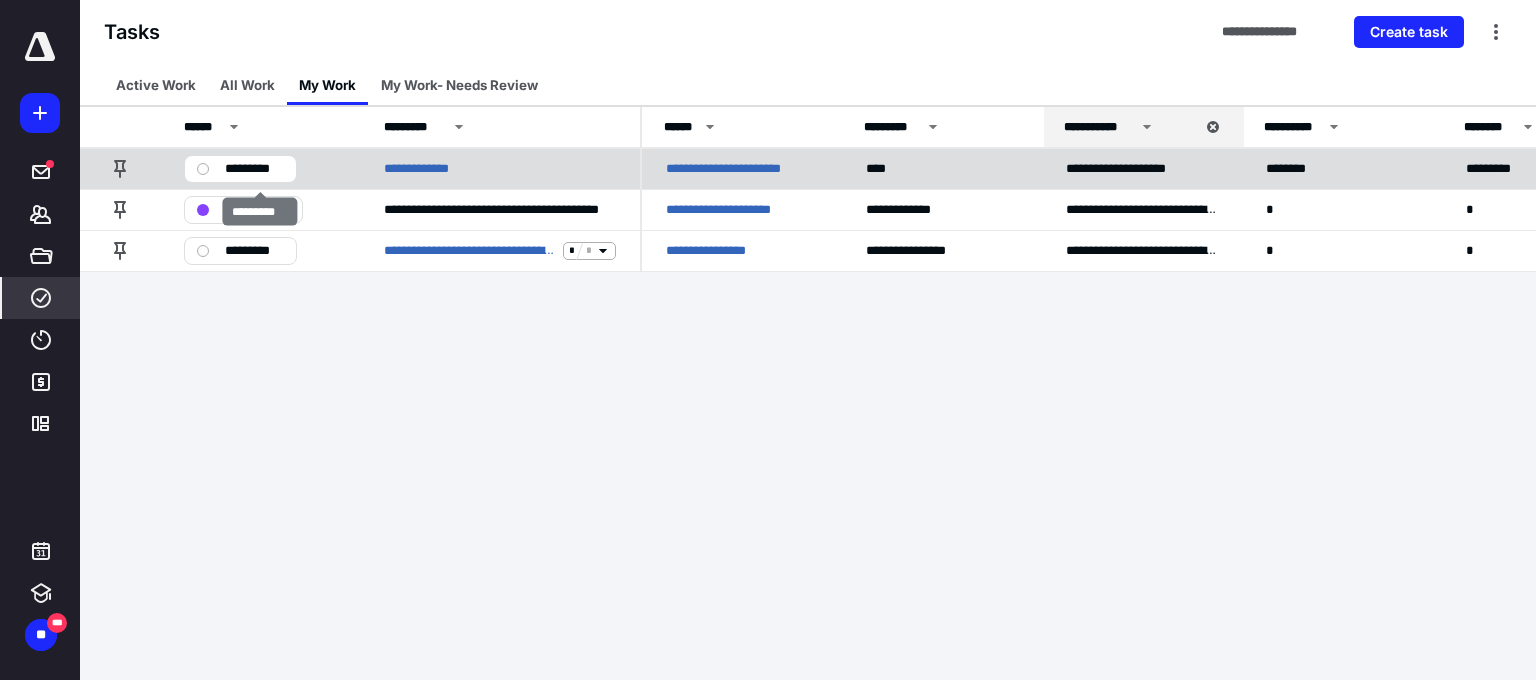 click on "*********" at bounding box center (260, 168) 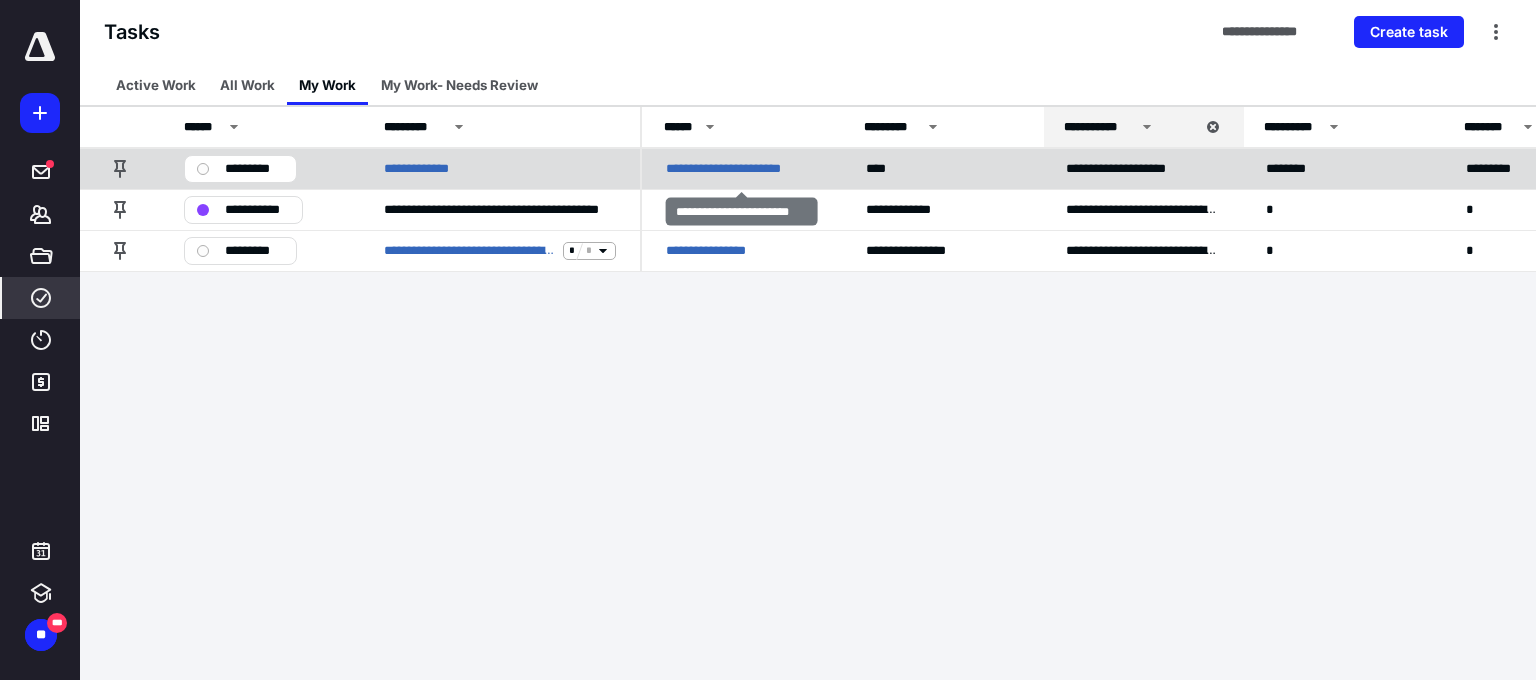 click on "**********" at bounding box center [736, 169] 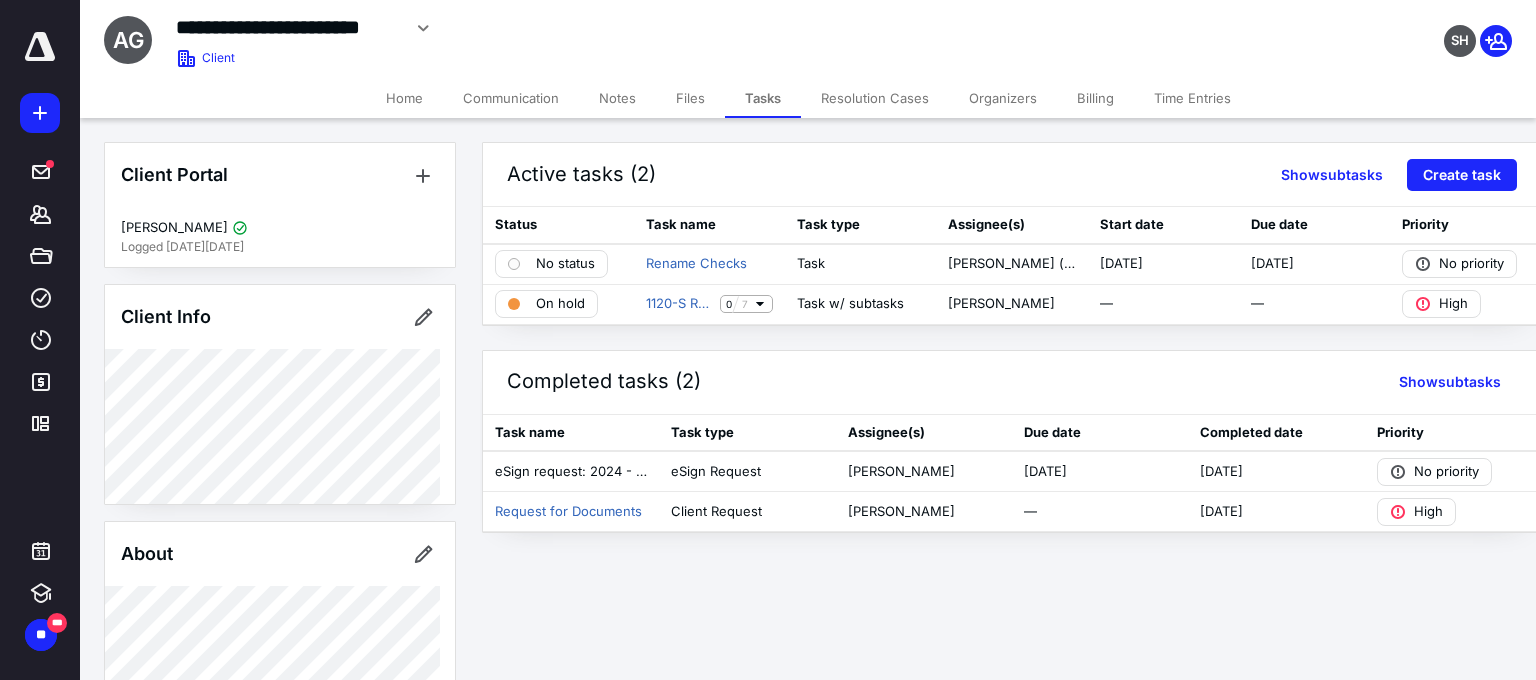 click on "Files" at bounding box center [690, 98] 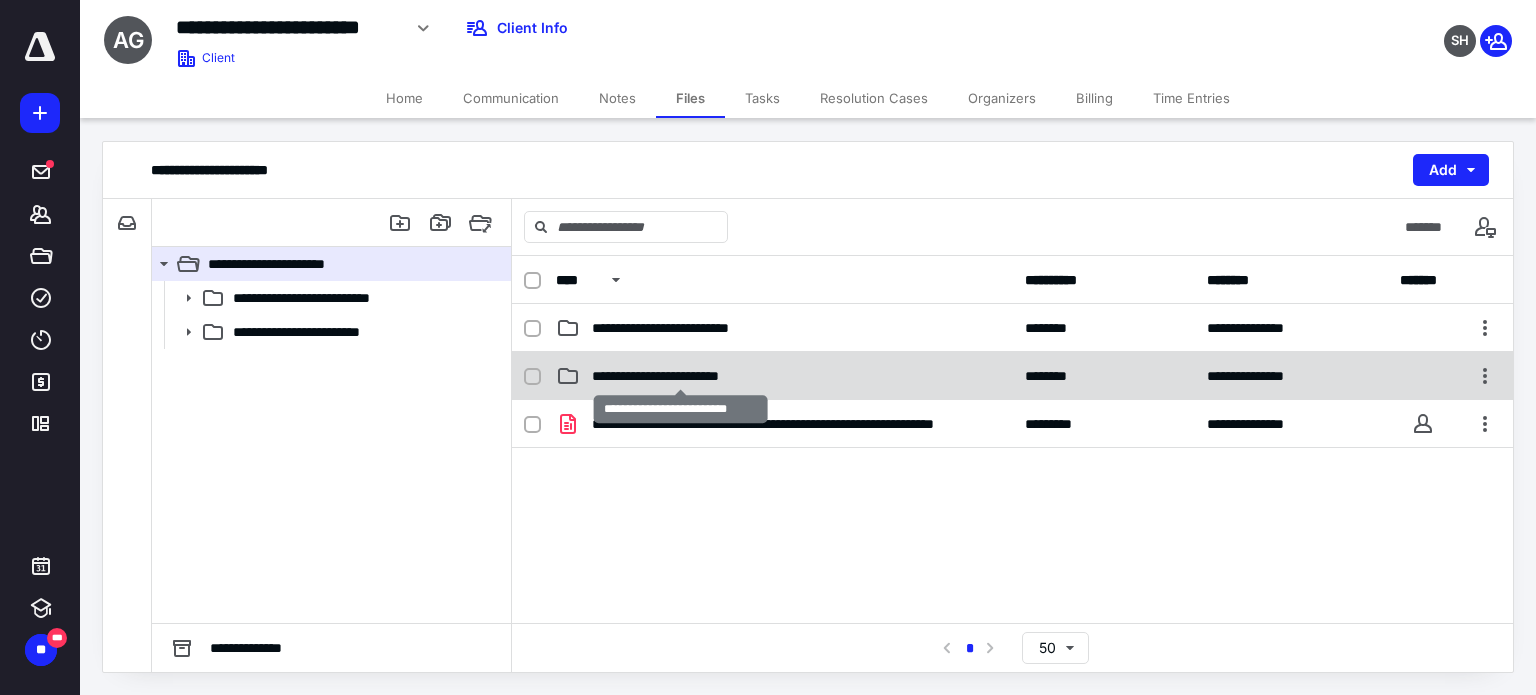 click on "**********" at bounding box center [680, 376] 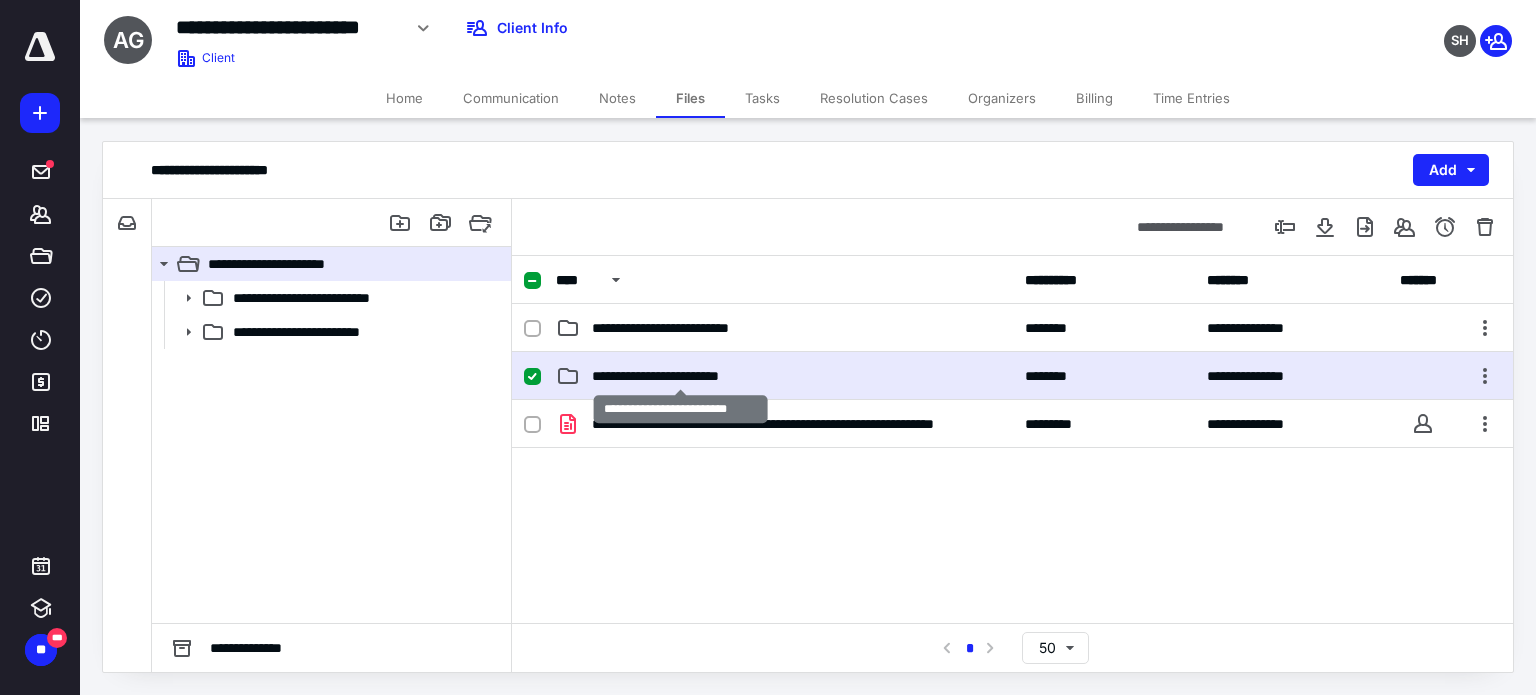 click on "**********" at bounding box center (680, 376) 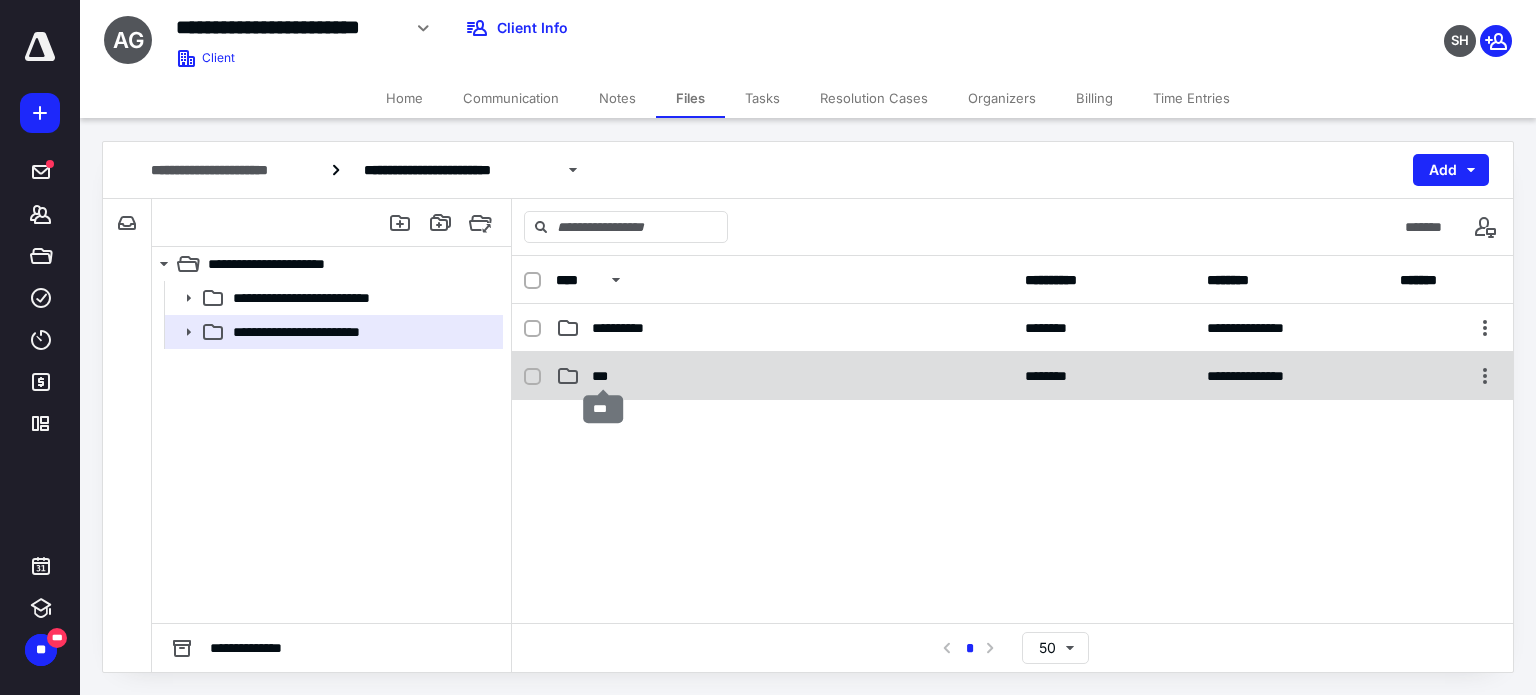 click on "***" at bounding box center [604, 376] 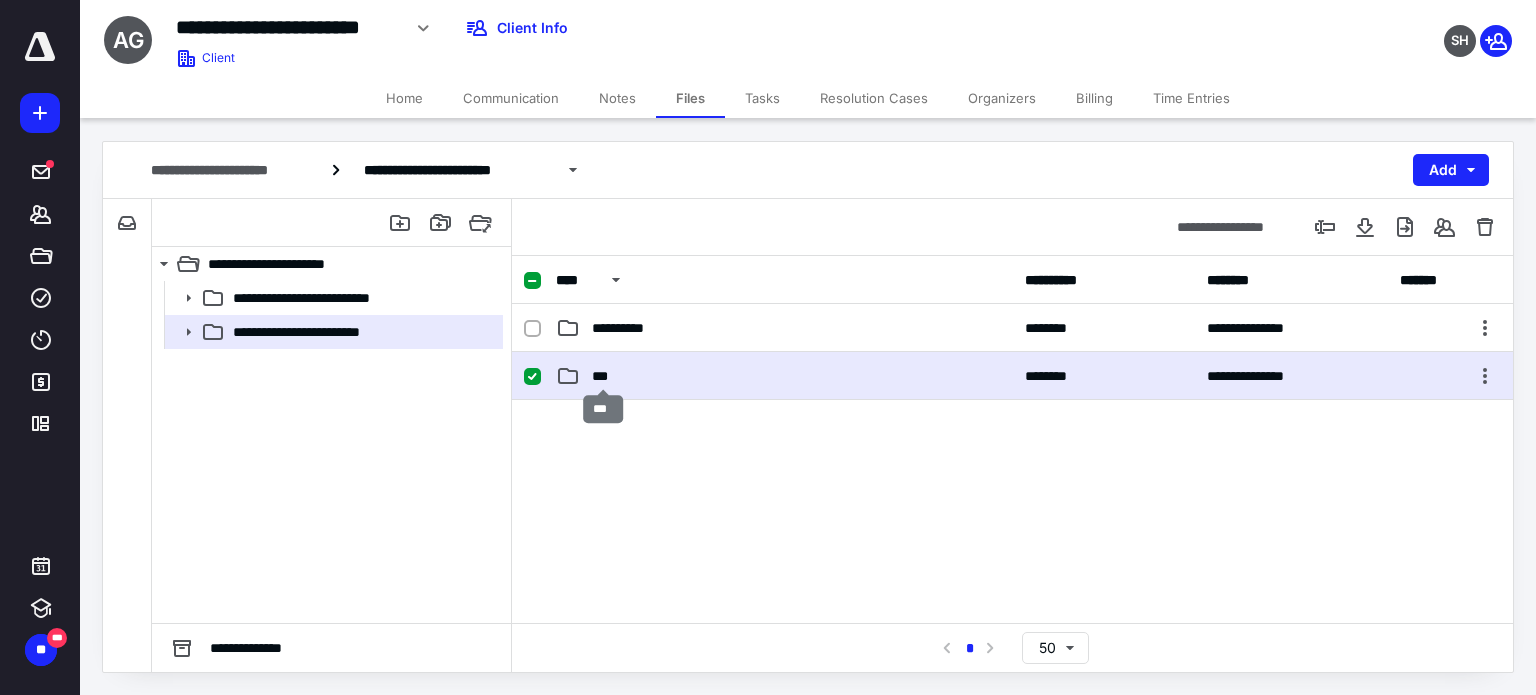 click on "***" at bounding box center (604, 376) 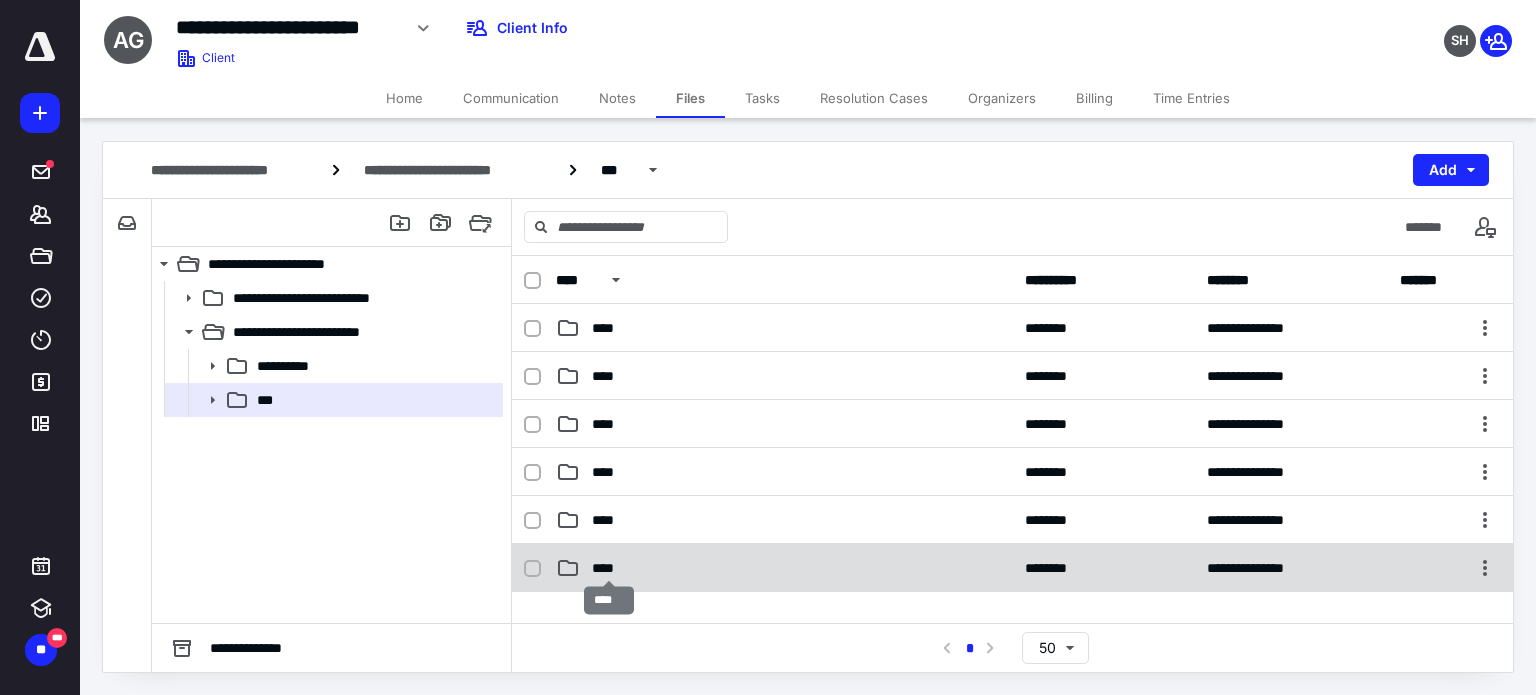 click on "****" at bounding box center [609, 568] 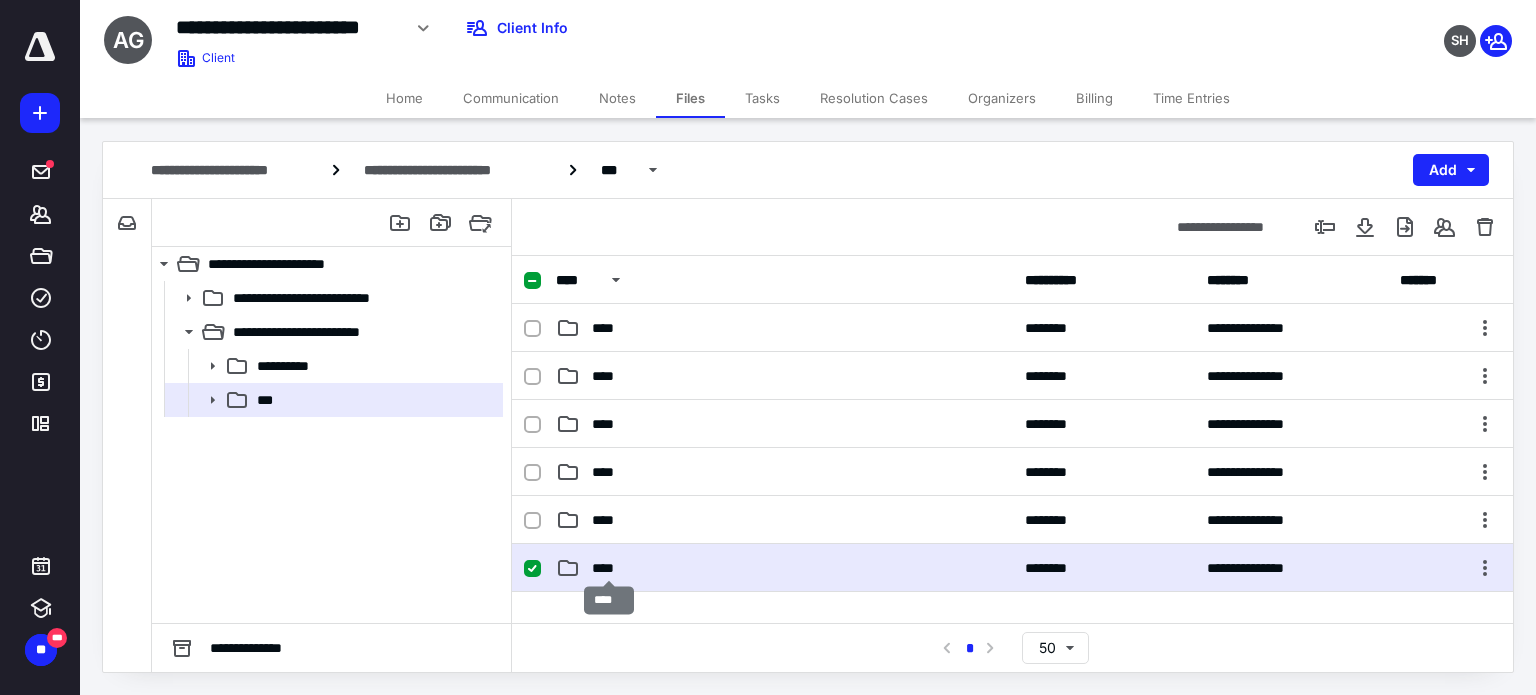 click on "****" at bounding box center (609, 568) 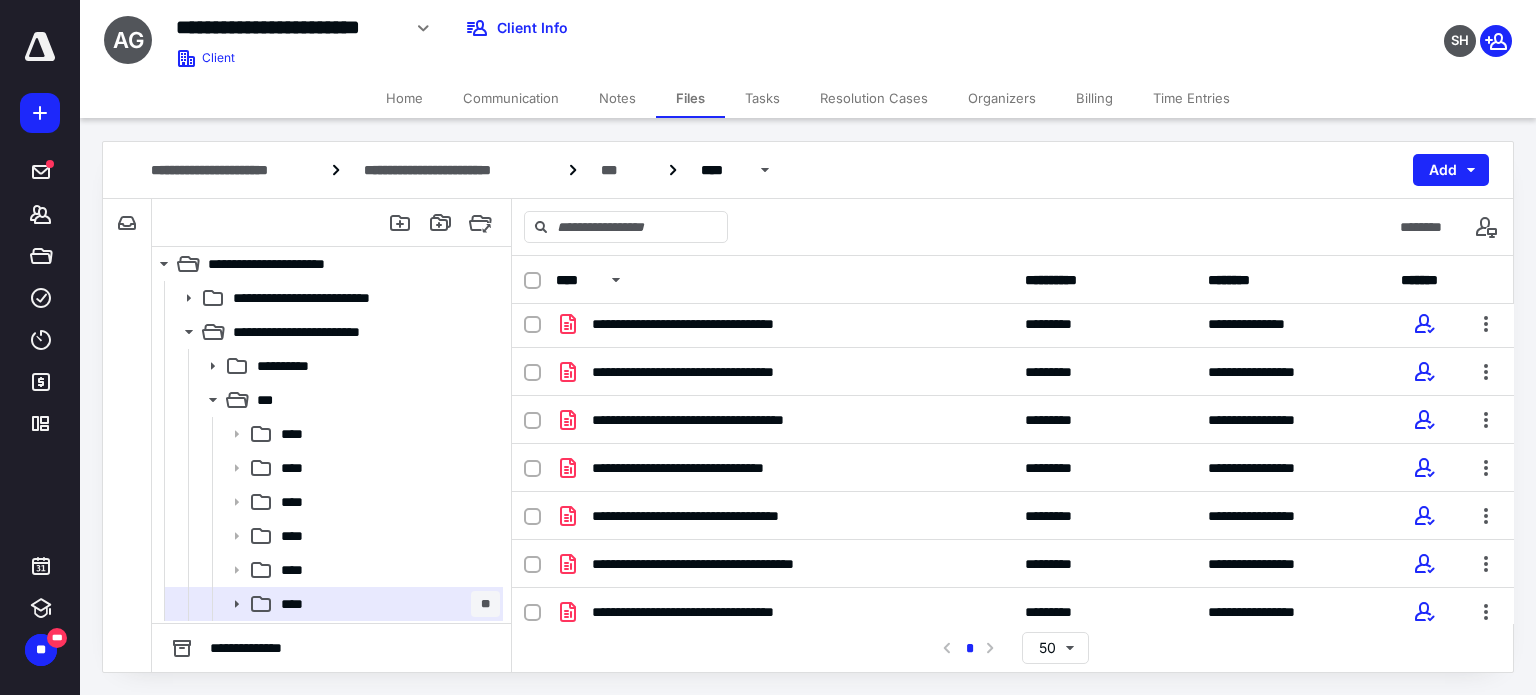 scroll, scrollTop: 0, scrollLeft: 0, axis: both 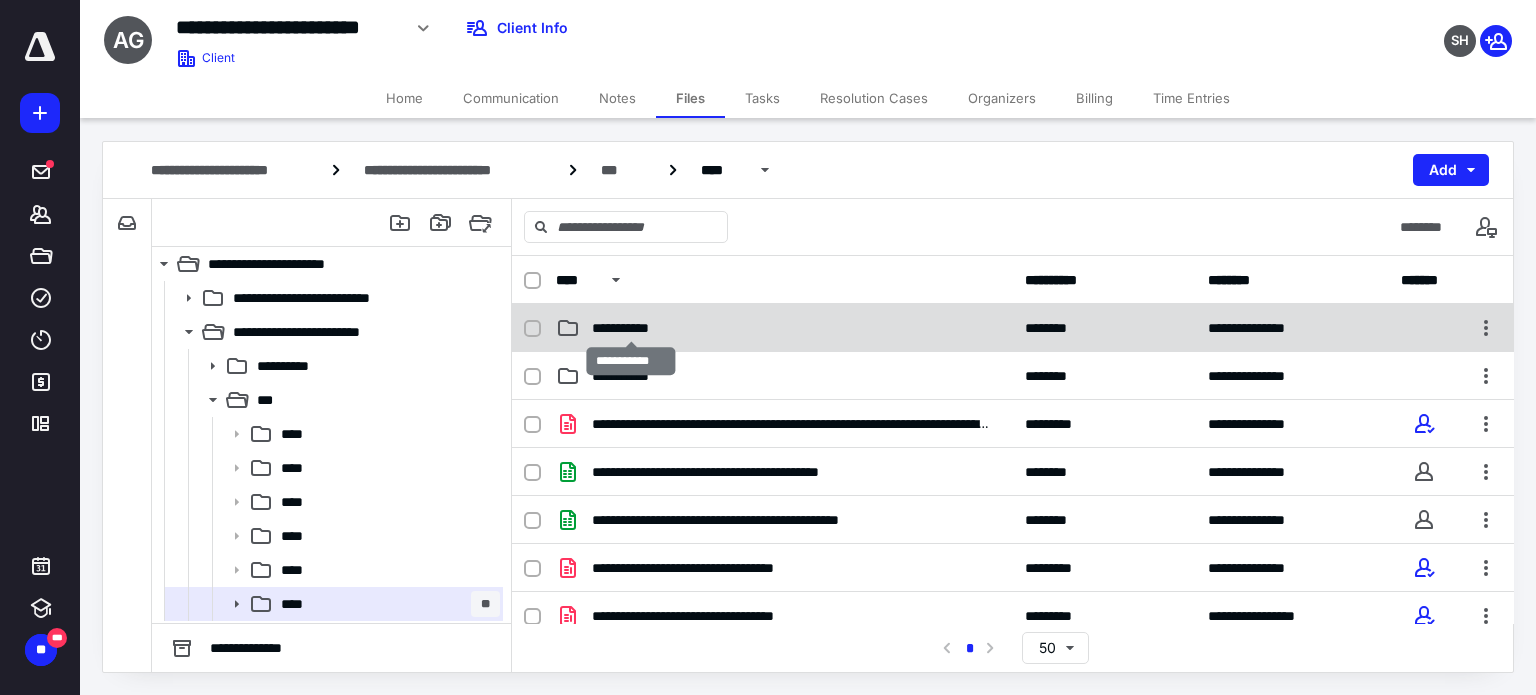 click on "**********" at bounding box center [631, 328] 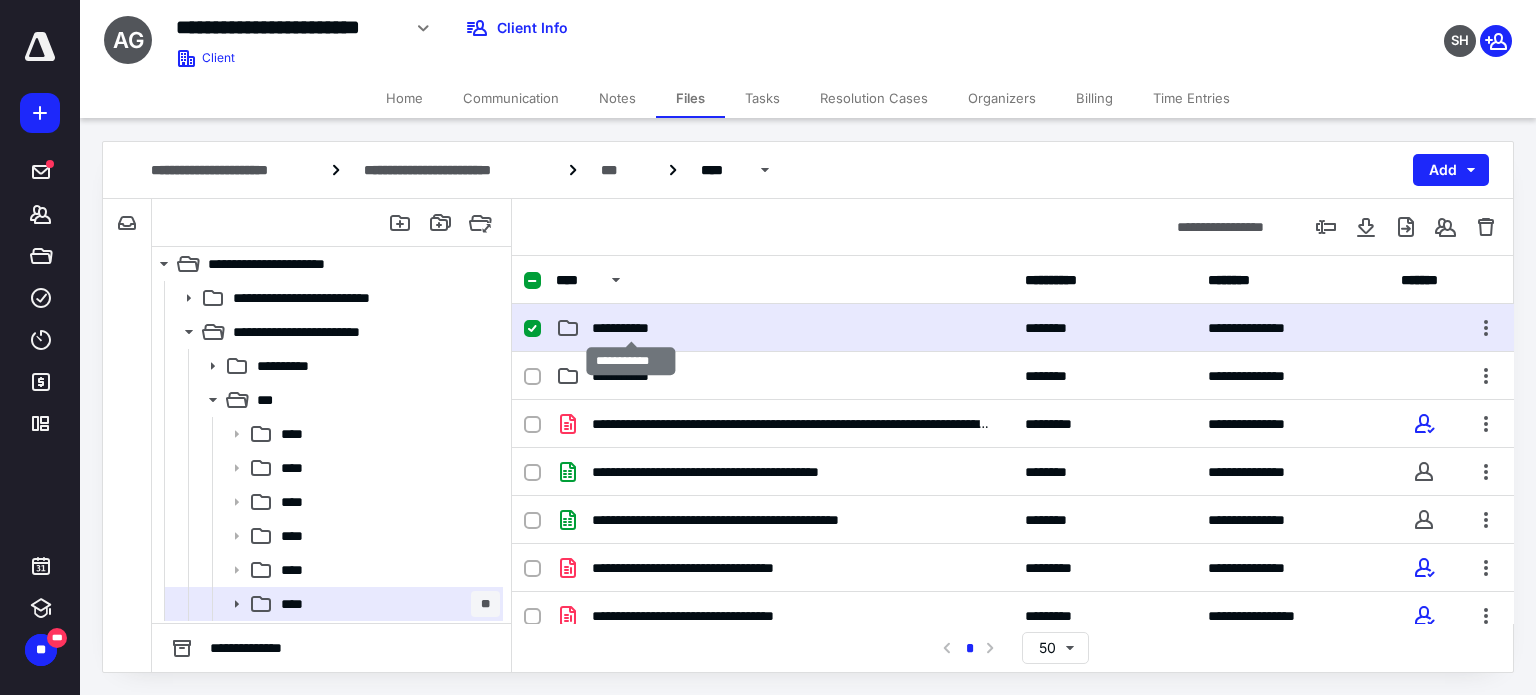 click on "**********" at bounding box center [631, 328] 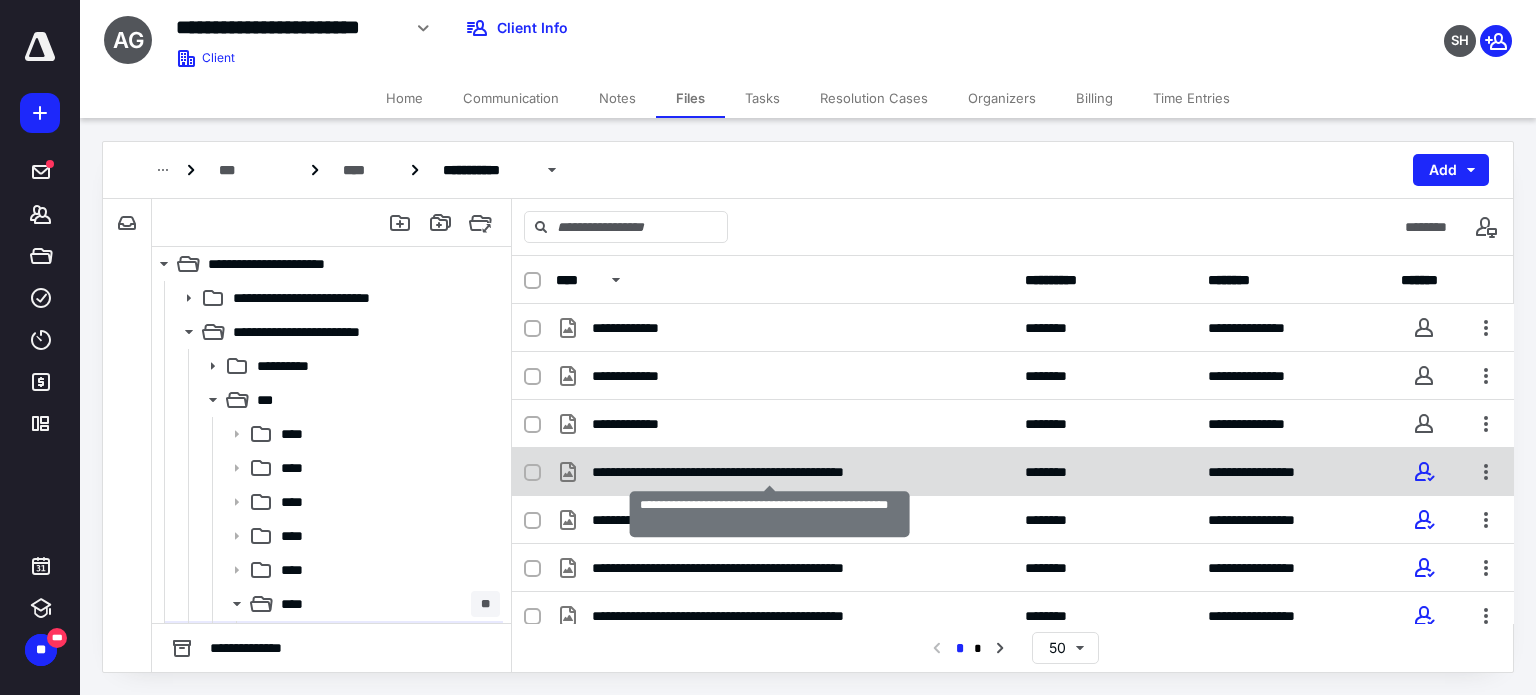 click on "**********" at bounding box center (770, 472) 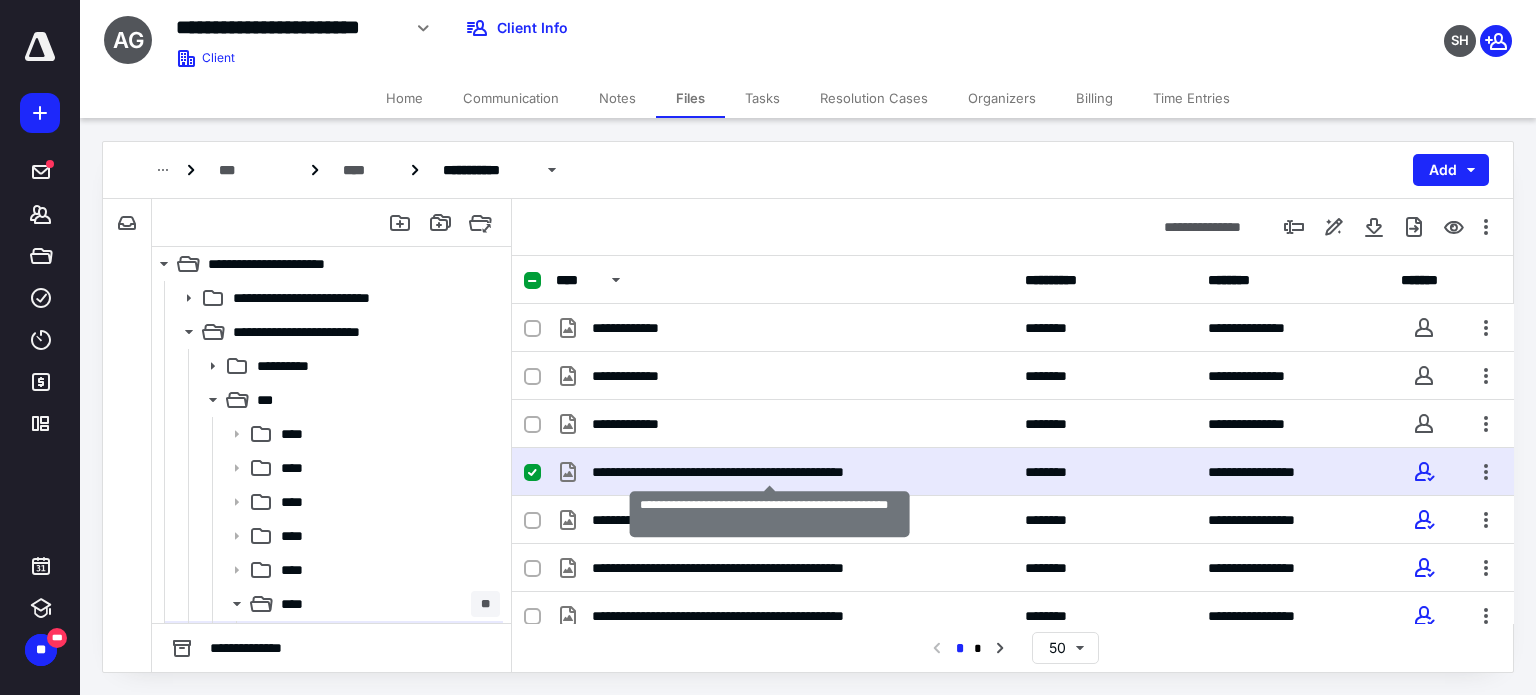 click on "**********" at bounding box center [770, 472] 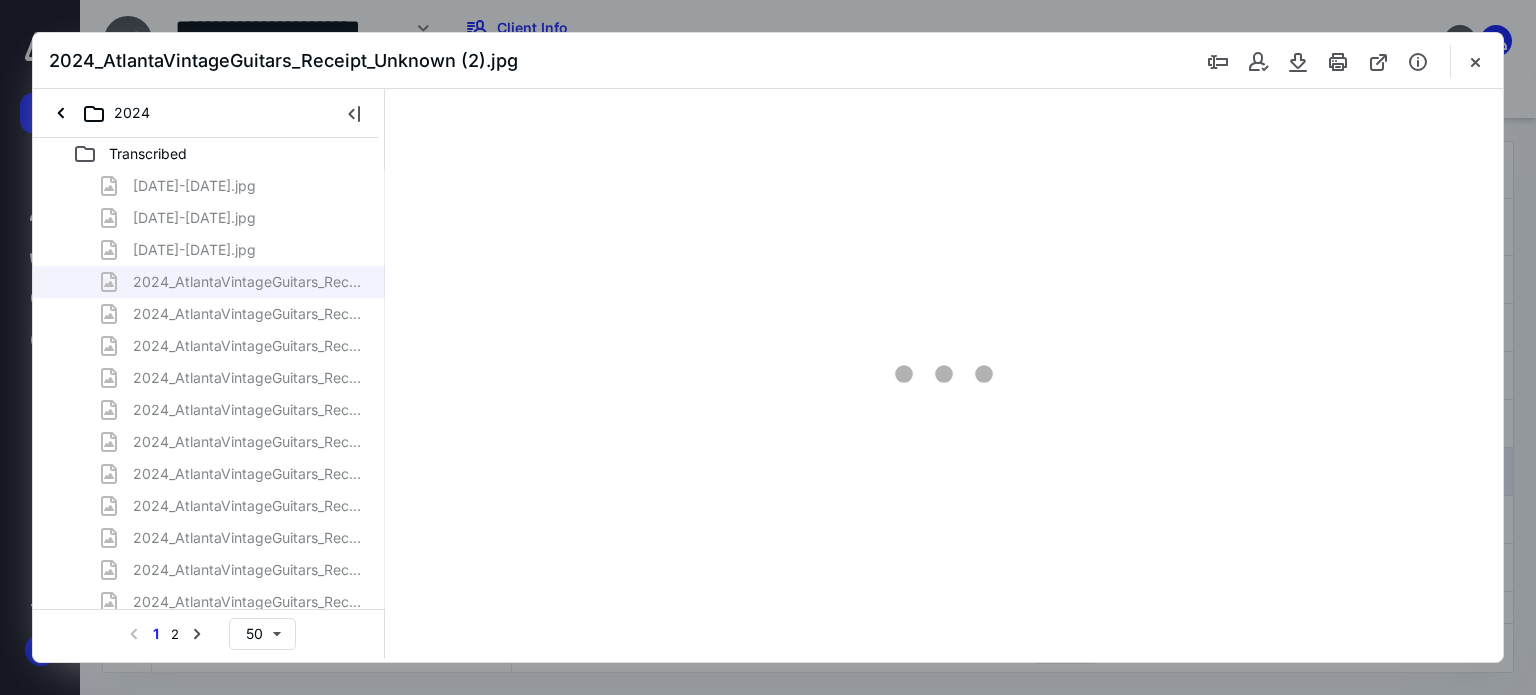 scroll, scrollTop: 0, scrollLeft: 0, axis: both 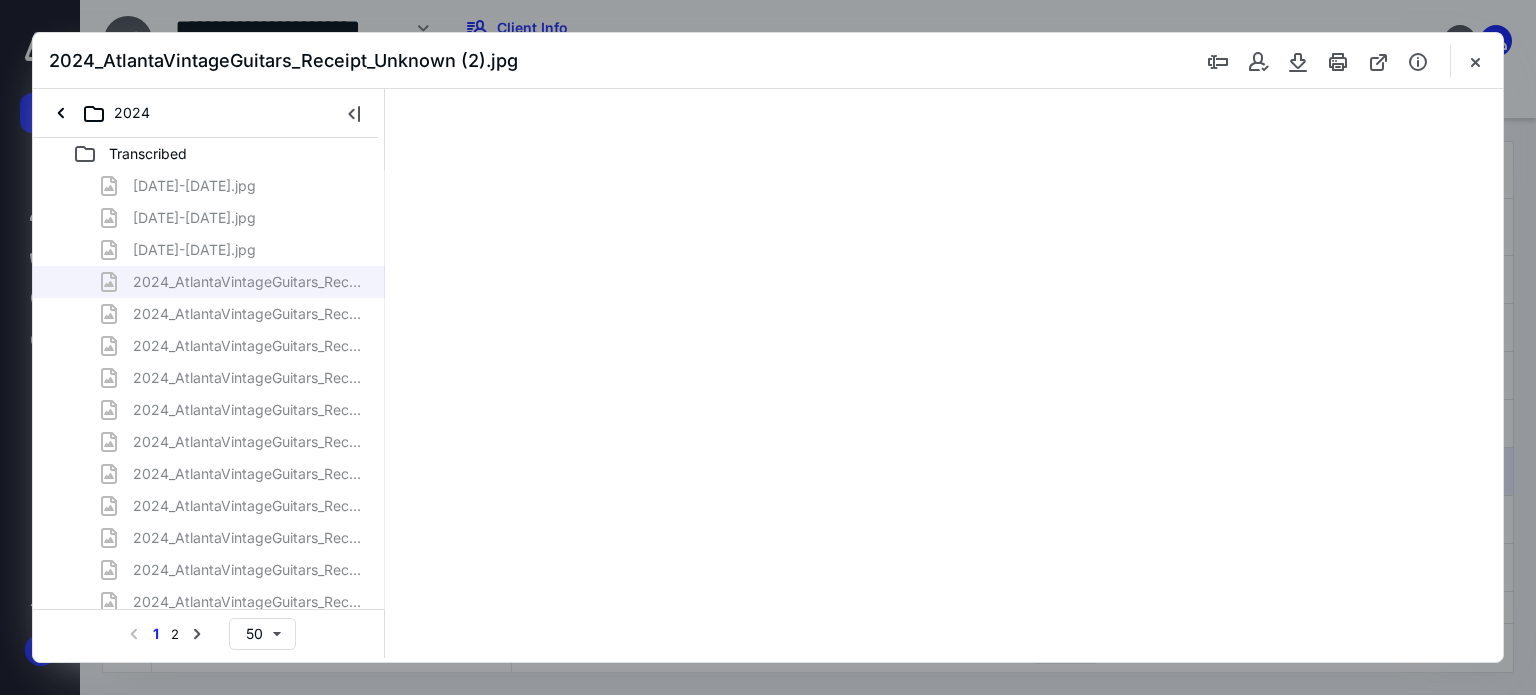 type on "62" 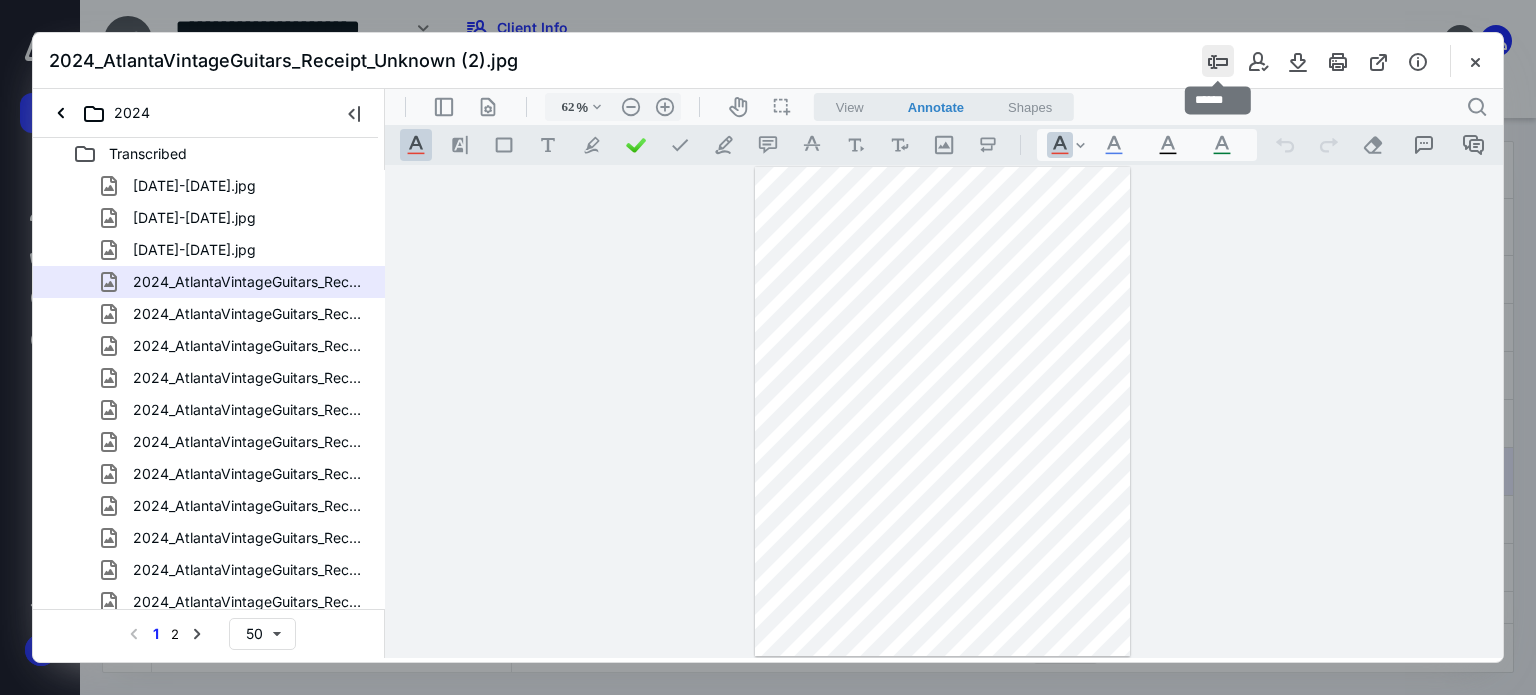 click at bounding box center [1218, 61] 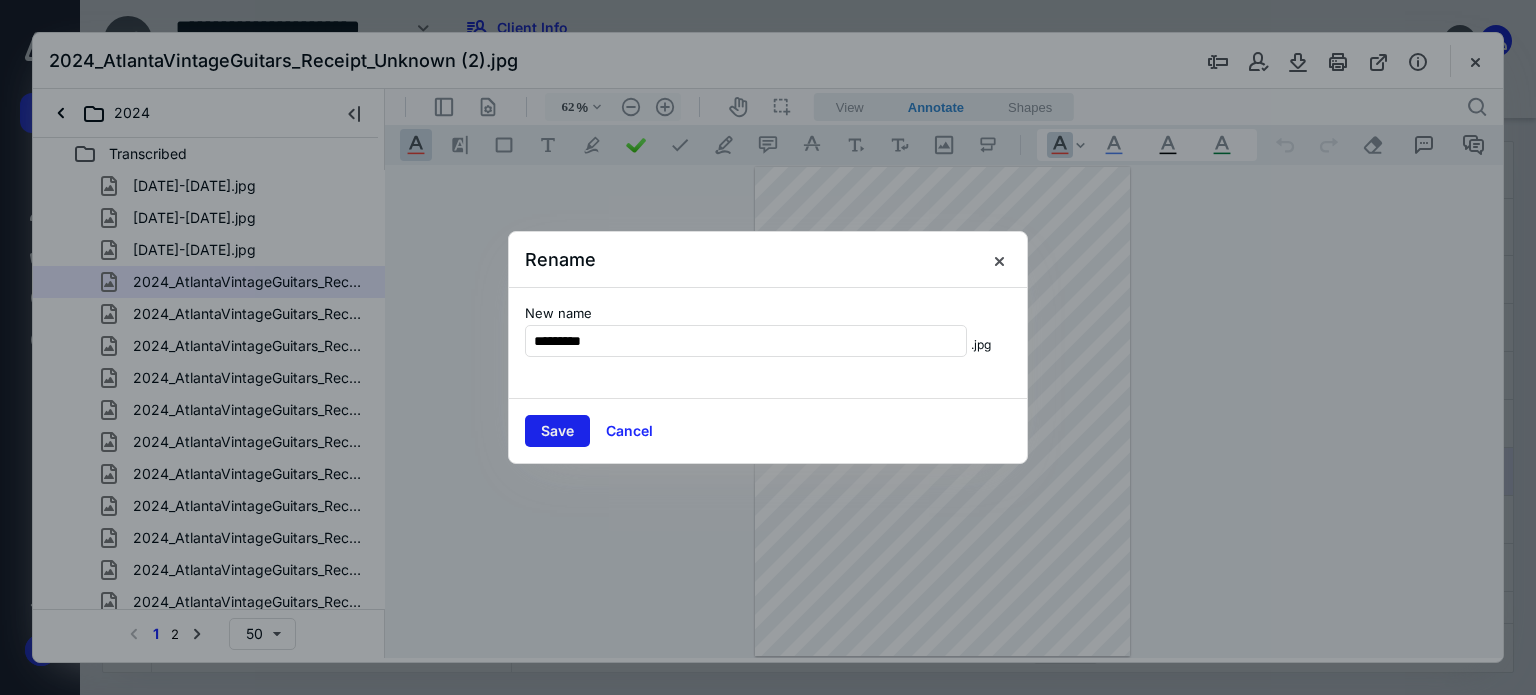 type on "*********" 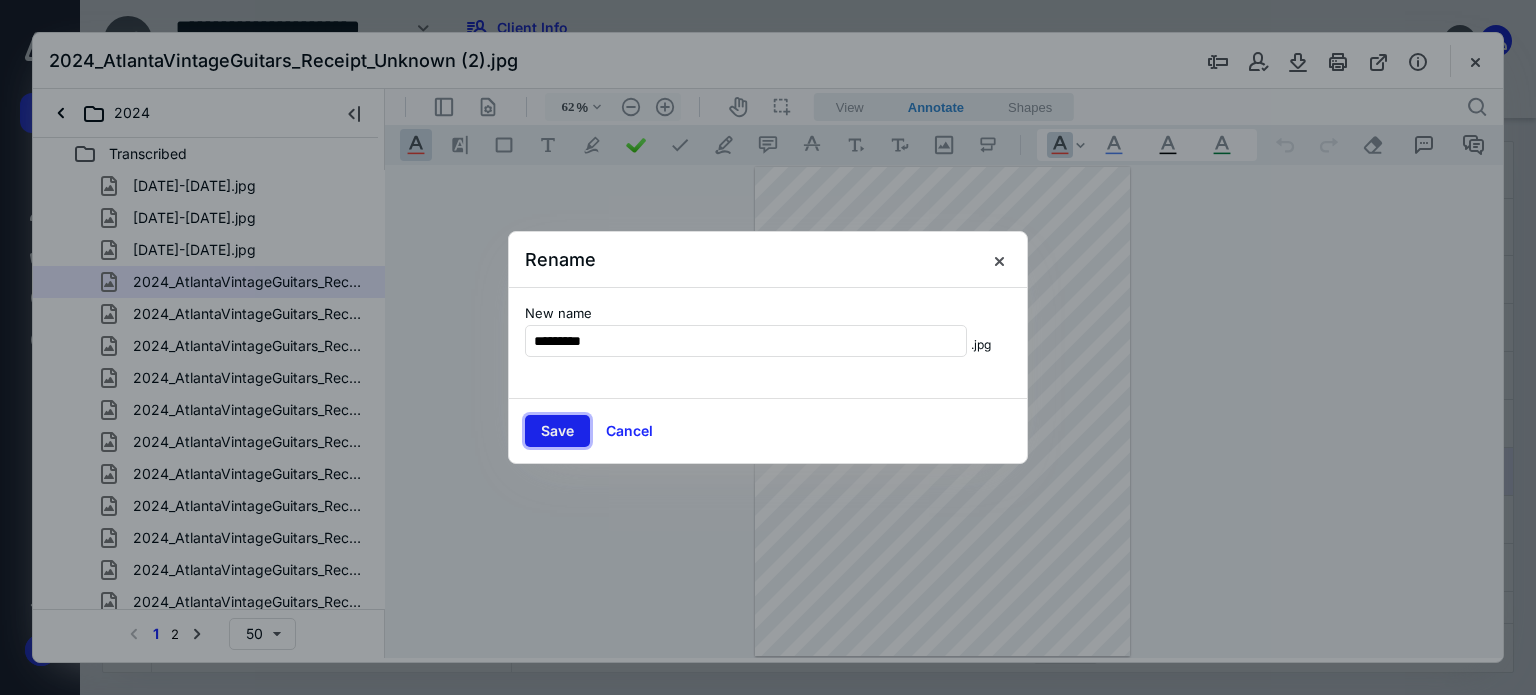 click on "Save" at bounding box center [557, 431] 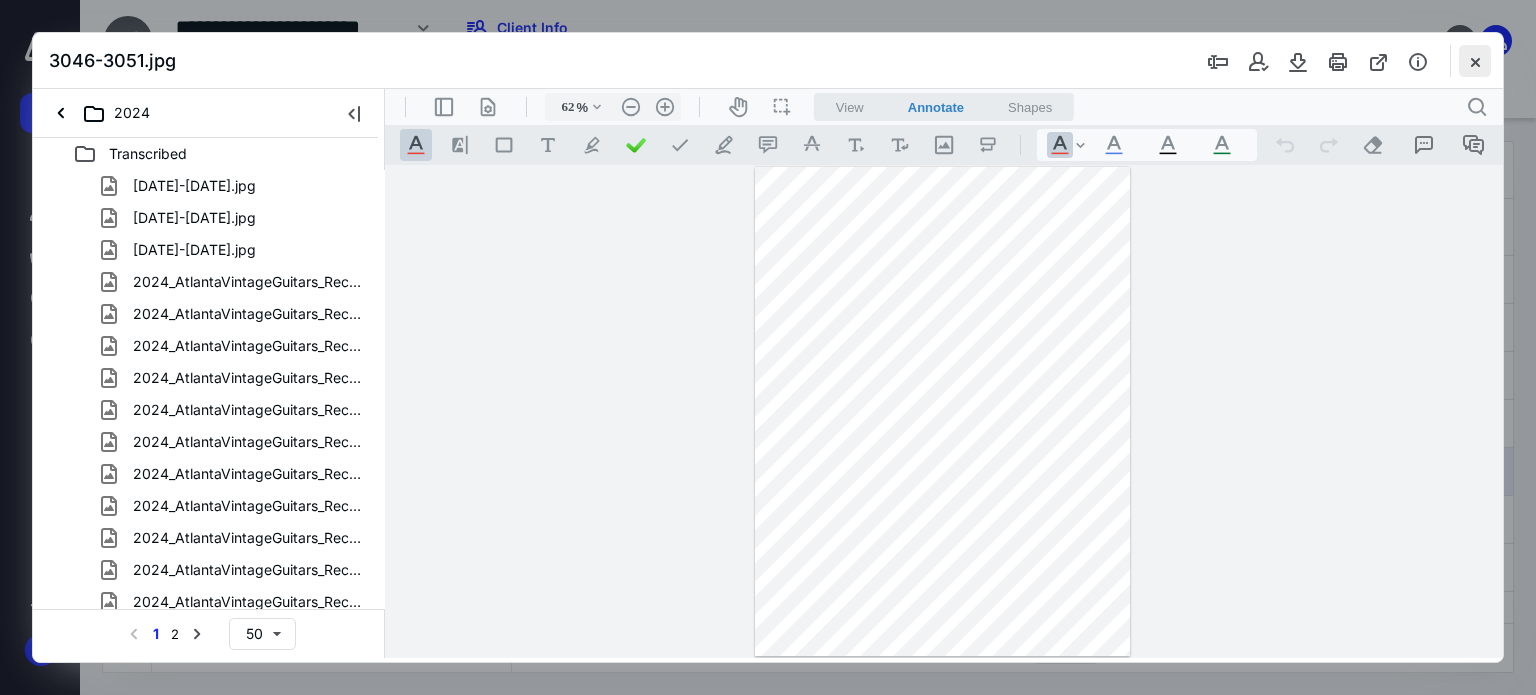click at bounding box center (1475, 61) 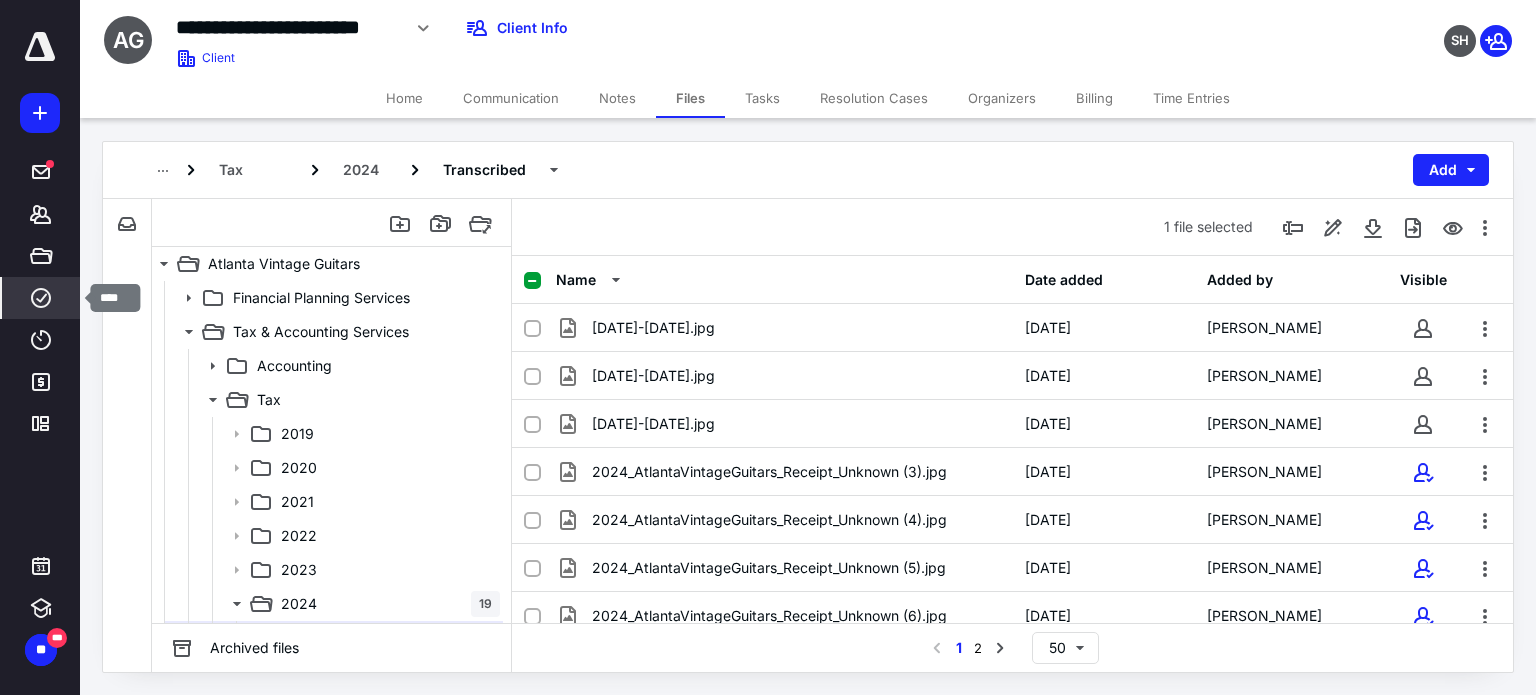 click on "****" at bounding box center (41, 298) 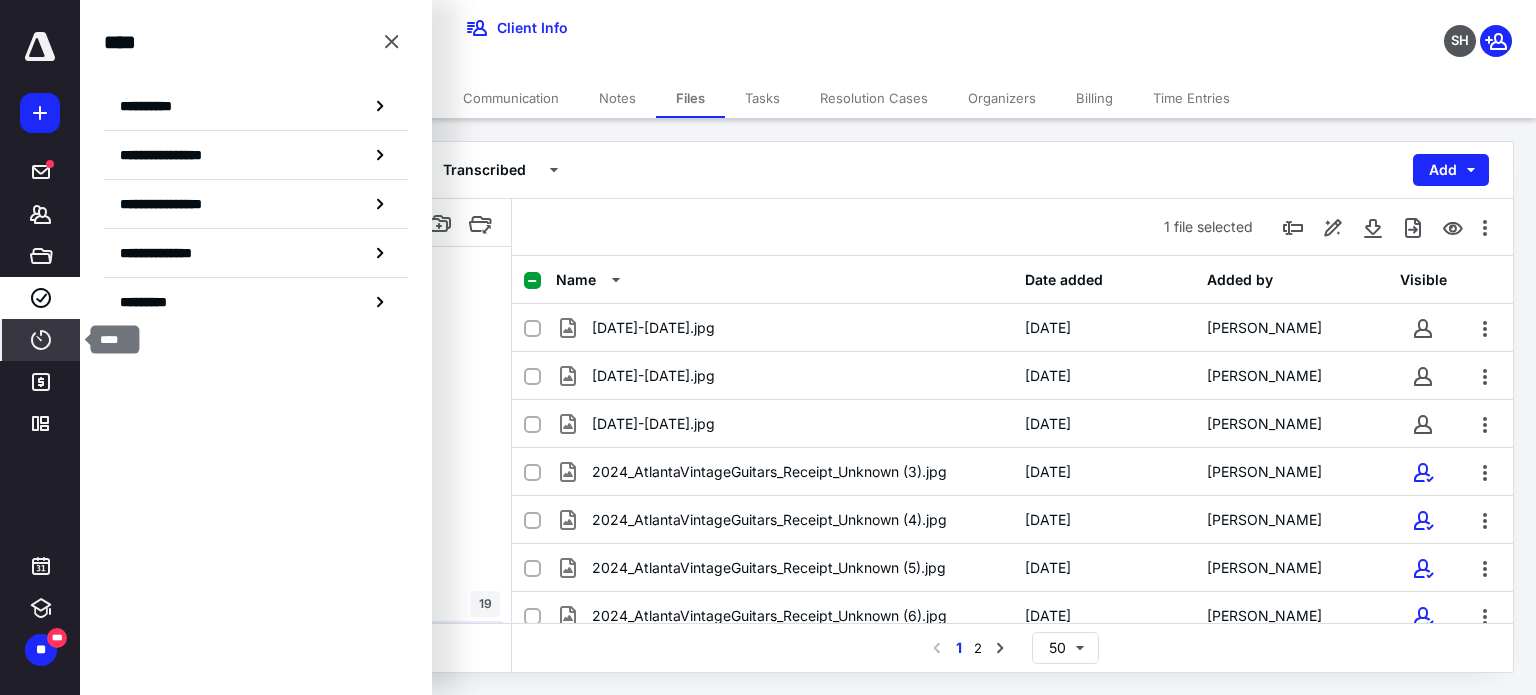 click 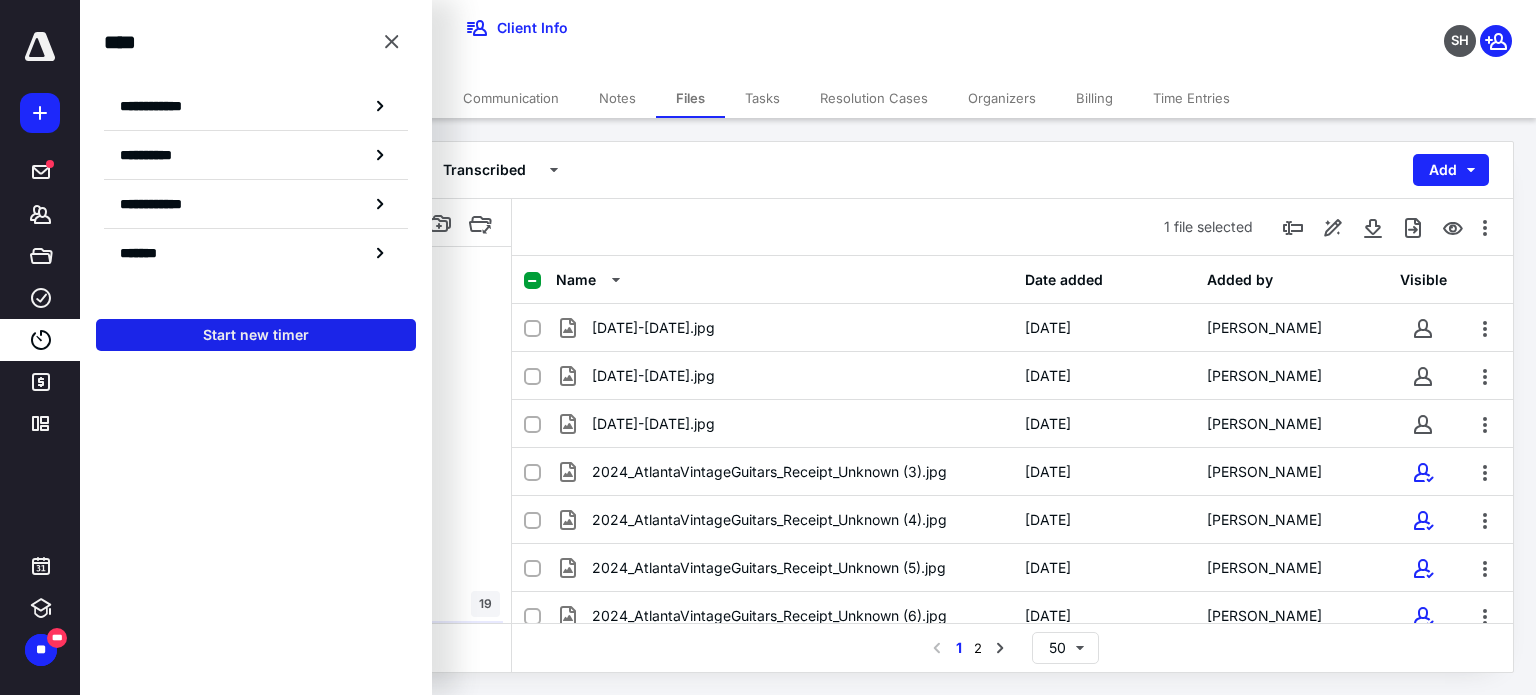 click on "Start new timer" at bounding box center [256, 335] 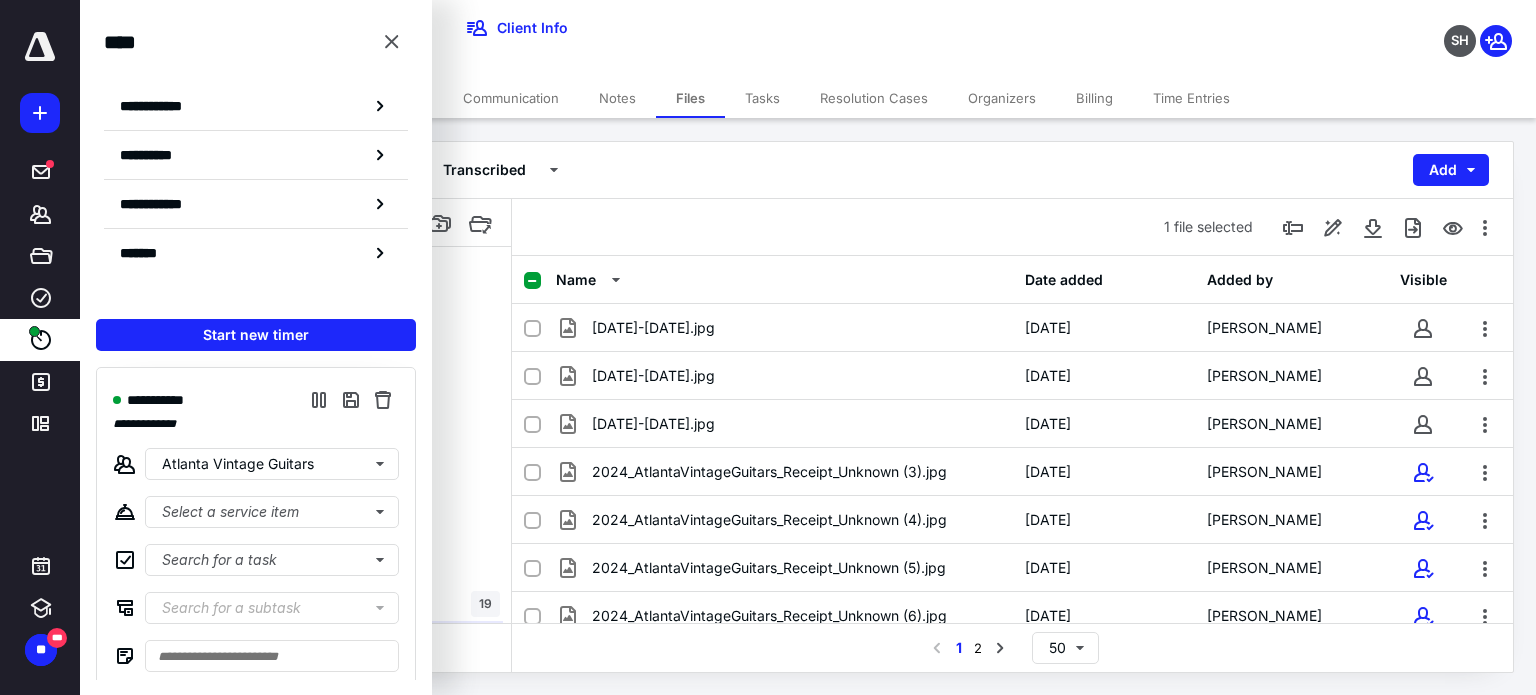click on "**********" at bounding box center [606, 28] 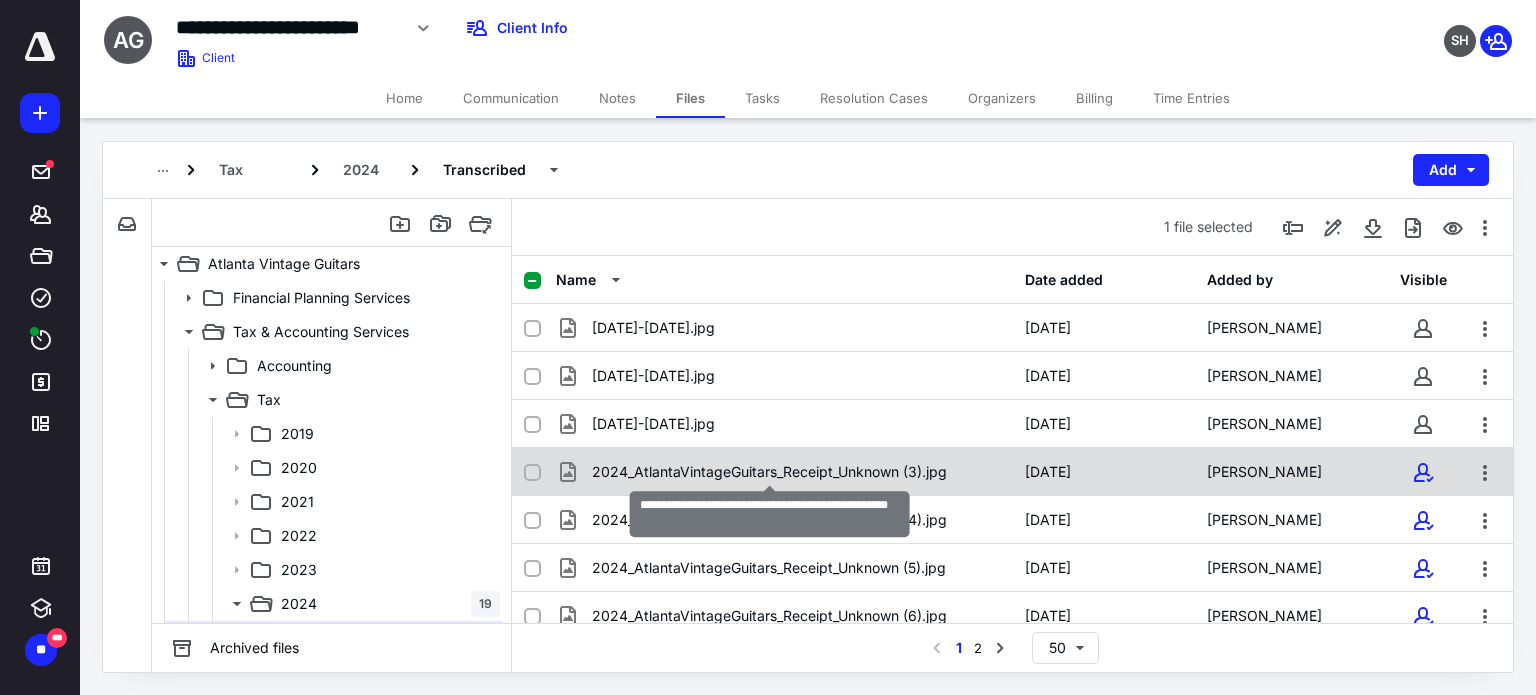 click on "2024_AtlantaVintageGuitars_Receipt_Unknown (3).jpg" at bounding box center [769, 472] 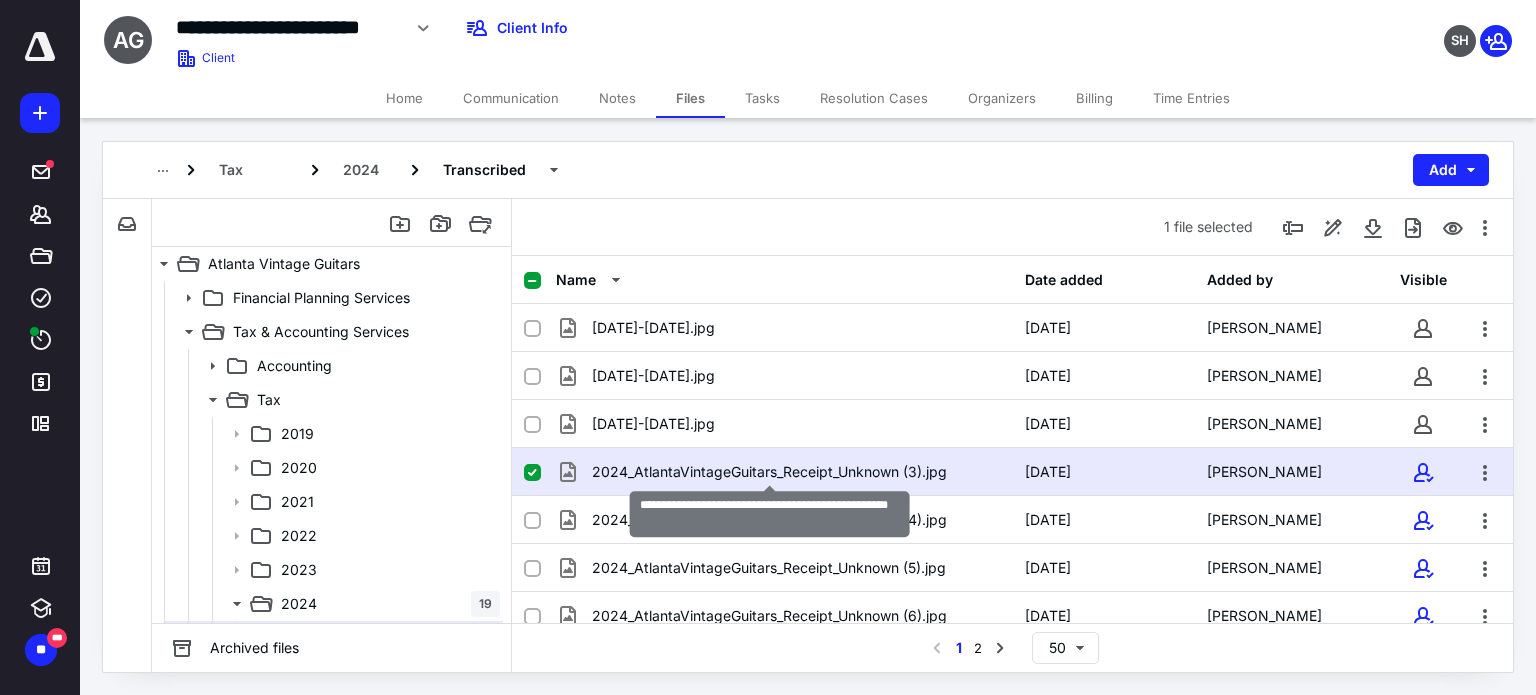 click on "2024_AtlantaVintageGuitars_Receipt_Unknown (3).jpg" at bounding box center (769, 472) 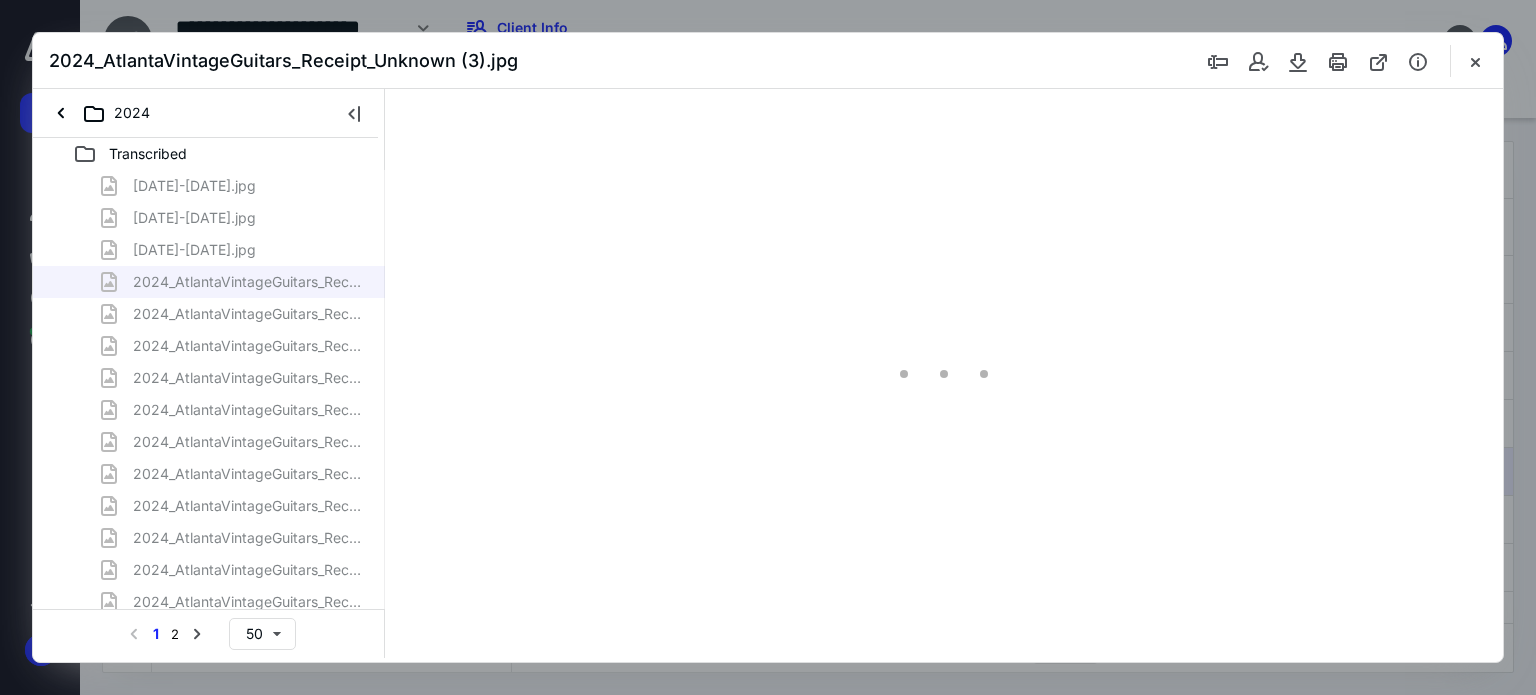 scroll, scrollTop: 0, scrollLeft: 0, axis: both 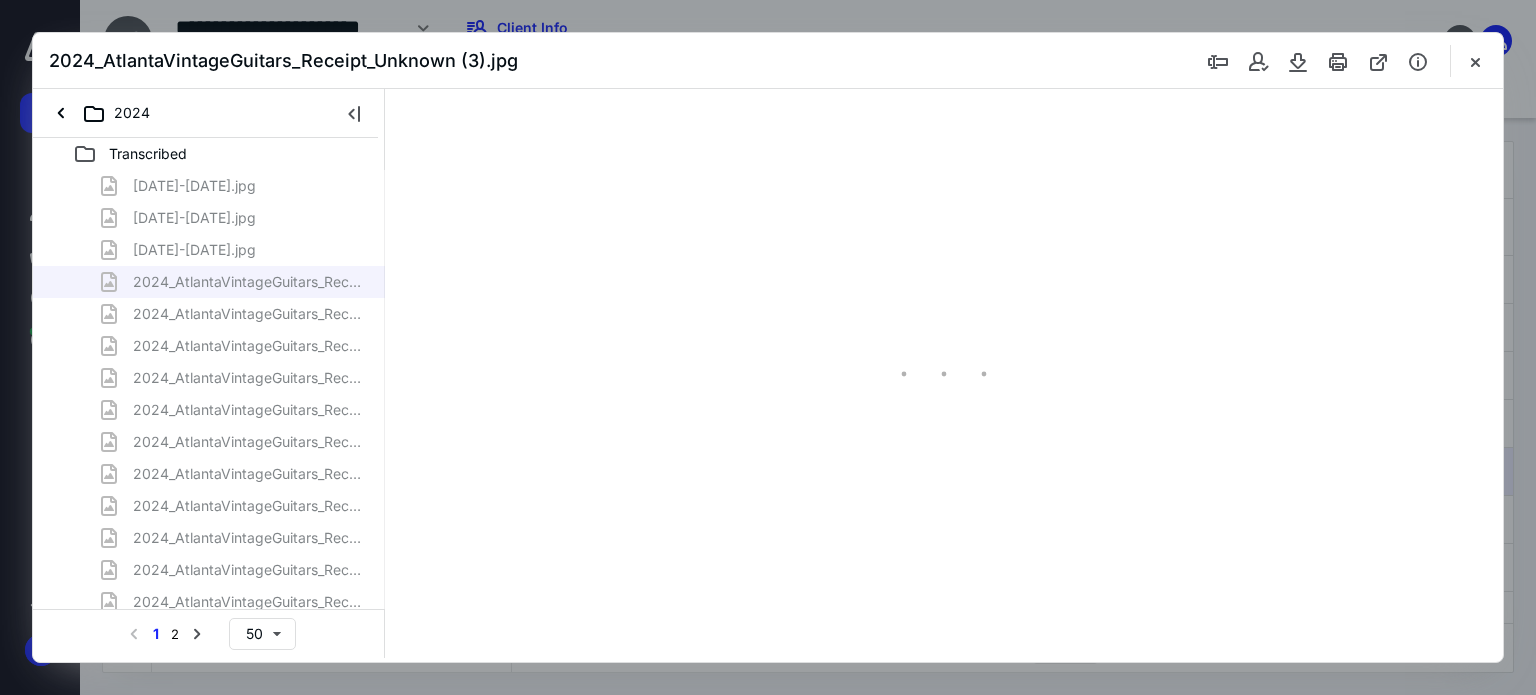 type on "62" 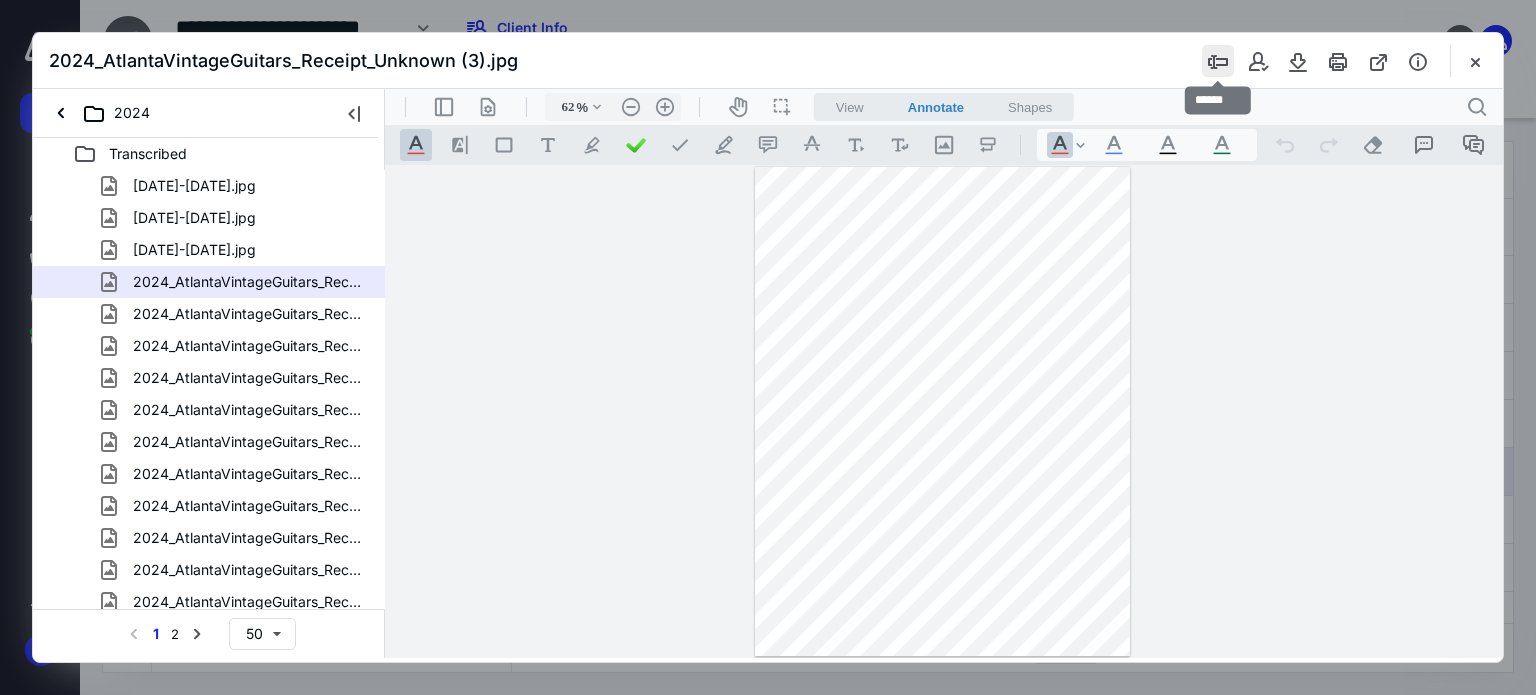 click at bounding box center [1218, 61] 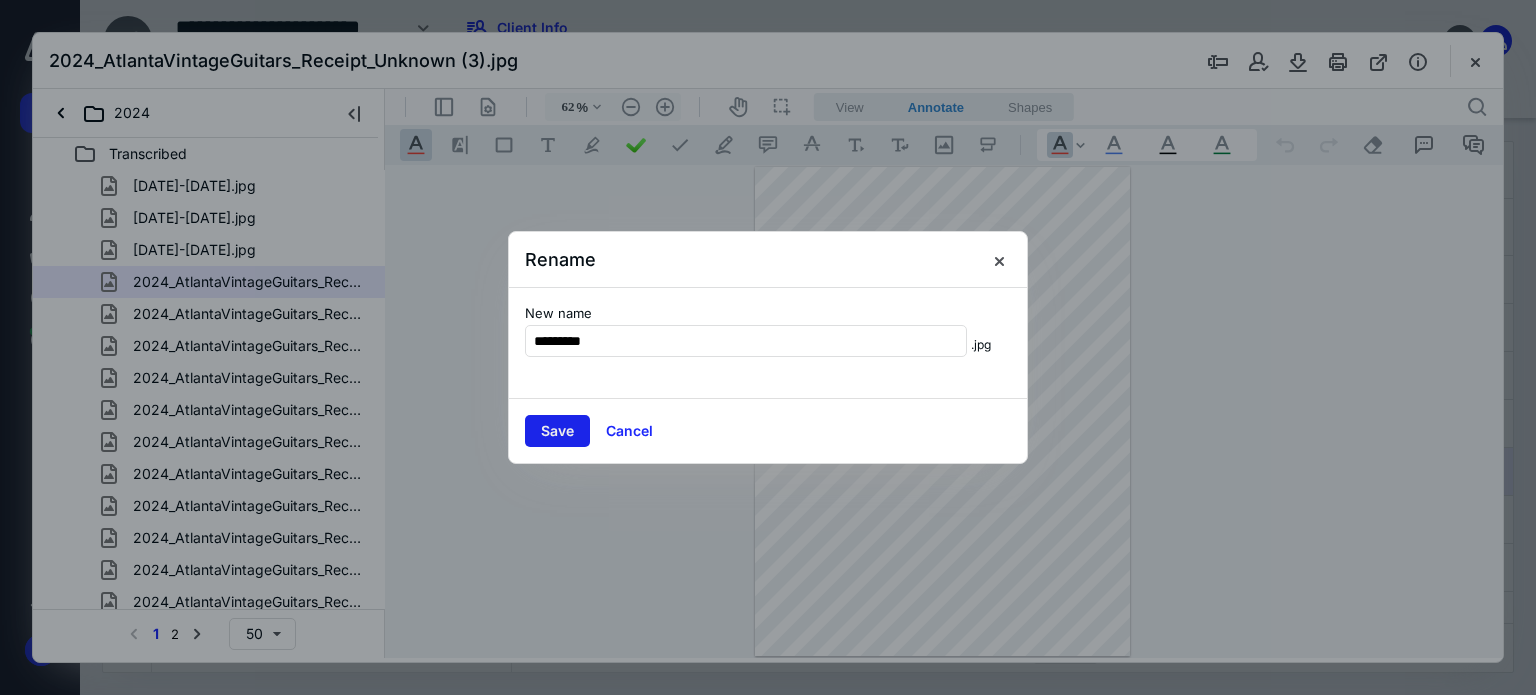 type on "*********" 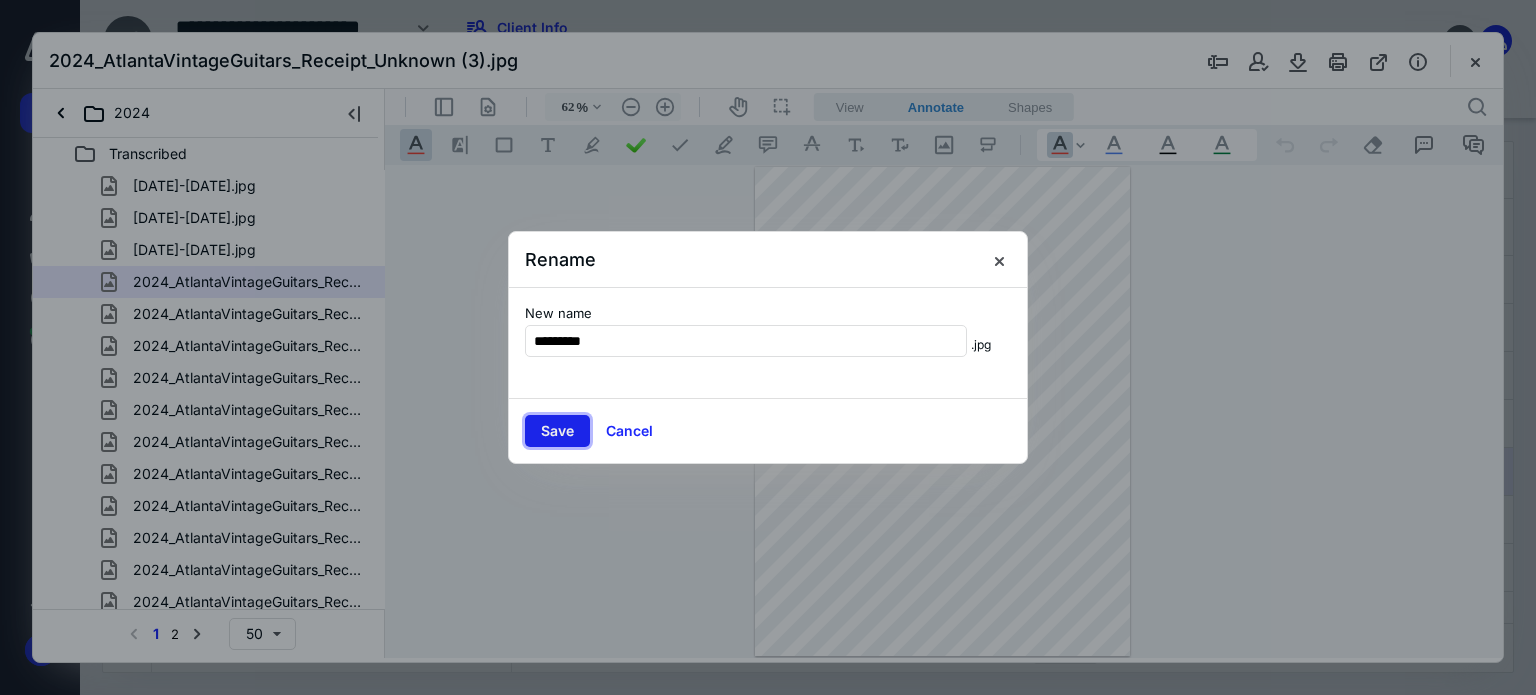 click on "Save" at bounding box center (557, 431) 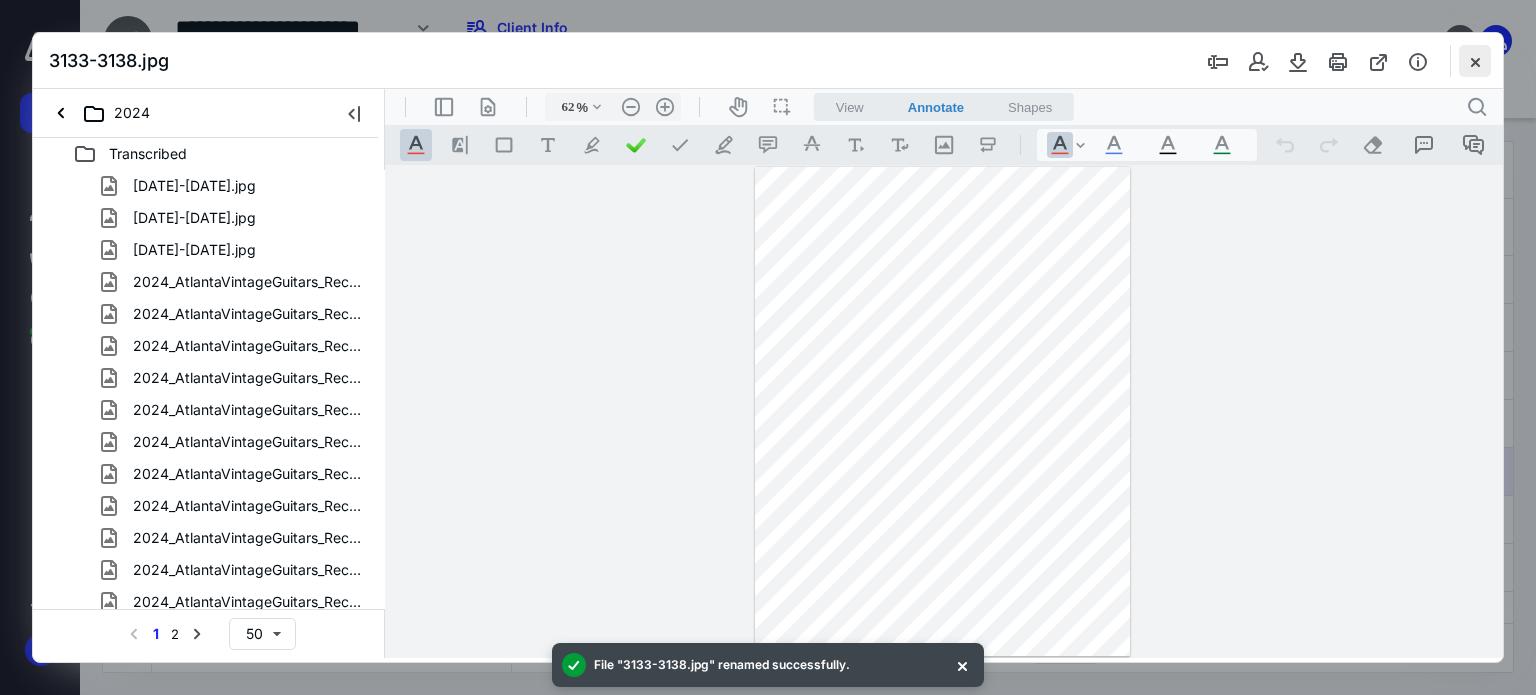 click at bounding box center [1475, 61] 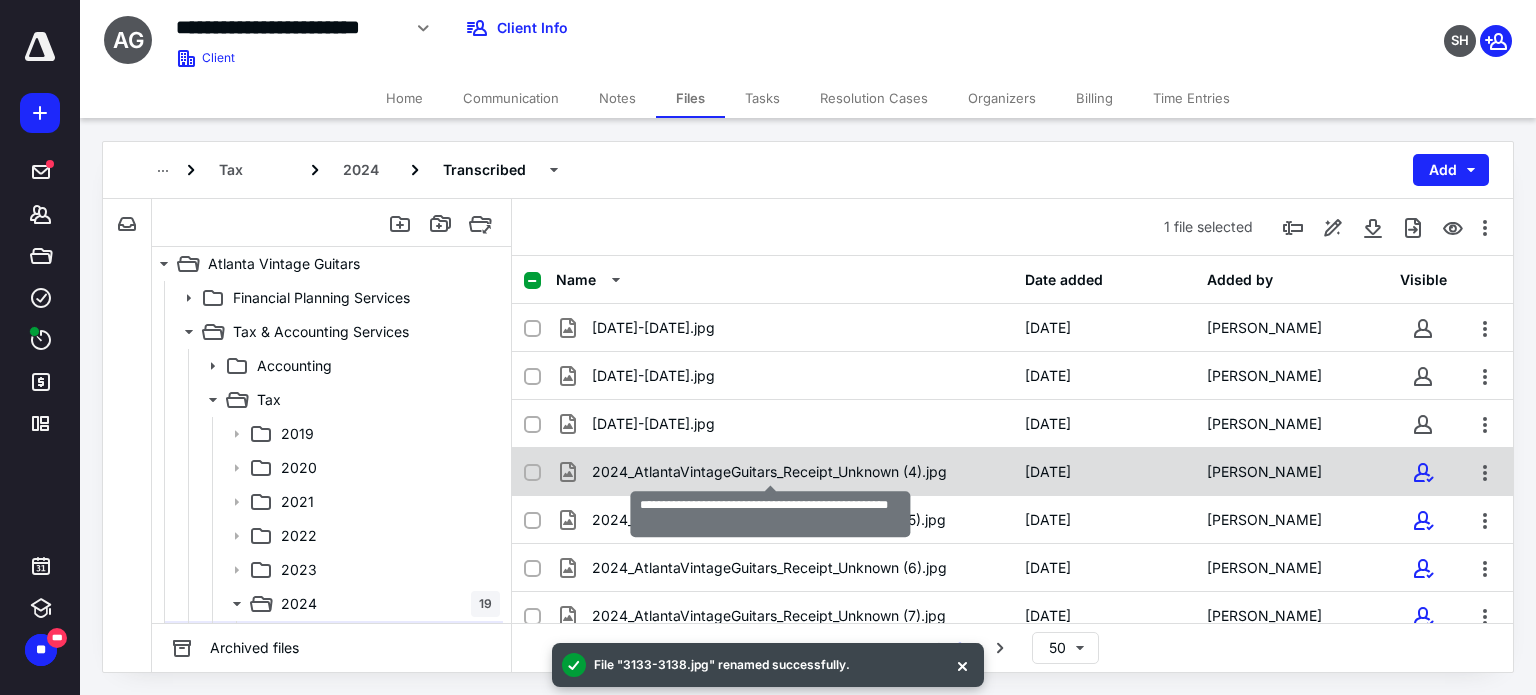 click on "2024_AtlantaVintageGuitars_Receipt_Unknown (4).jpg" at bounding box center (769, 472) 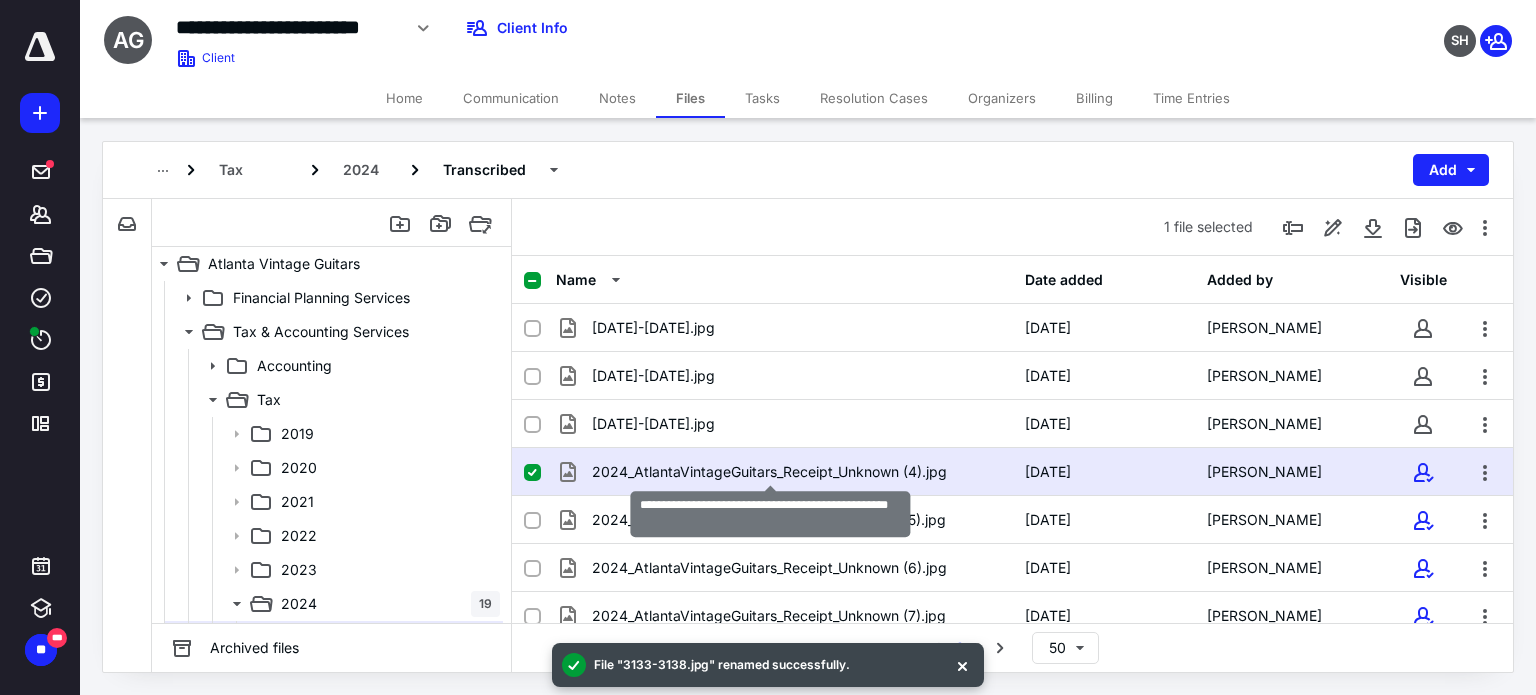 click on "2024_AtlantaVintageGuitars_Receipt_Unknown (4).jpg" at bounding box center (769, 472) 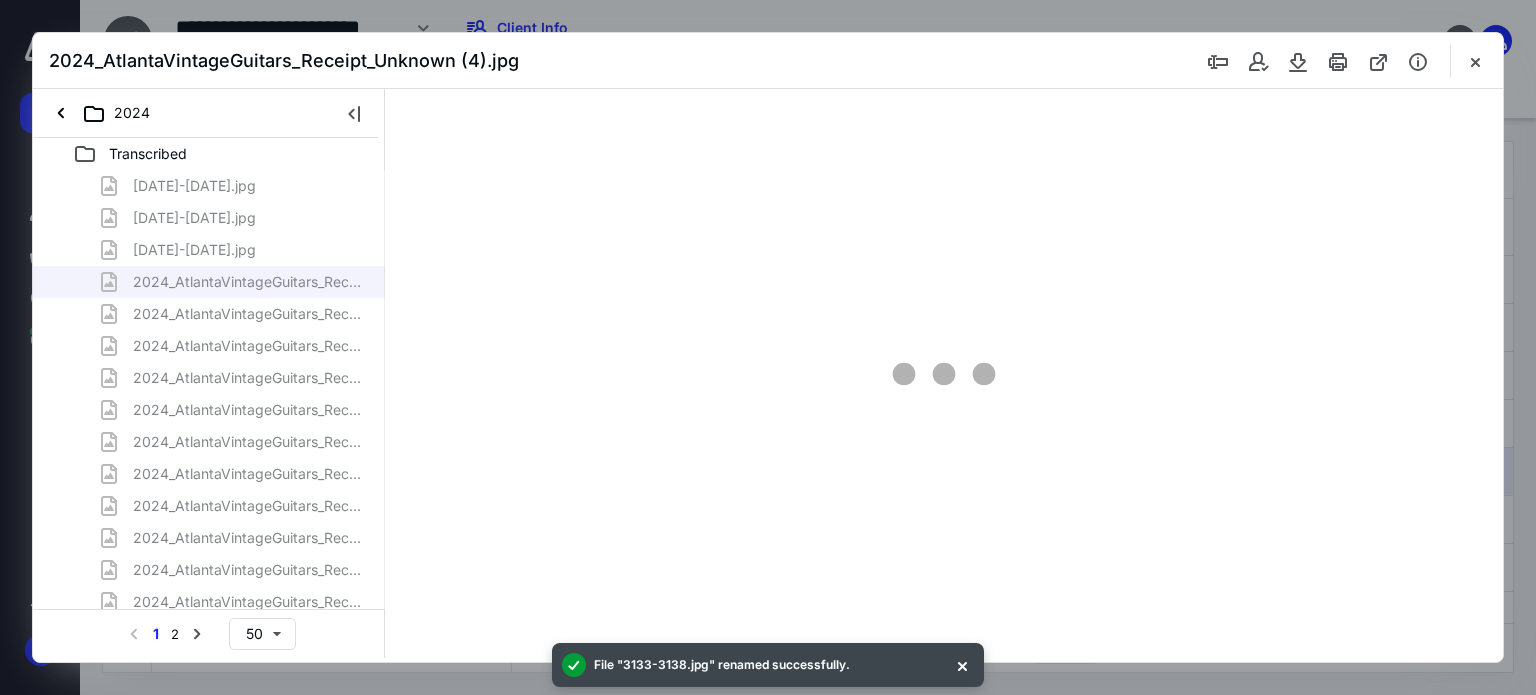 scroll, scrollTop: 0, scrollLeft: 0, axis: both 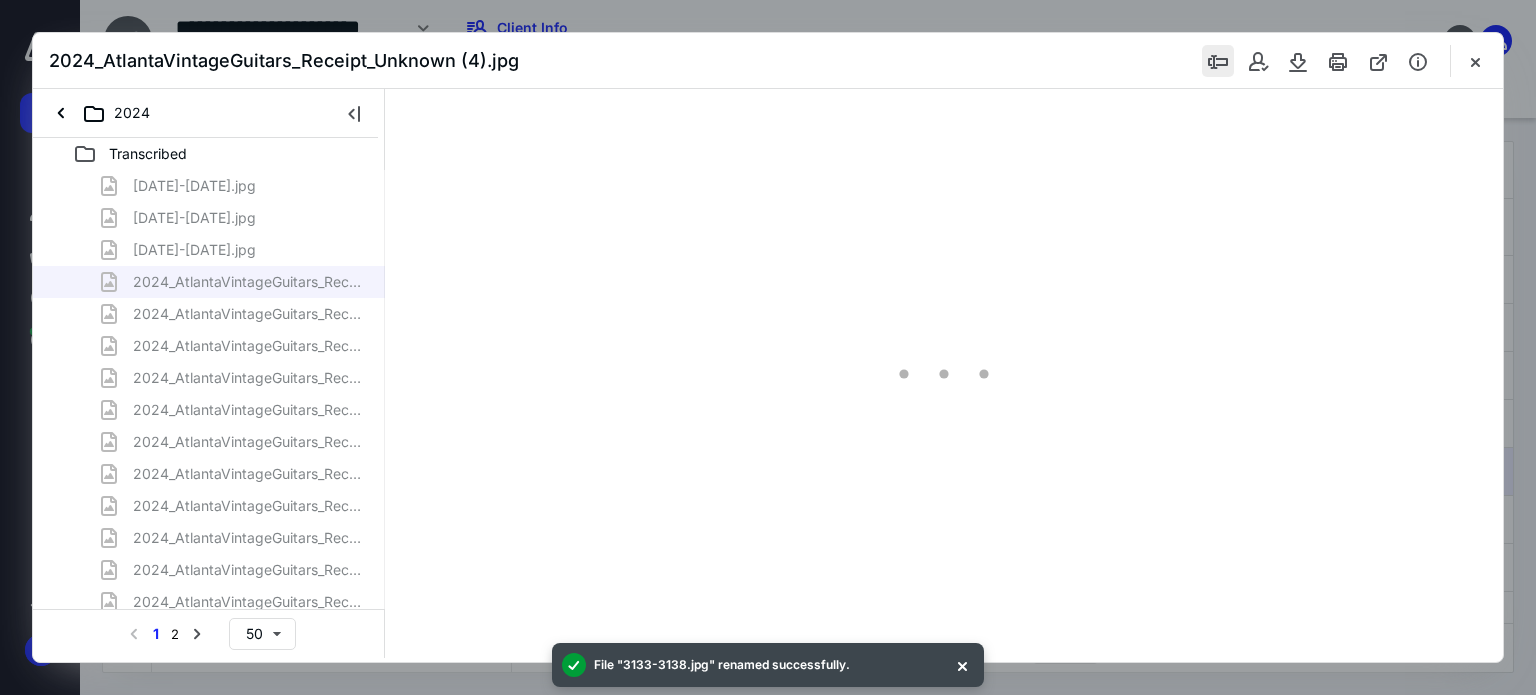 type on "62" 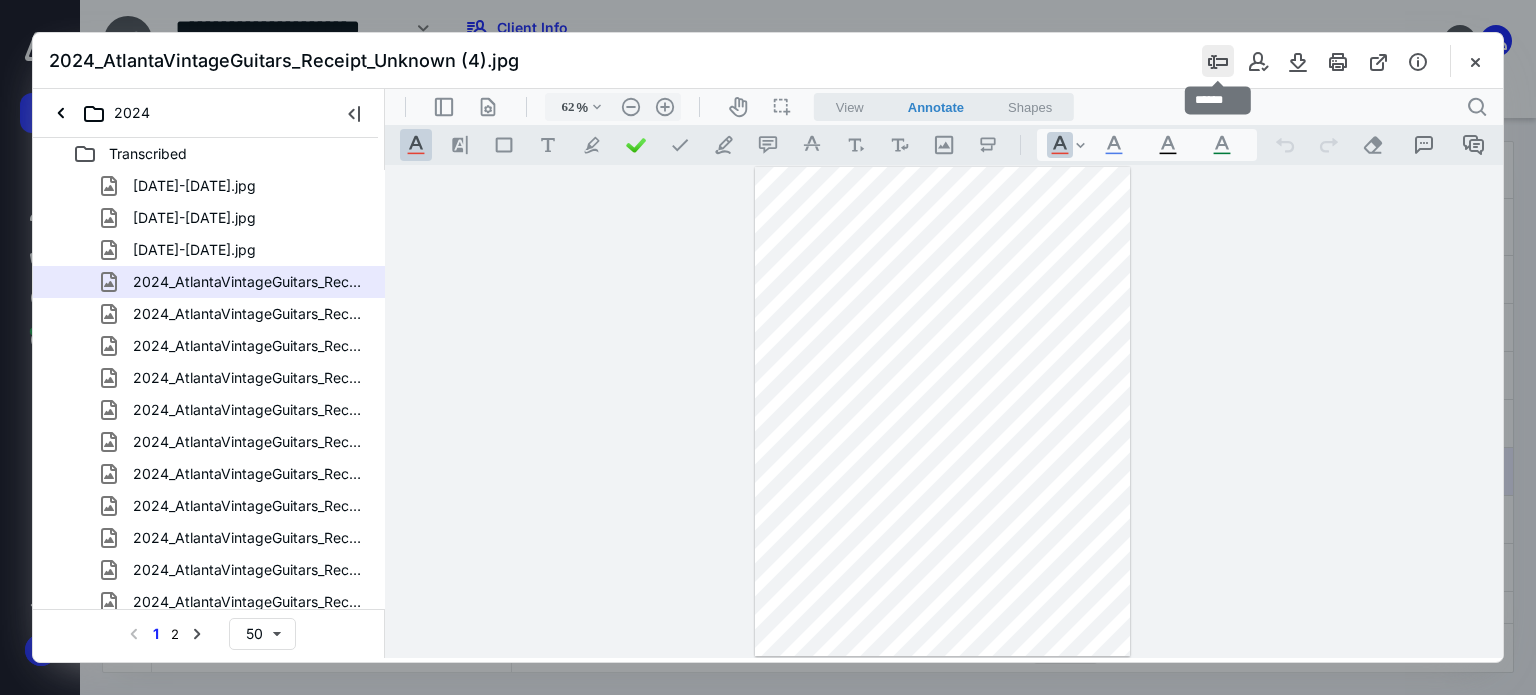 click at bounding box center [1218, 61] 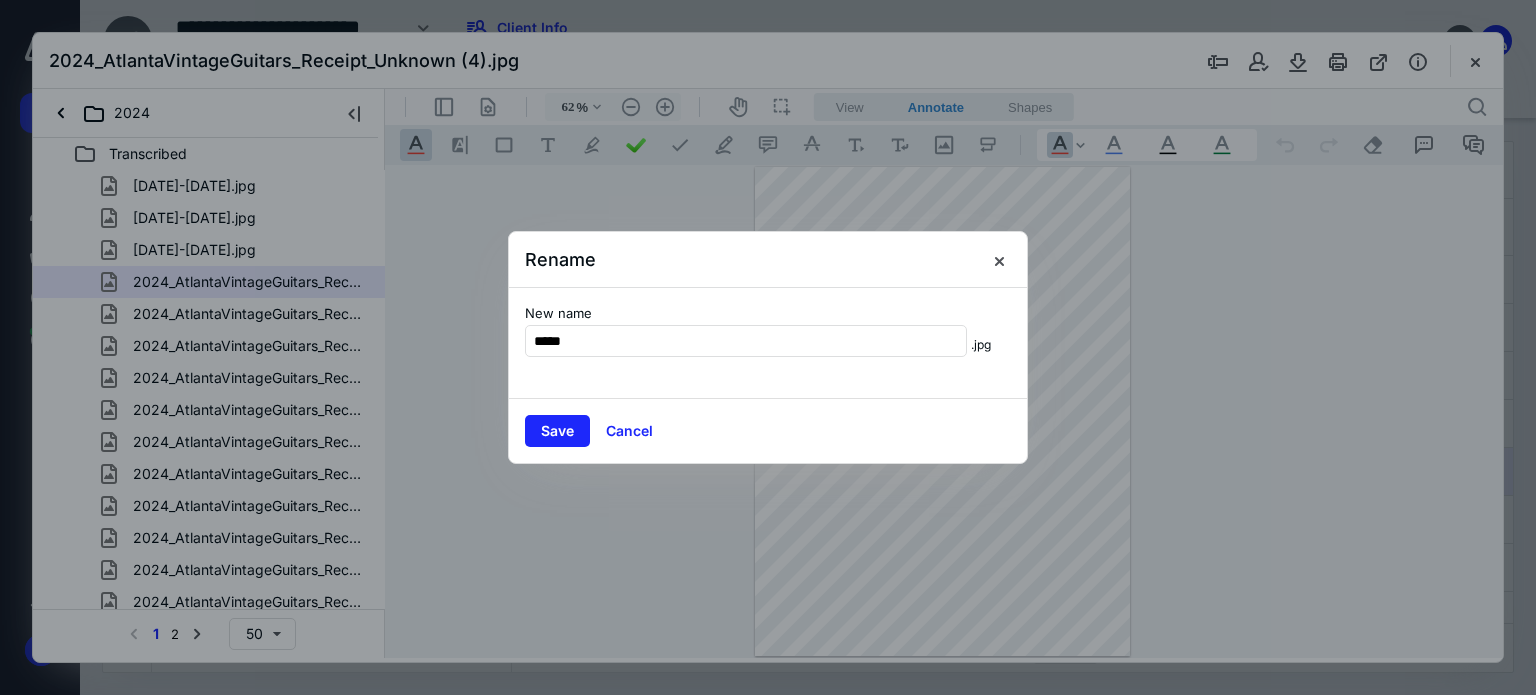 drag, startPoint x: 905, startPoint y: 279, endPoint x: 766, endPoint y: 237, distance: 145.20676 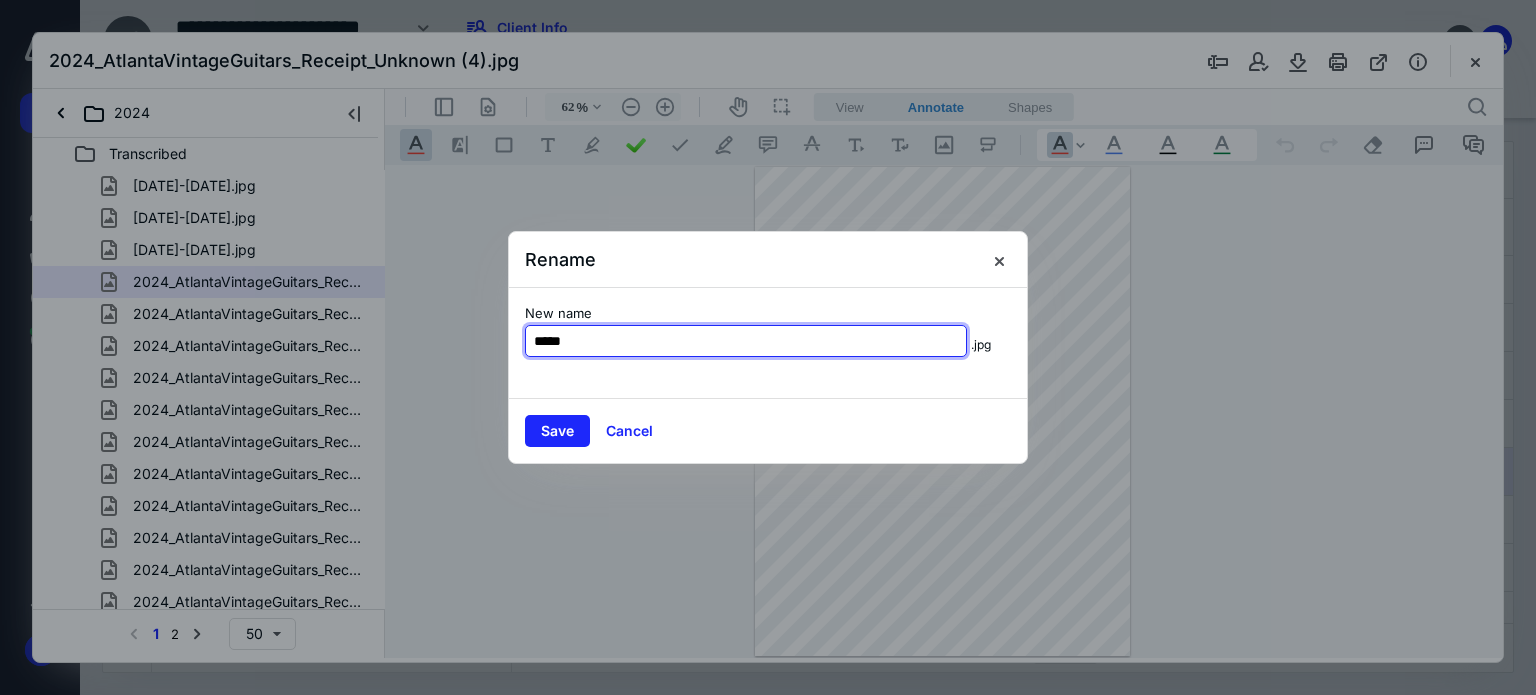 click on "*****" at bounding box center [746, 341] 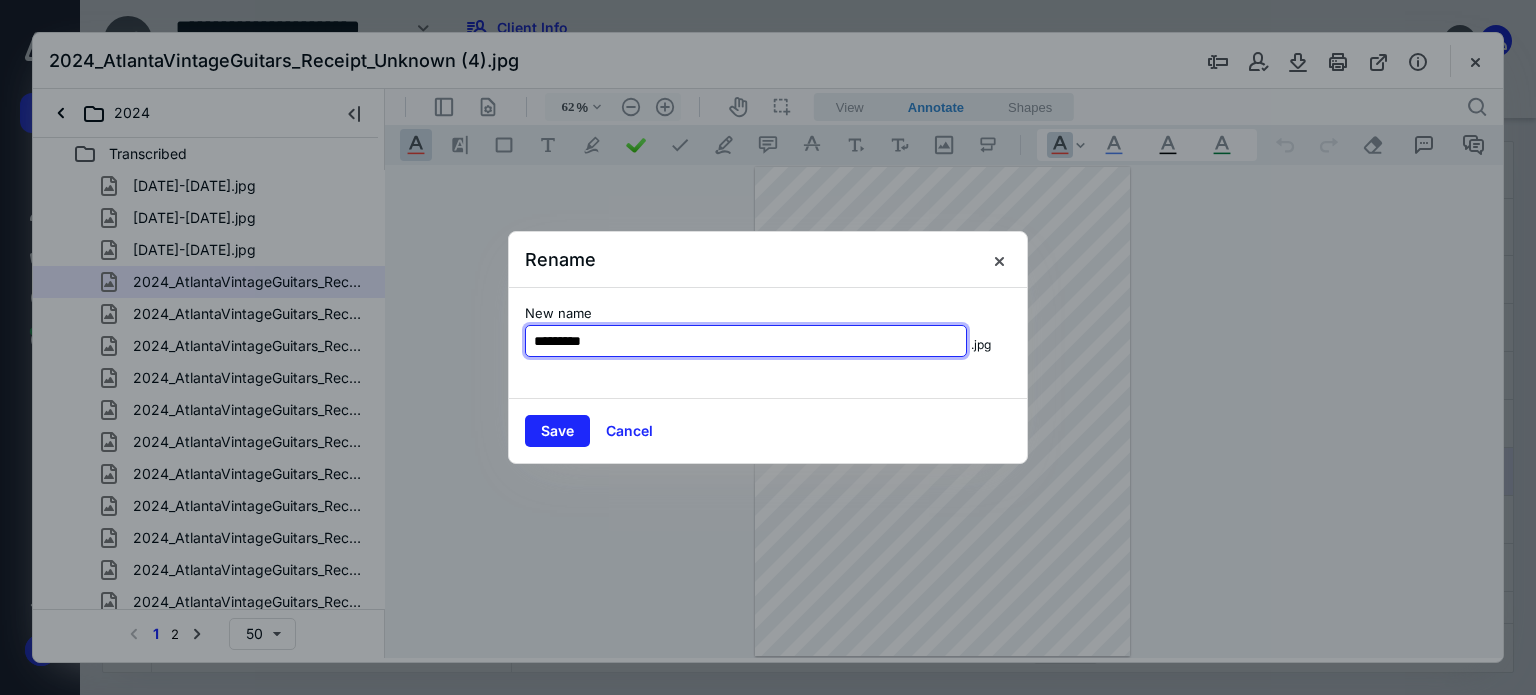 type on "*********" 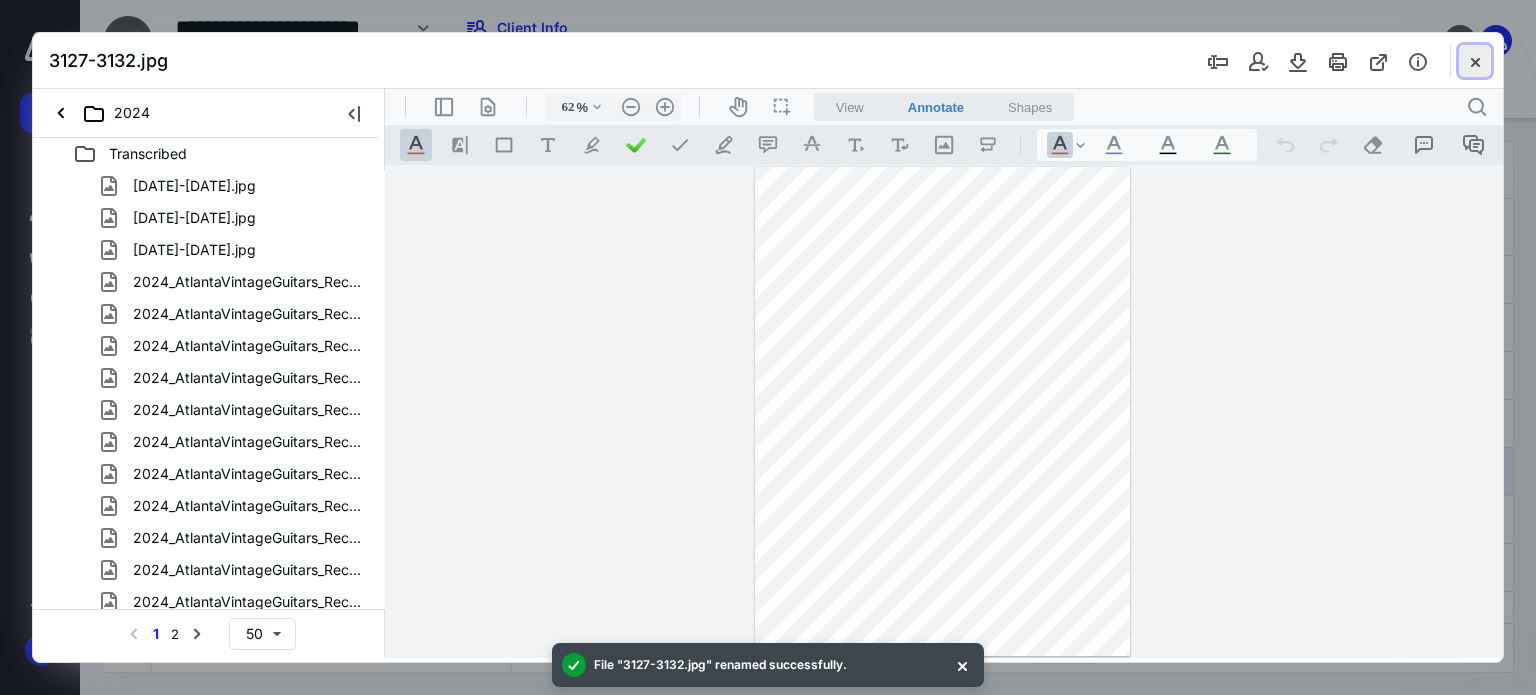 click at bounding box center [1475, 61] 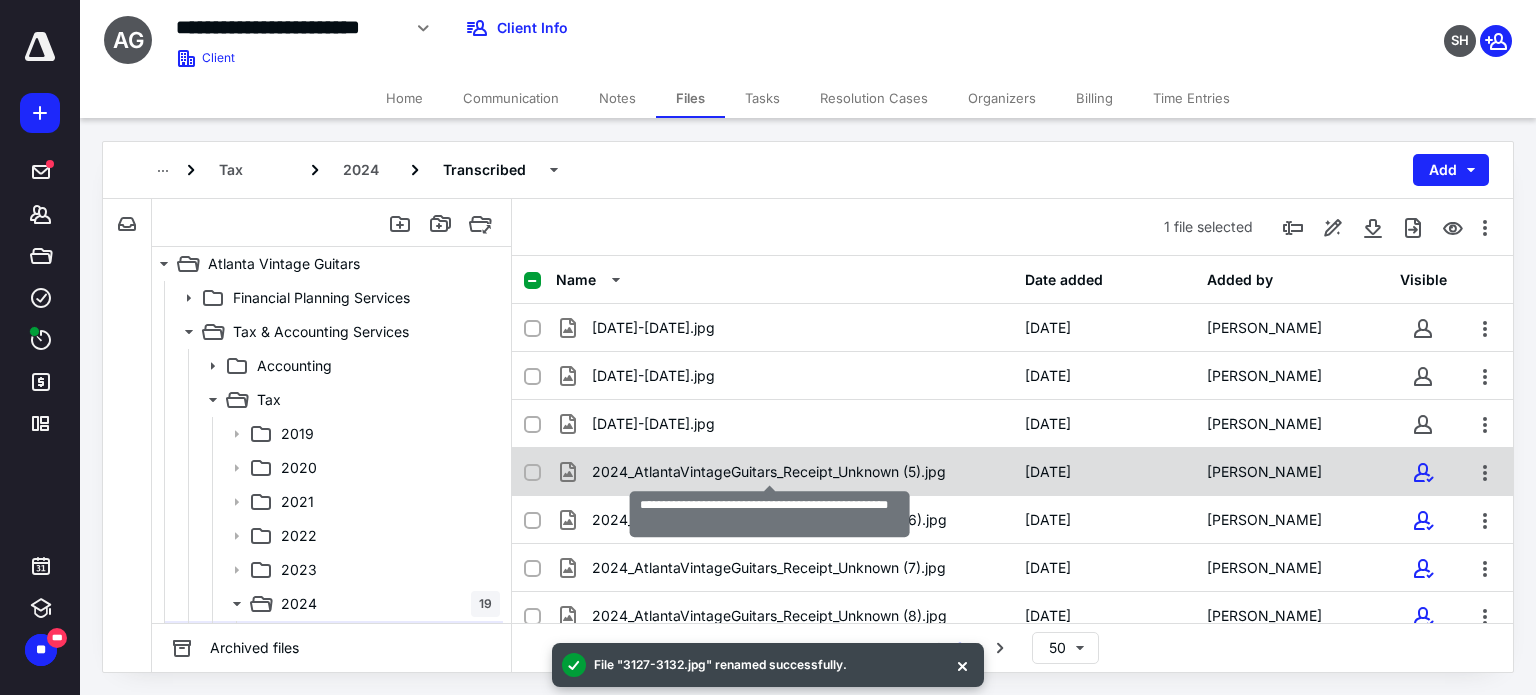 click on "2024_AtlantaVintageGuitars_Receipt_Unknown (5).jpg" at bounding box center [769, 472] 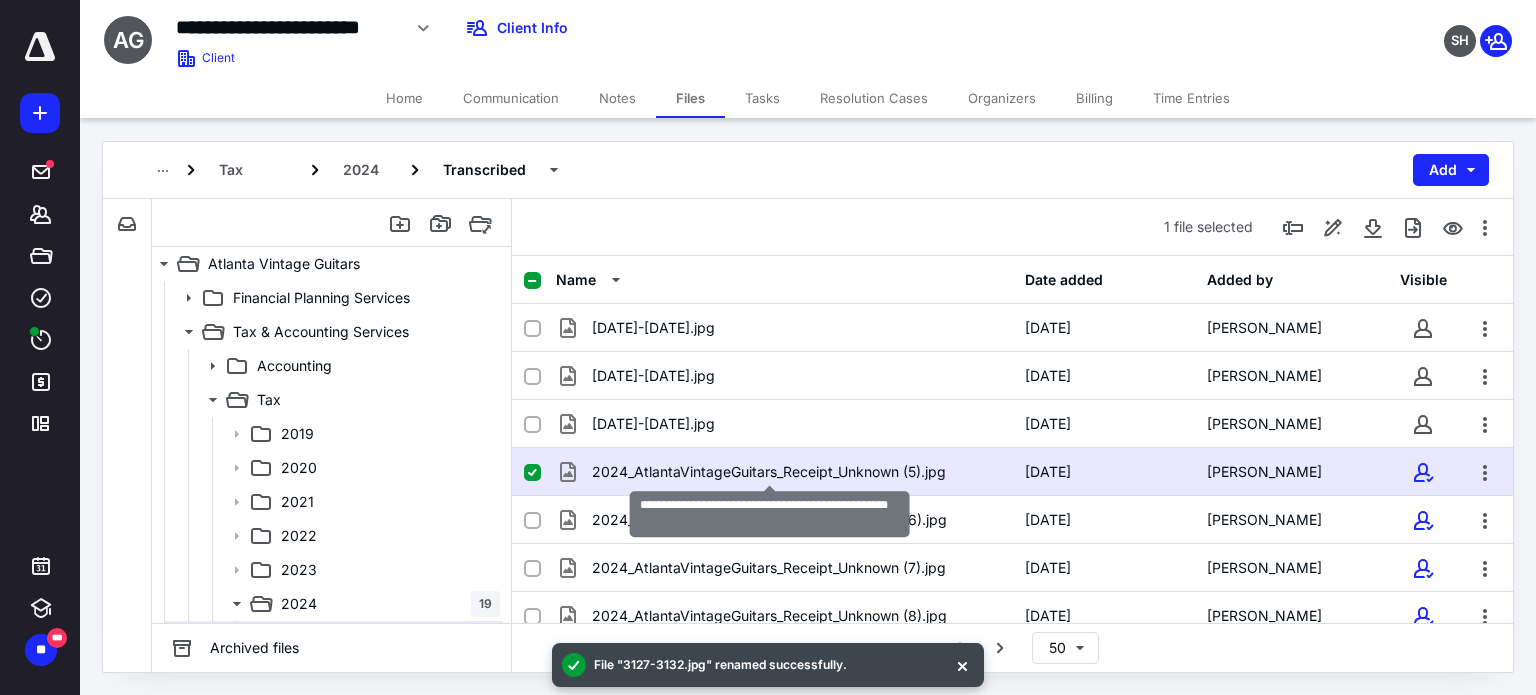 click on "2024_AtlantaVintageGuitars_Receipt_Unknown (5).jpg" at bounding box center (769, 472) 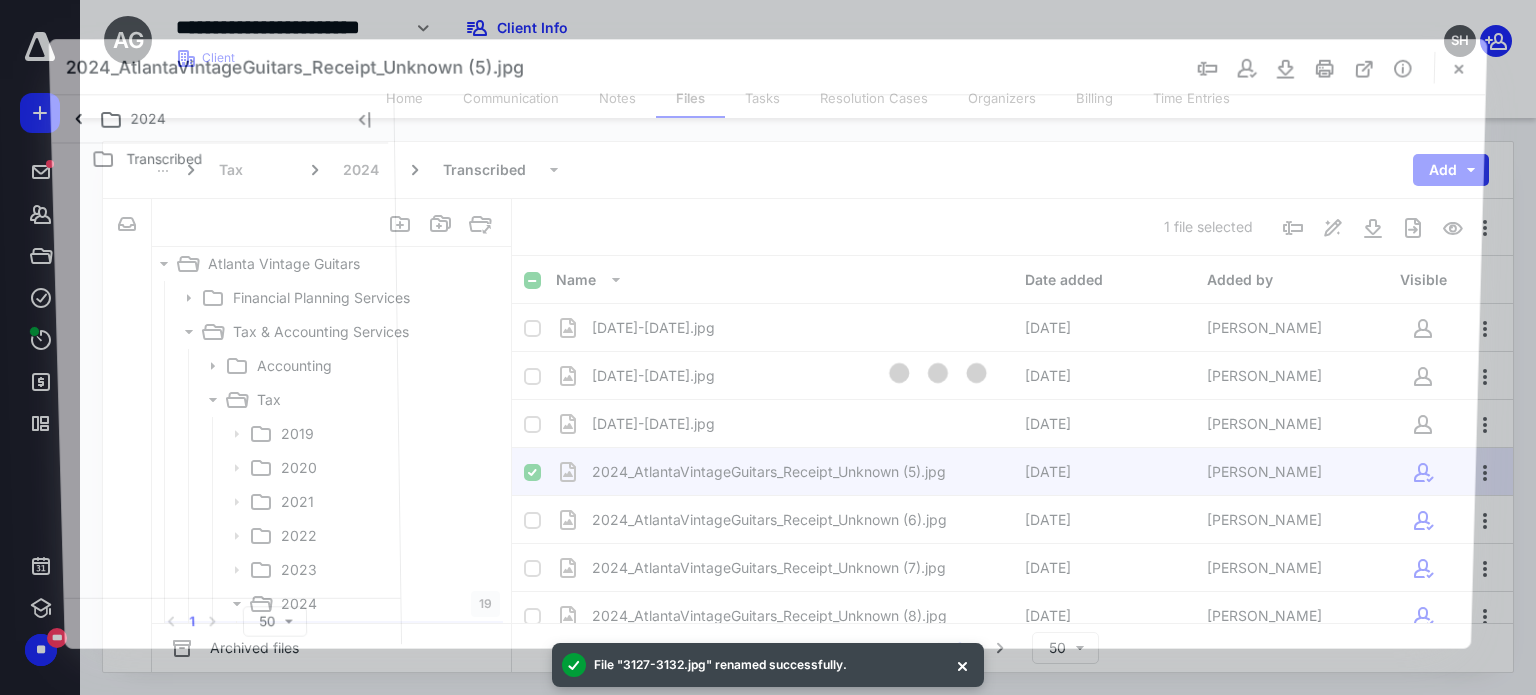 scroll, scrollTop: 0, scrollLeft: 0, axis: both 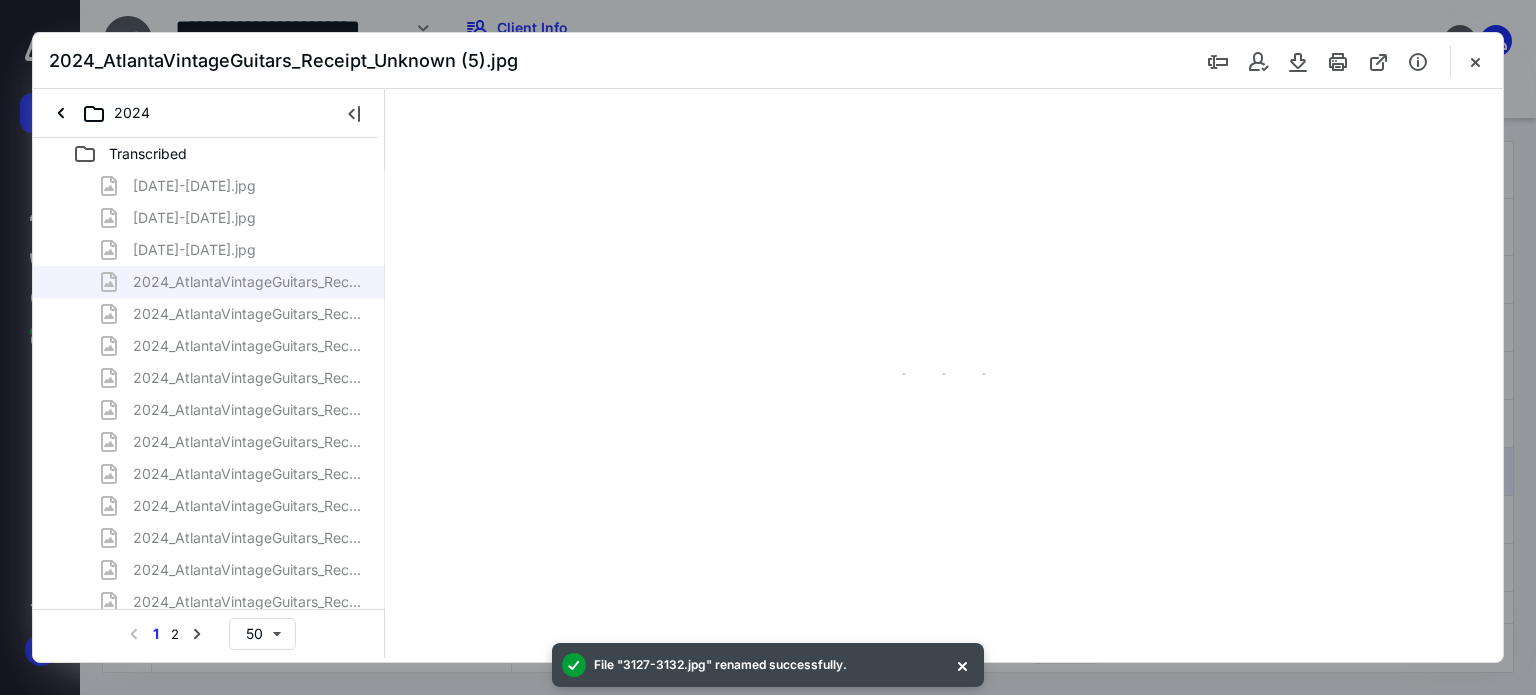 type on "62" 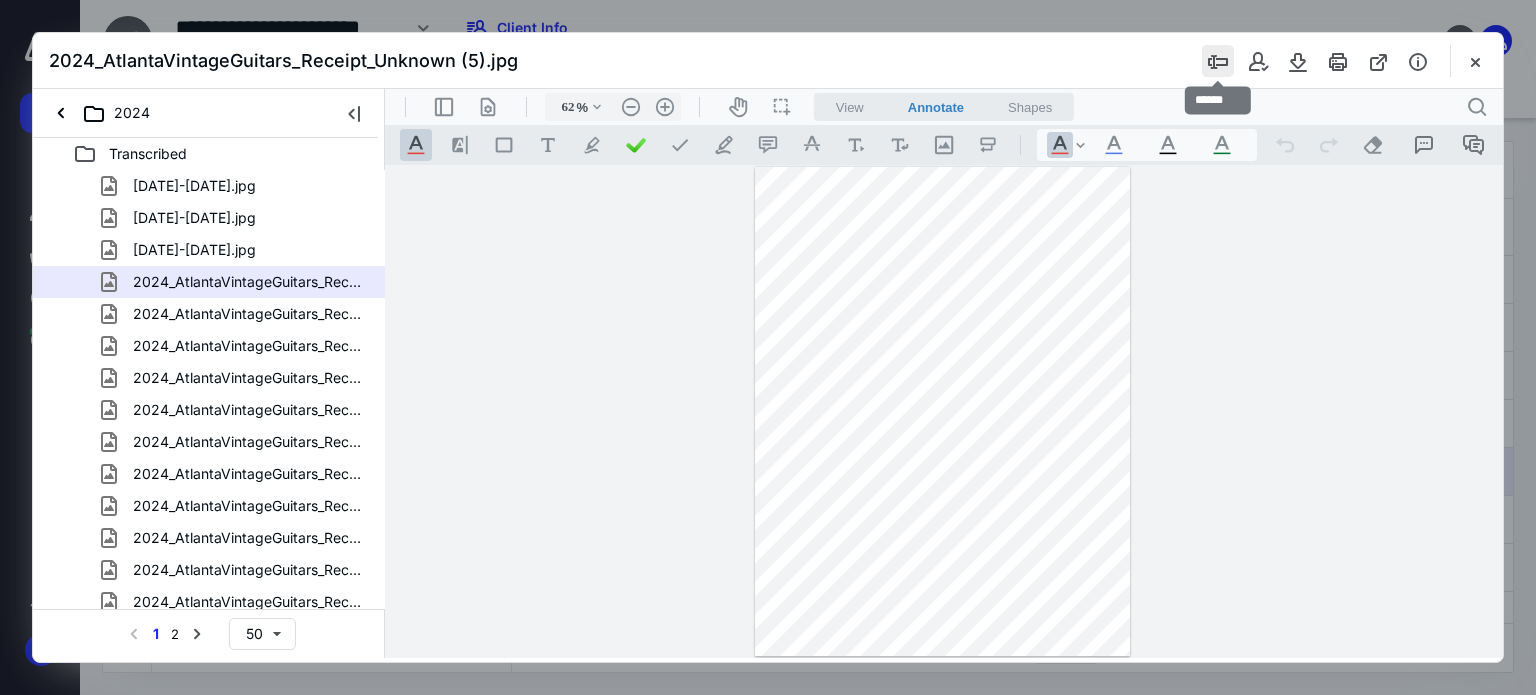 click at bounding box center (1218, 61) 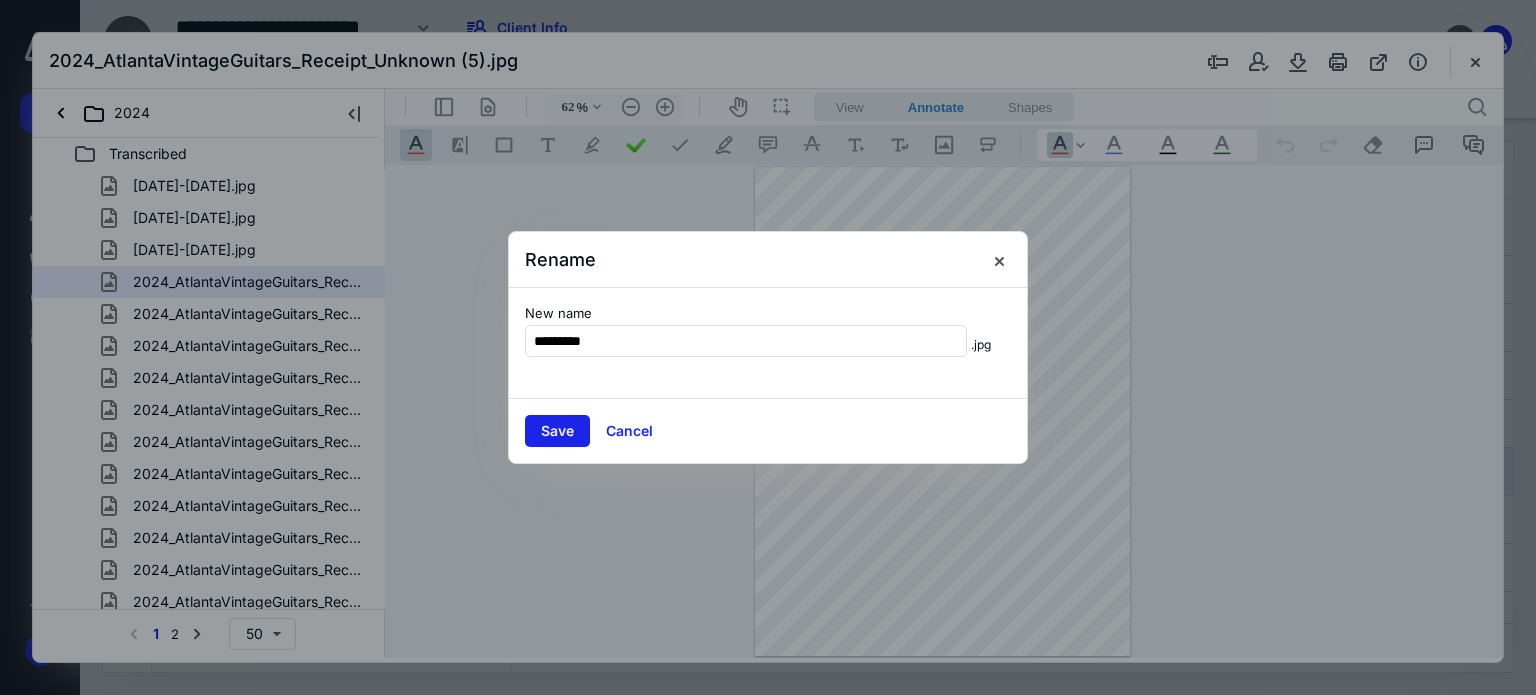 type on "*********" 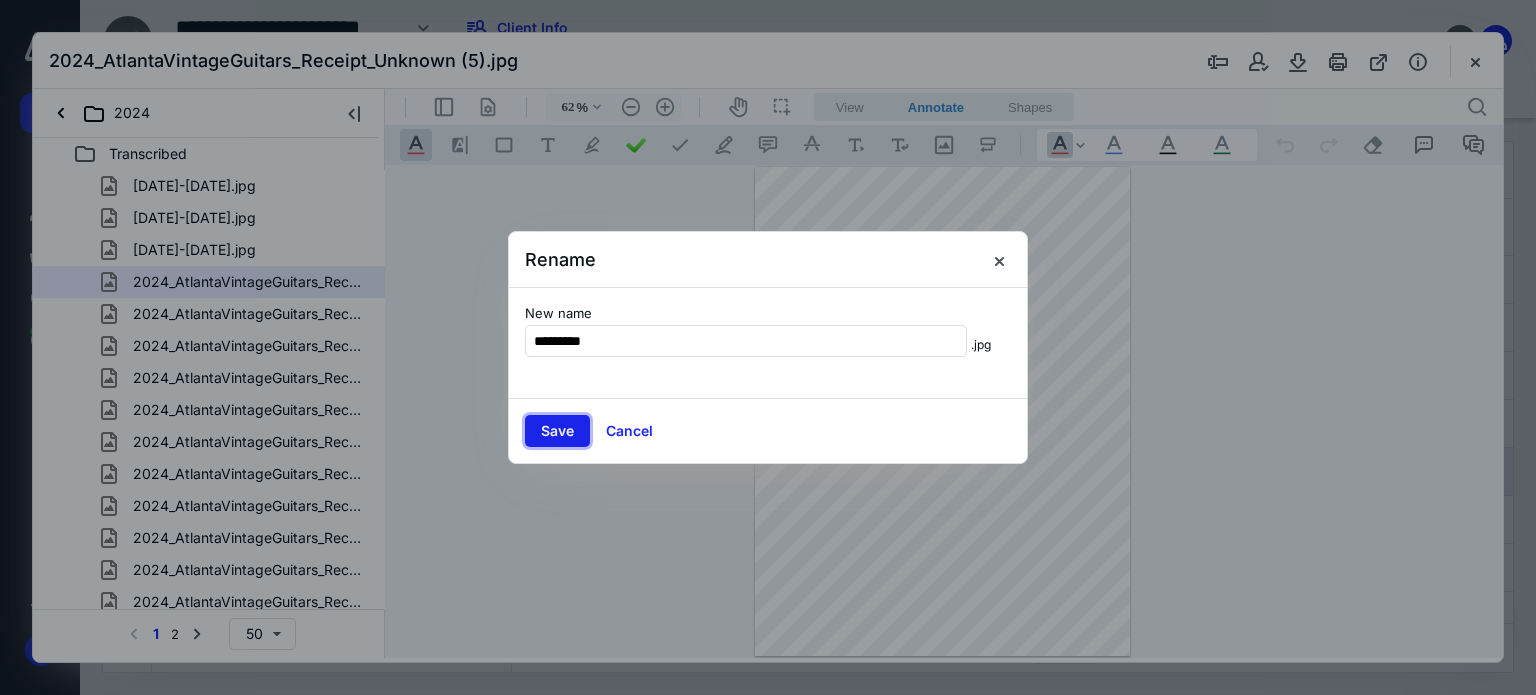 click on "Save" at bounding box center (557, 431) 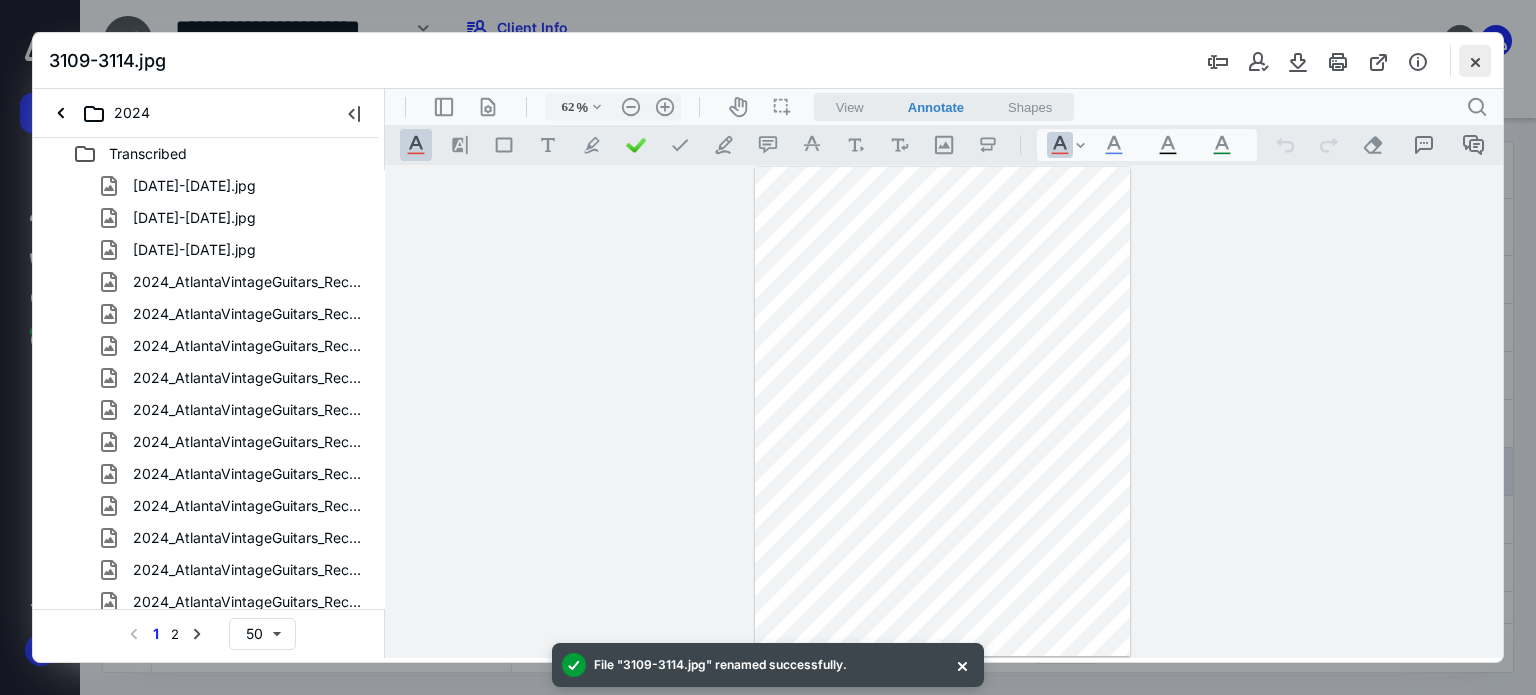 click at bounding box center (1475, 61) 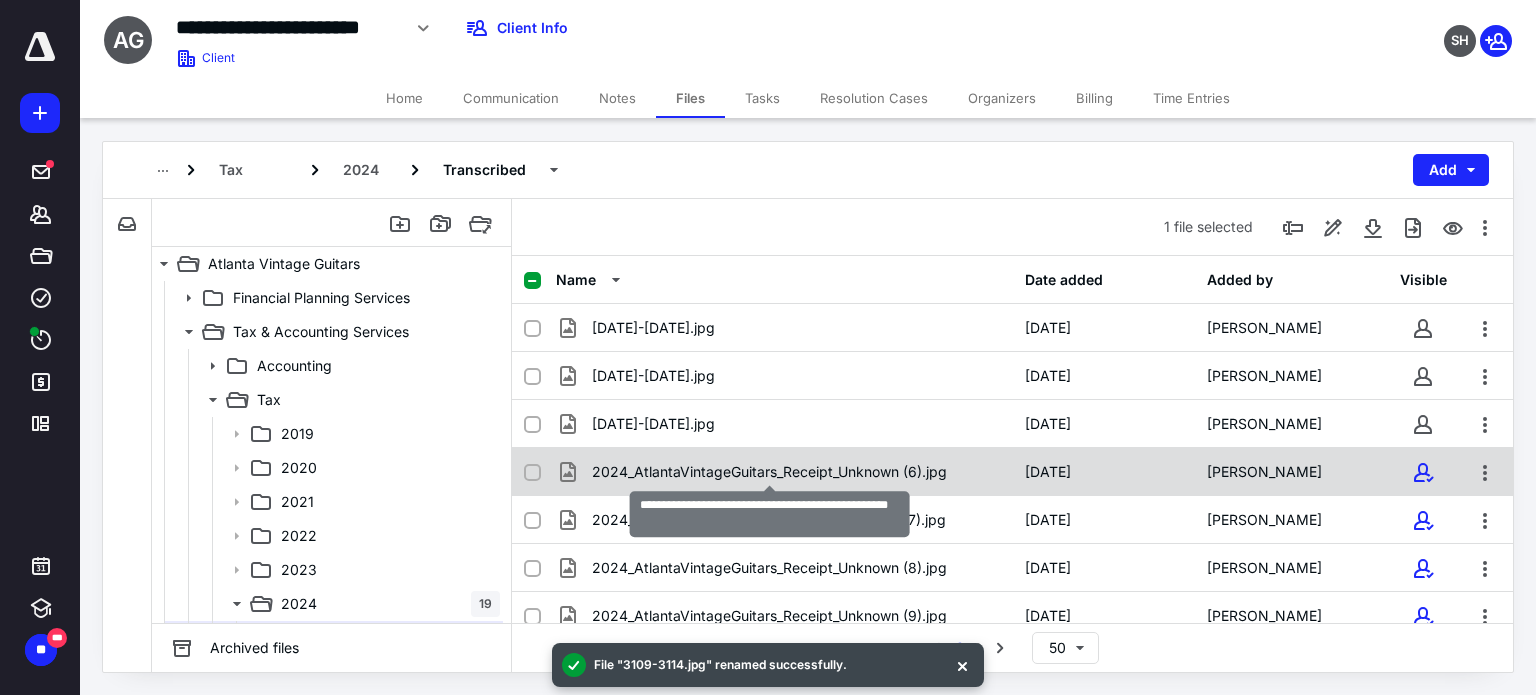 click on "2024_AtlantaVintageGuitars_Receipt_Unknown (6).jpg" at bounding box center (769, 472) 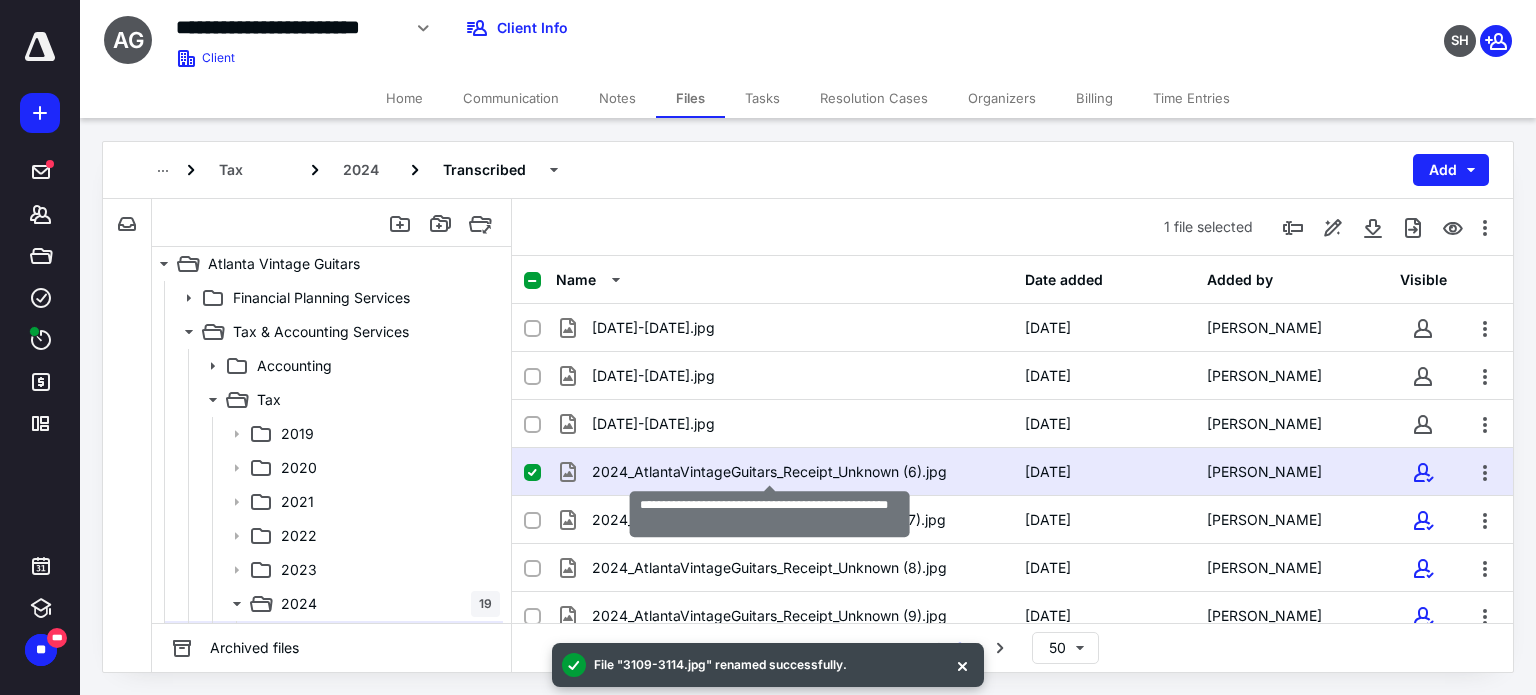 click on "2024_AtlantaVintageGuitars_Receipt_Unknown (6).jpg" at bounding box center [769, 472] 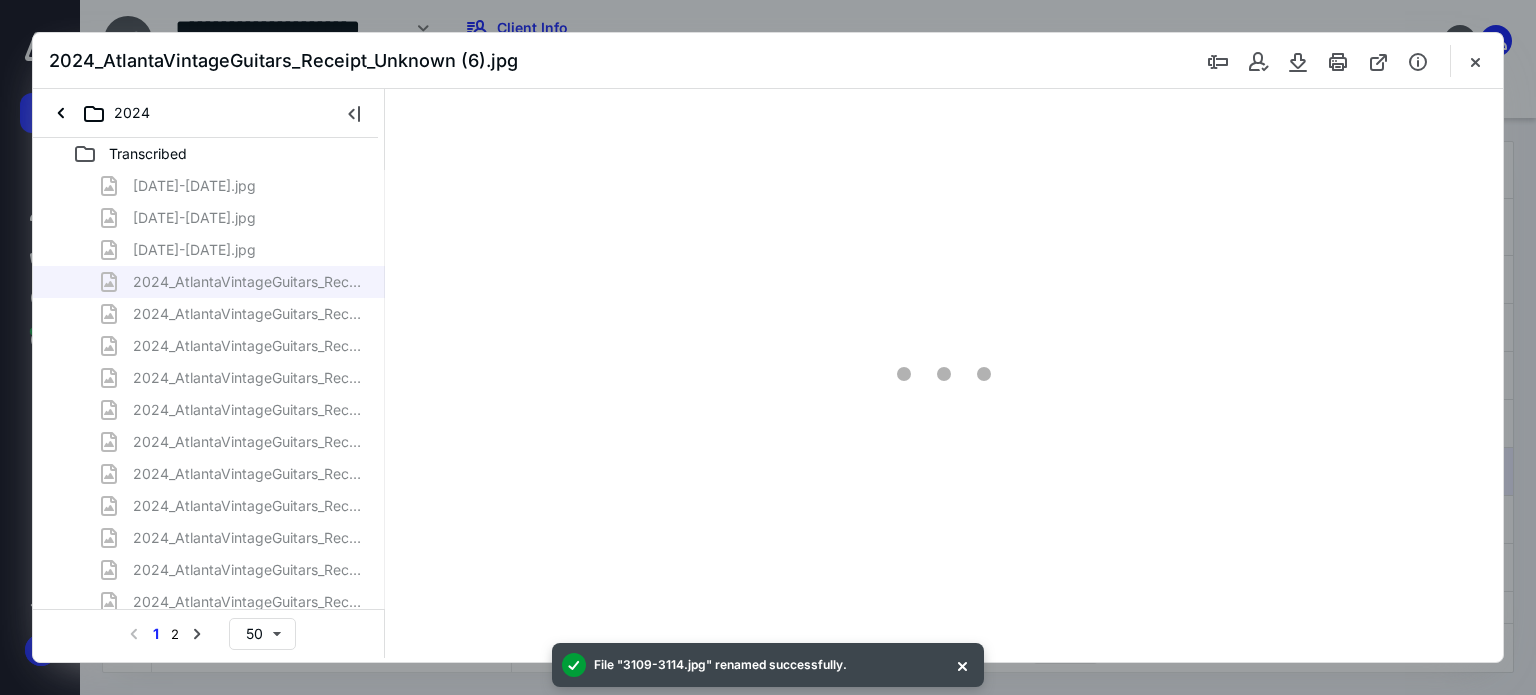 scroll, scrollTop: 0, scrollLeft: 0, axis: both 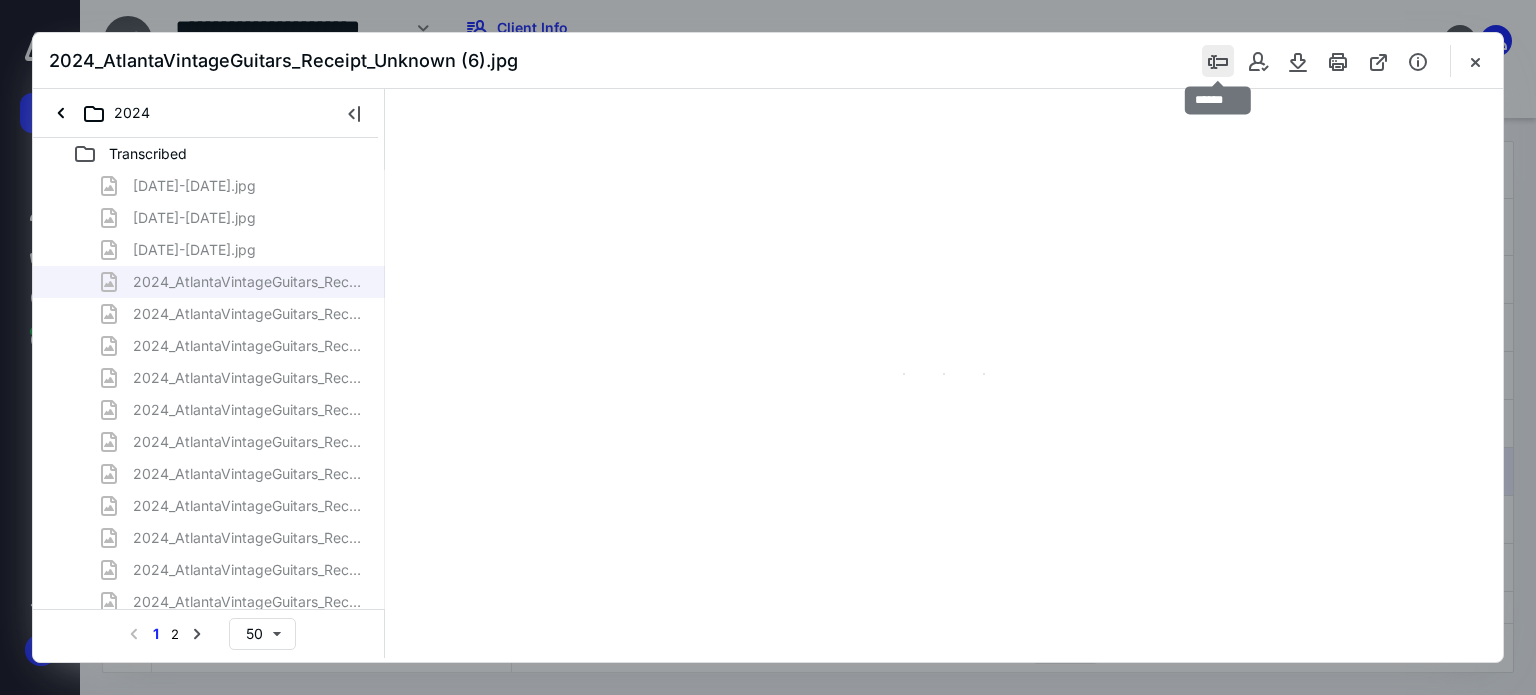 type on "62" 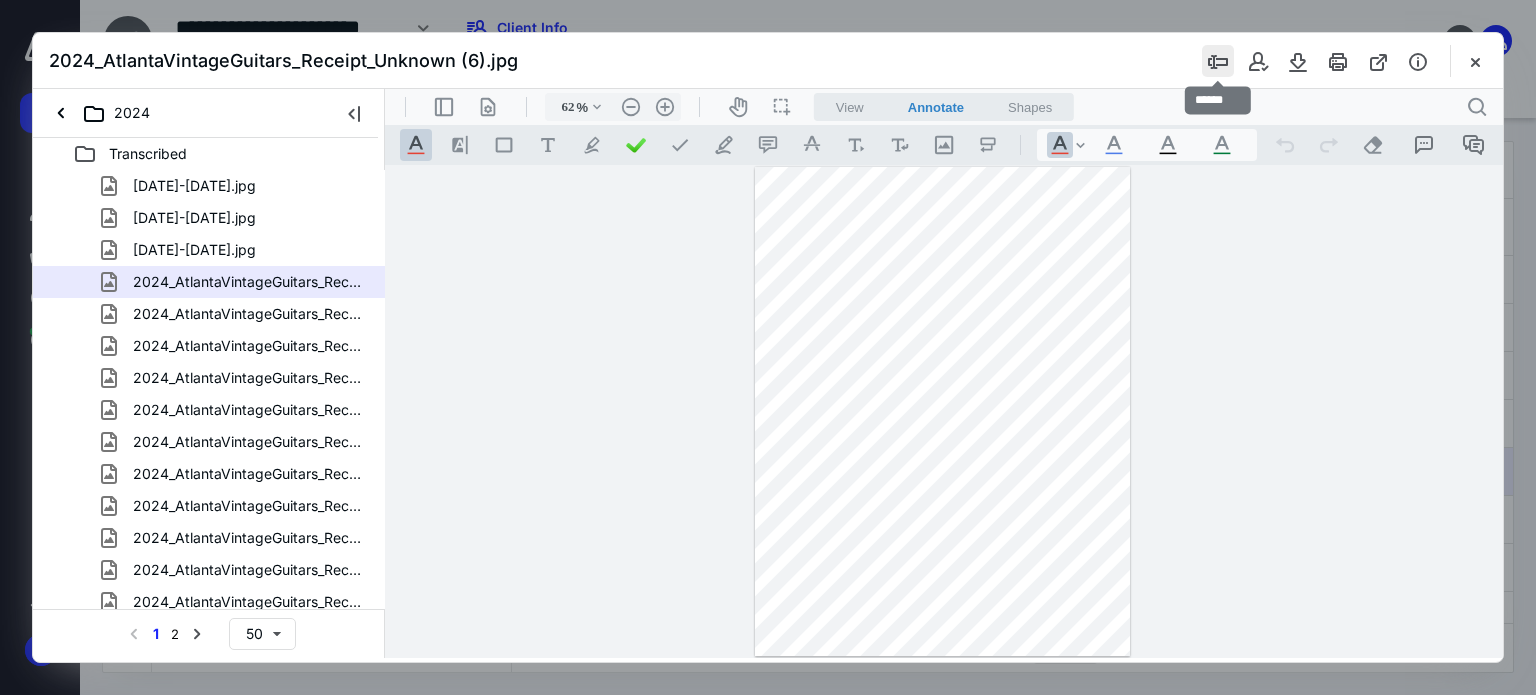 click at bounding box center (1218, 61) 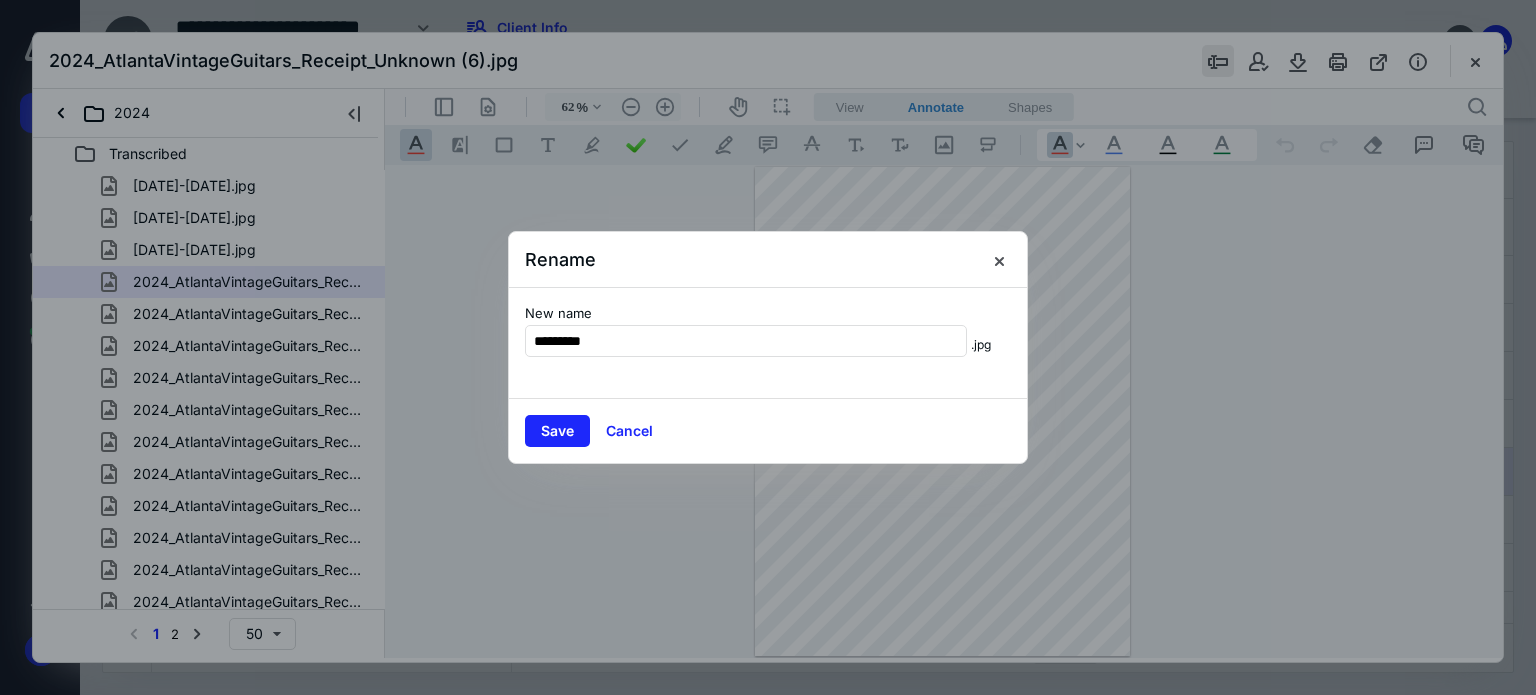 type on "*********" 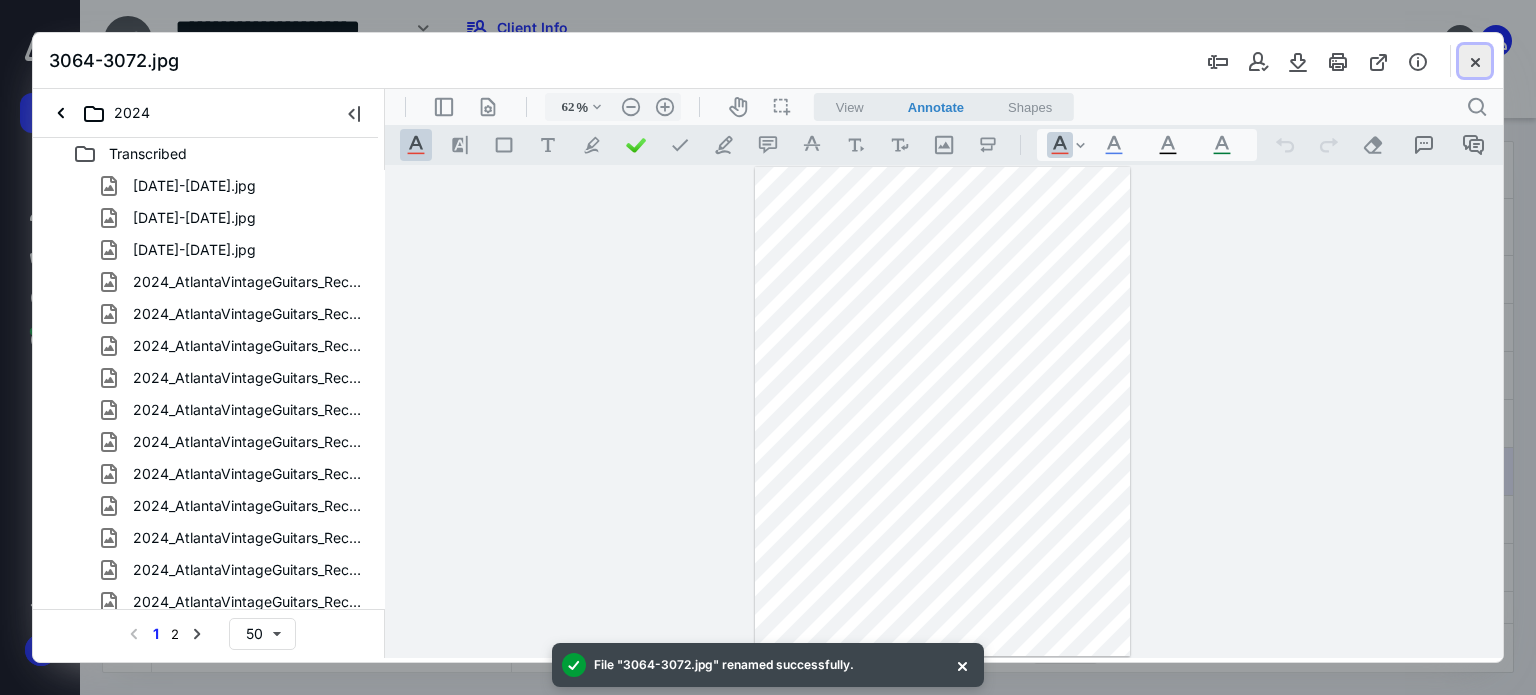 click at bounding box center [1475, 61] 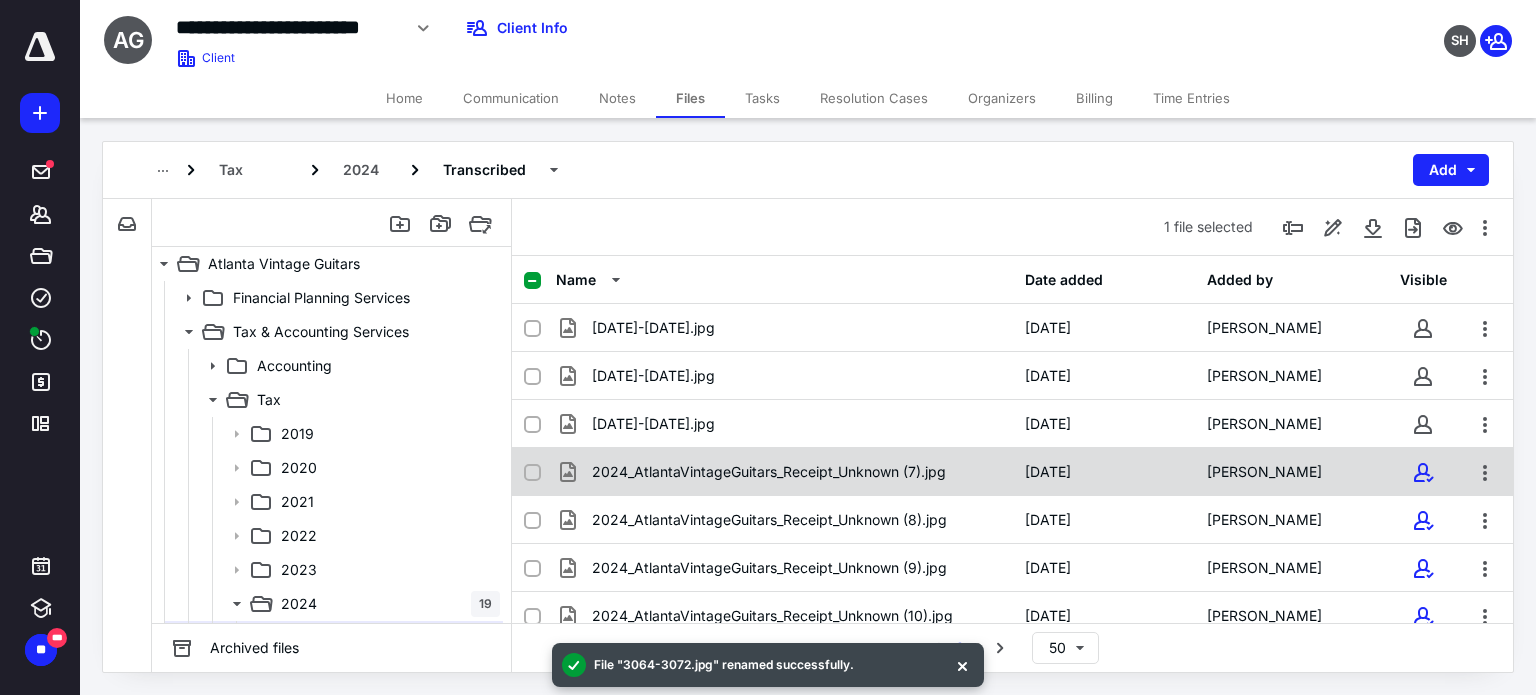 click on "2024_AtlantaVintageGuitars_Receipt_Unknown (7).jpg [DATE] [PERSON_NAME]" at bounding box center (1012, 472) 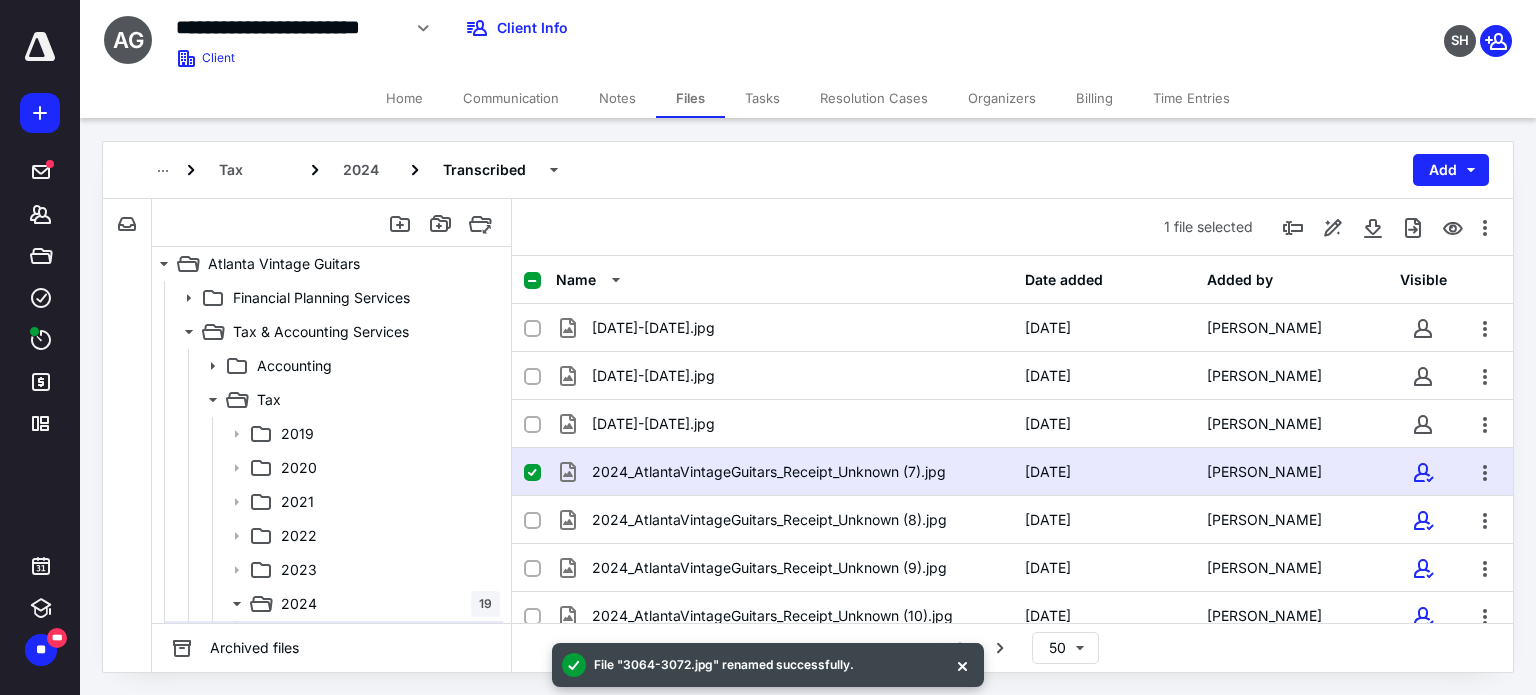 click on "2024_AtlantaVintageGuitars_Receipt_Unknown (7).jpg [DATE] [PERSON_NAME]" at bounding box center [1012, 472] 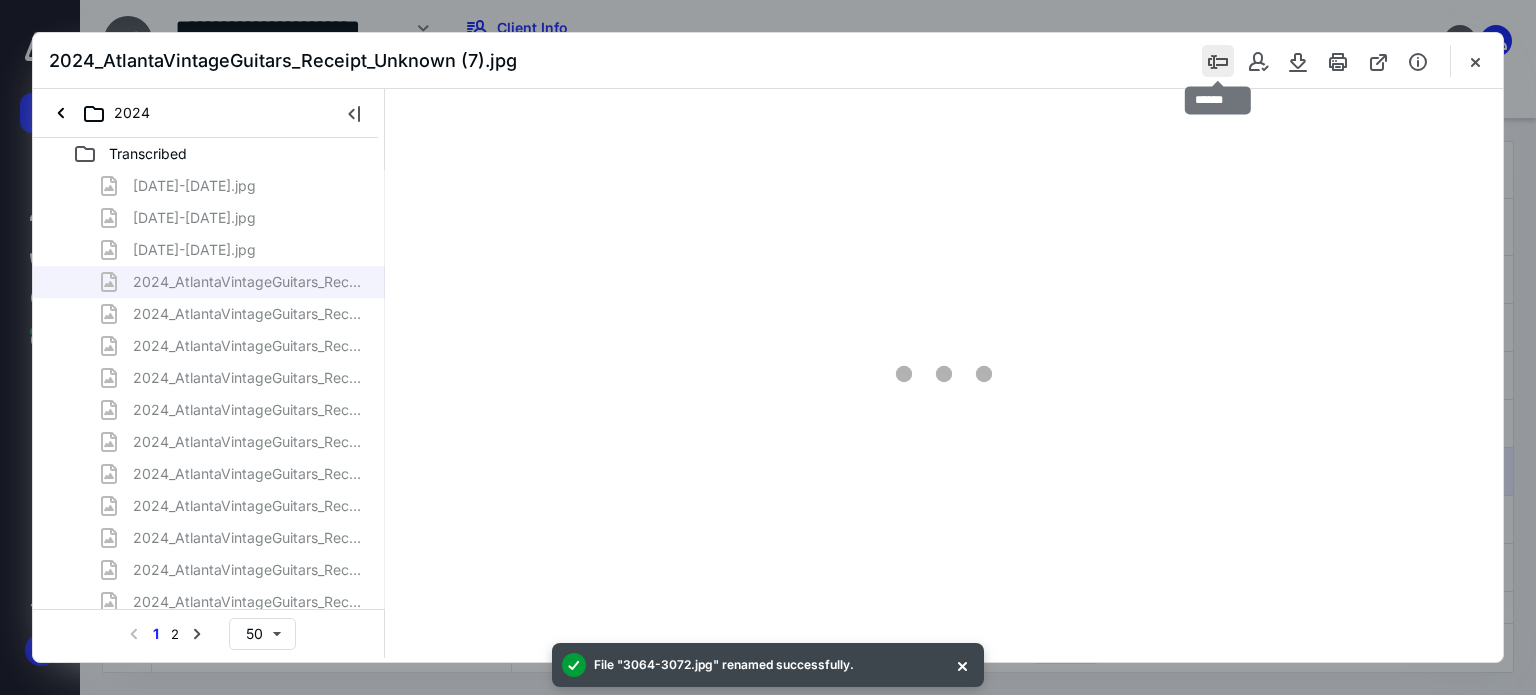 scroll, scrollTop: 0, scrollLeft: 0, axis: both 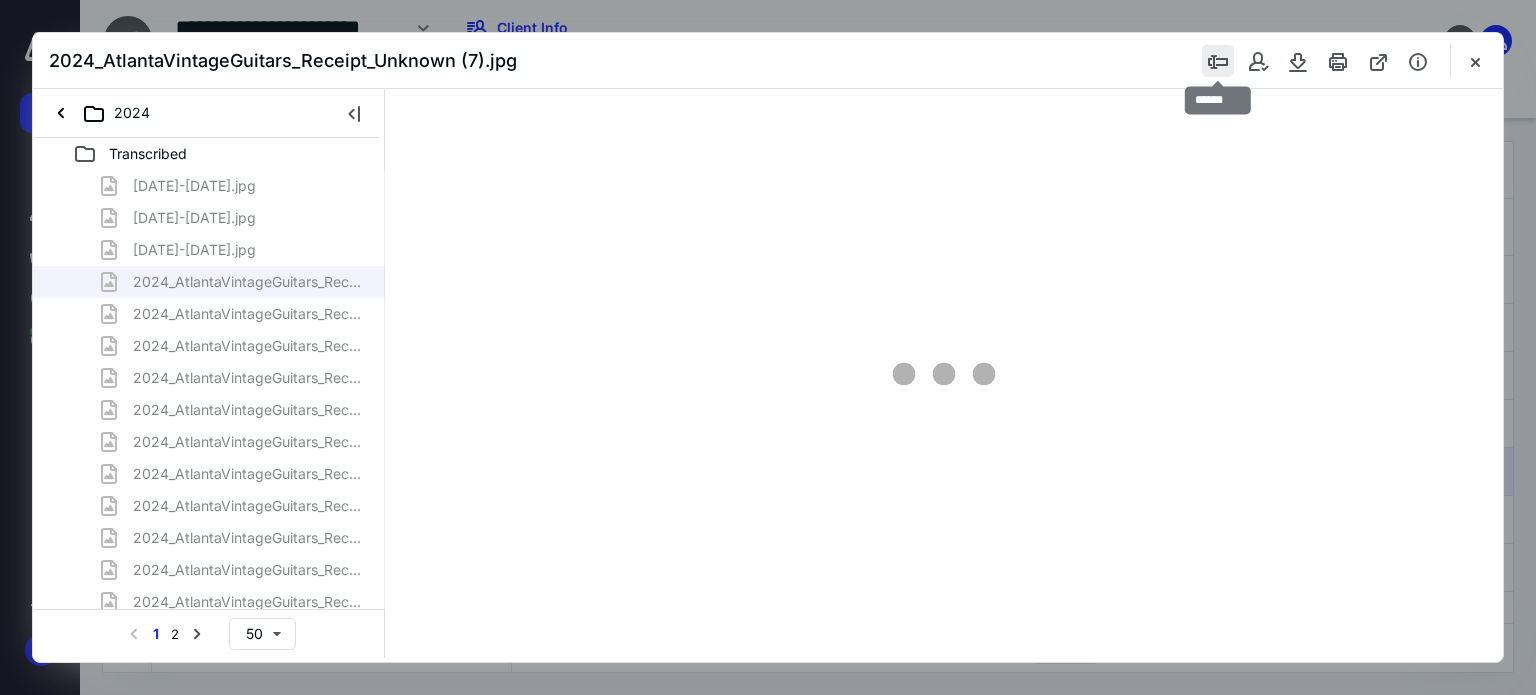 type on "62" 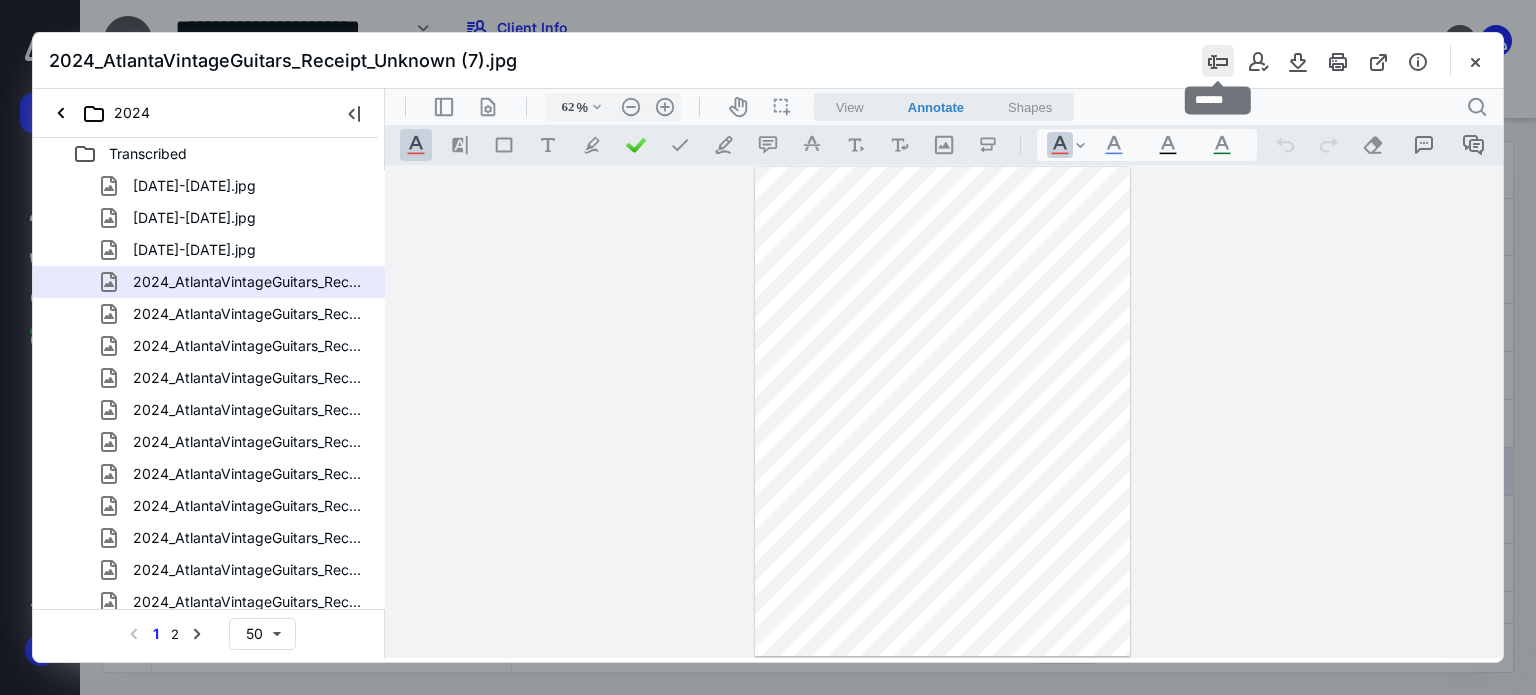 click at bounding box center [1218, 61] 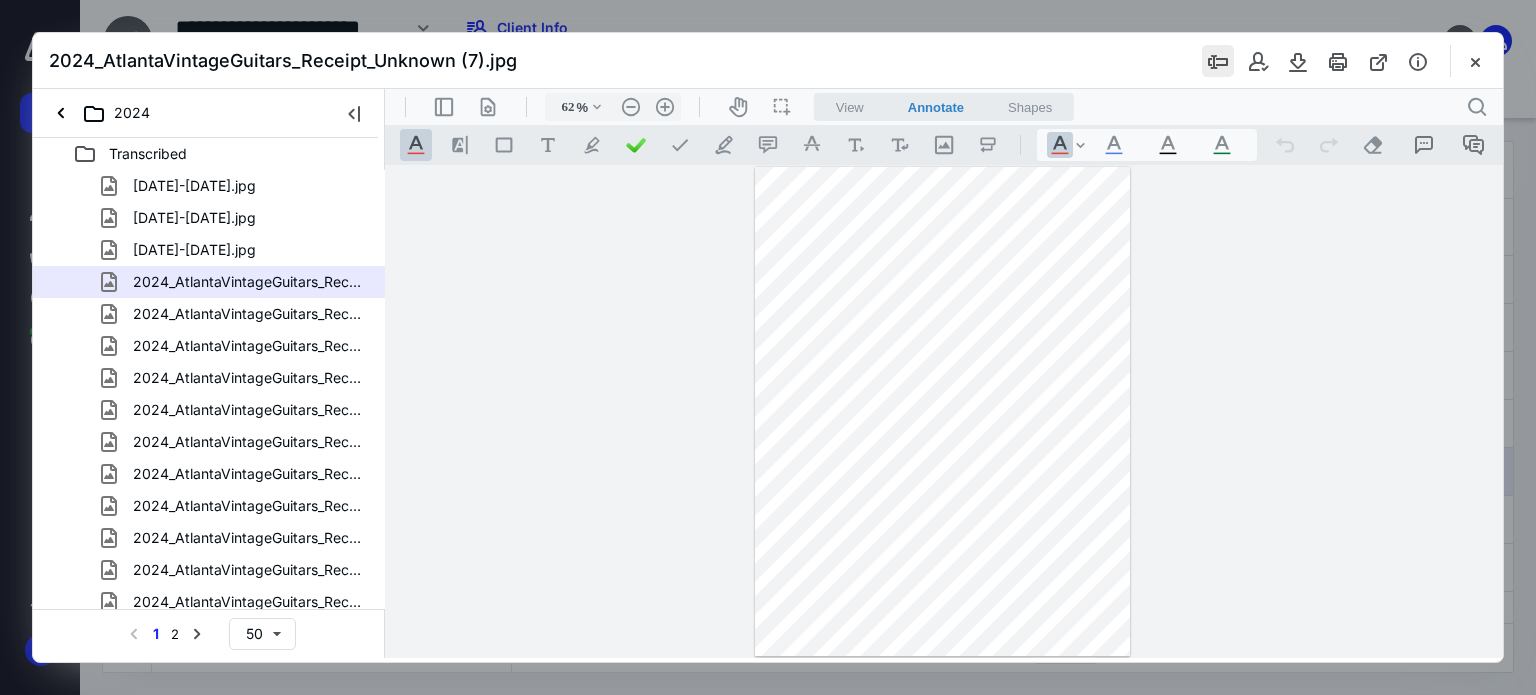 click at bounding box center [768, 347] 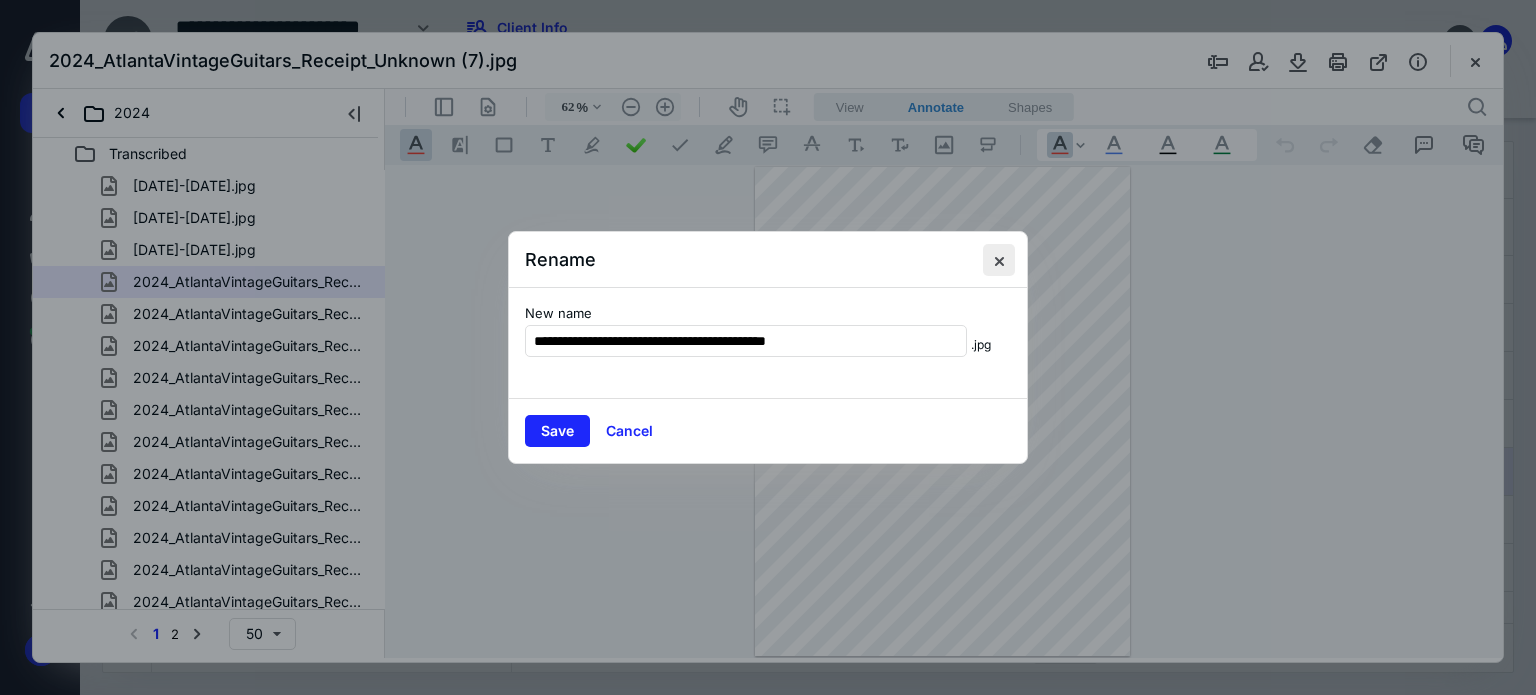 click at bounding box center (999, 260) 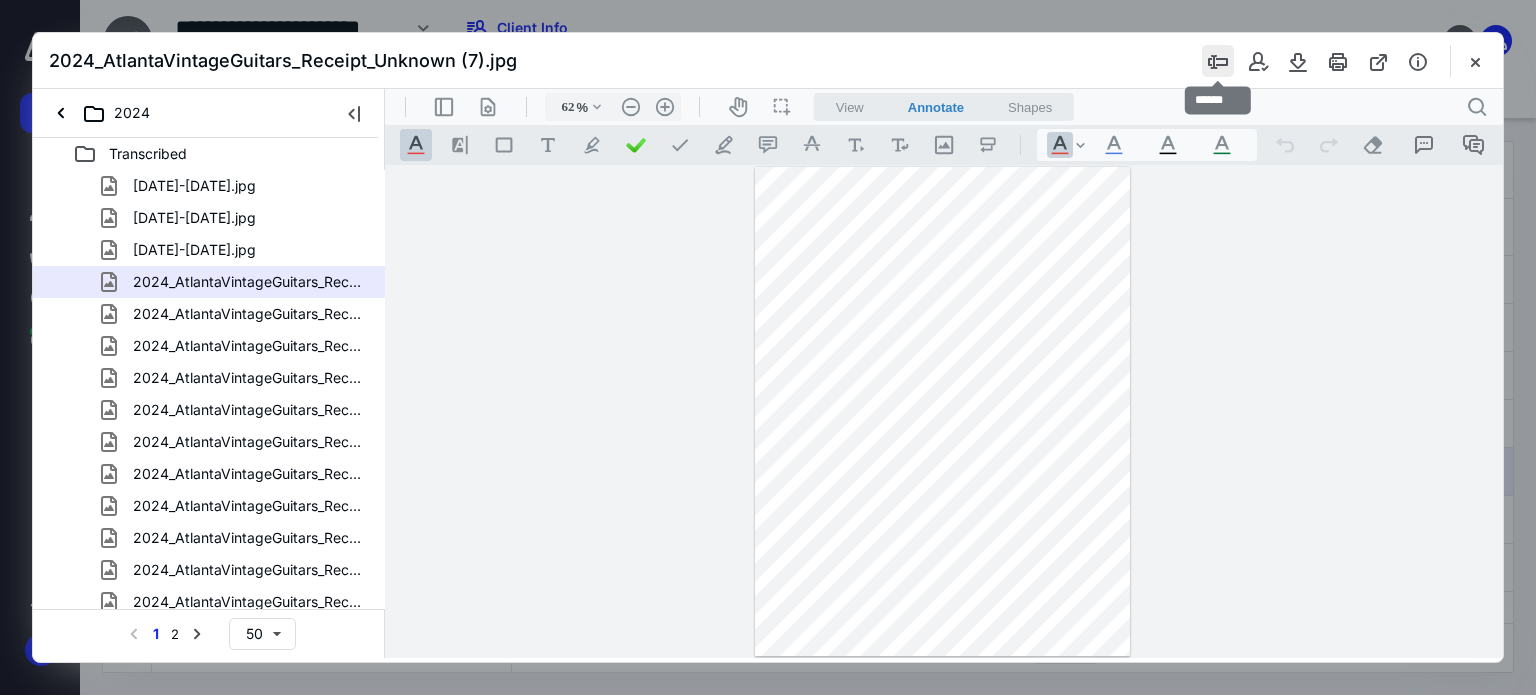 click at bounding box center [1218, 61] 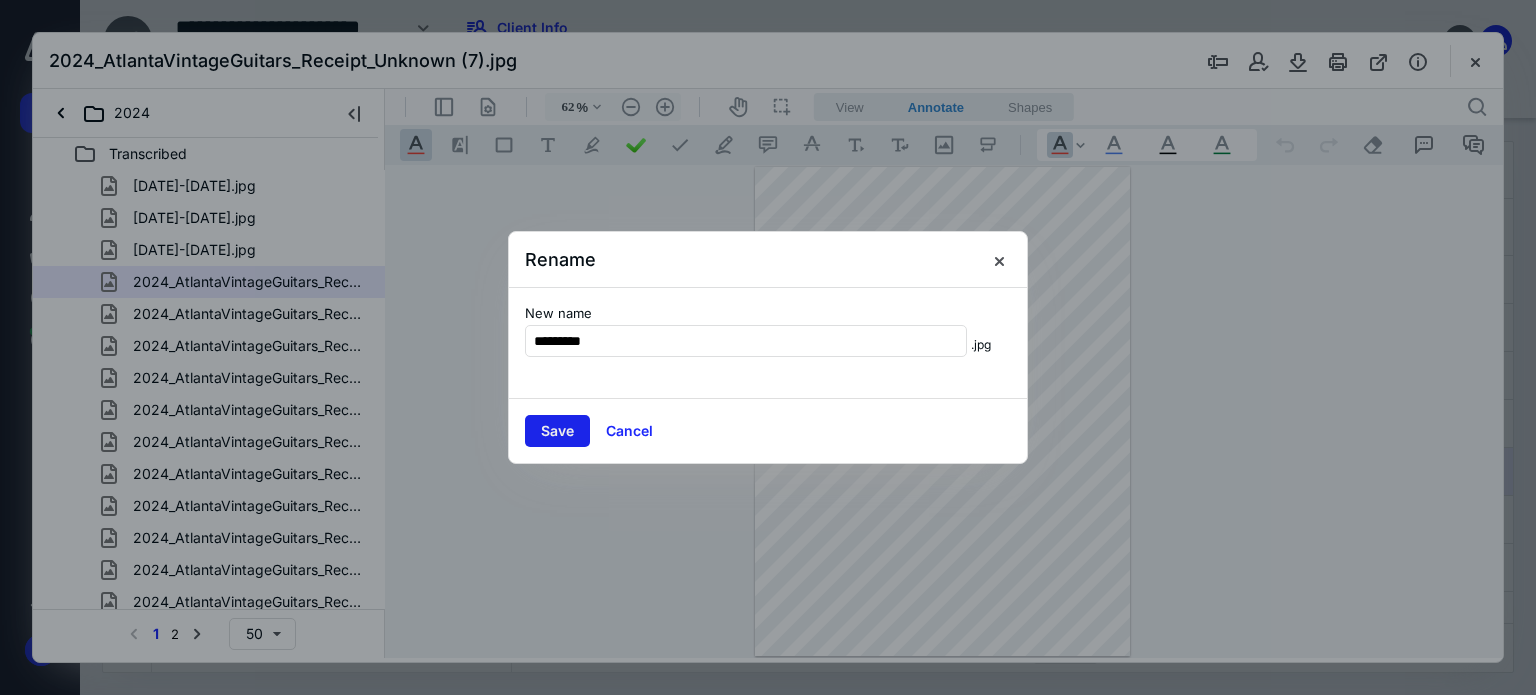 type on "*********" 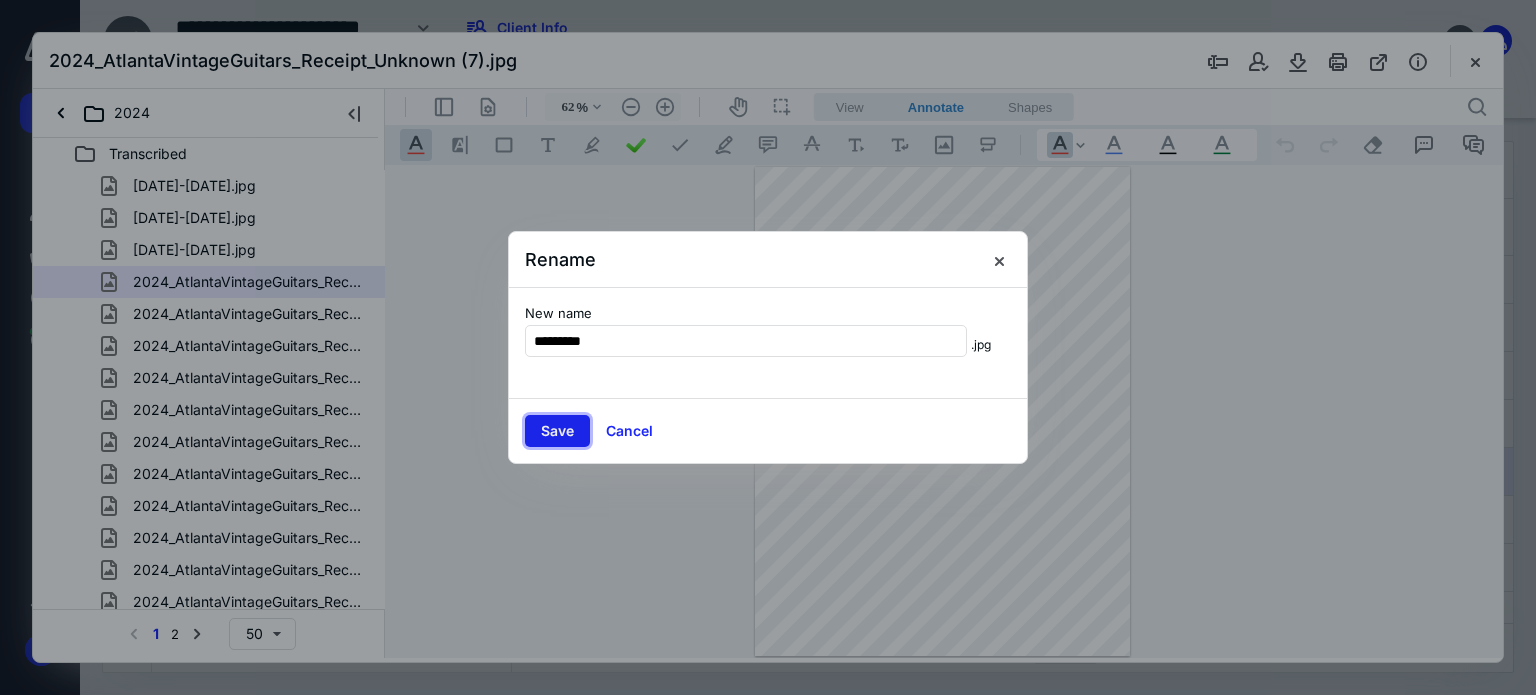 click on "Save" at bounding box center (557, 431) 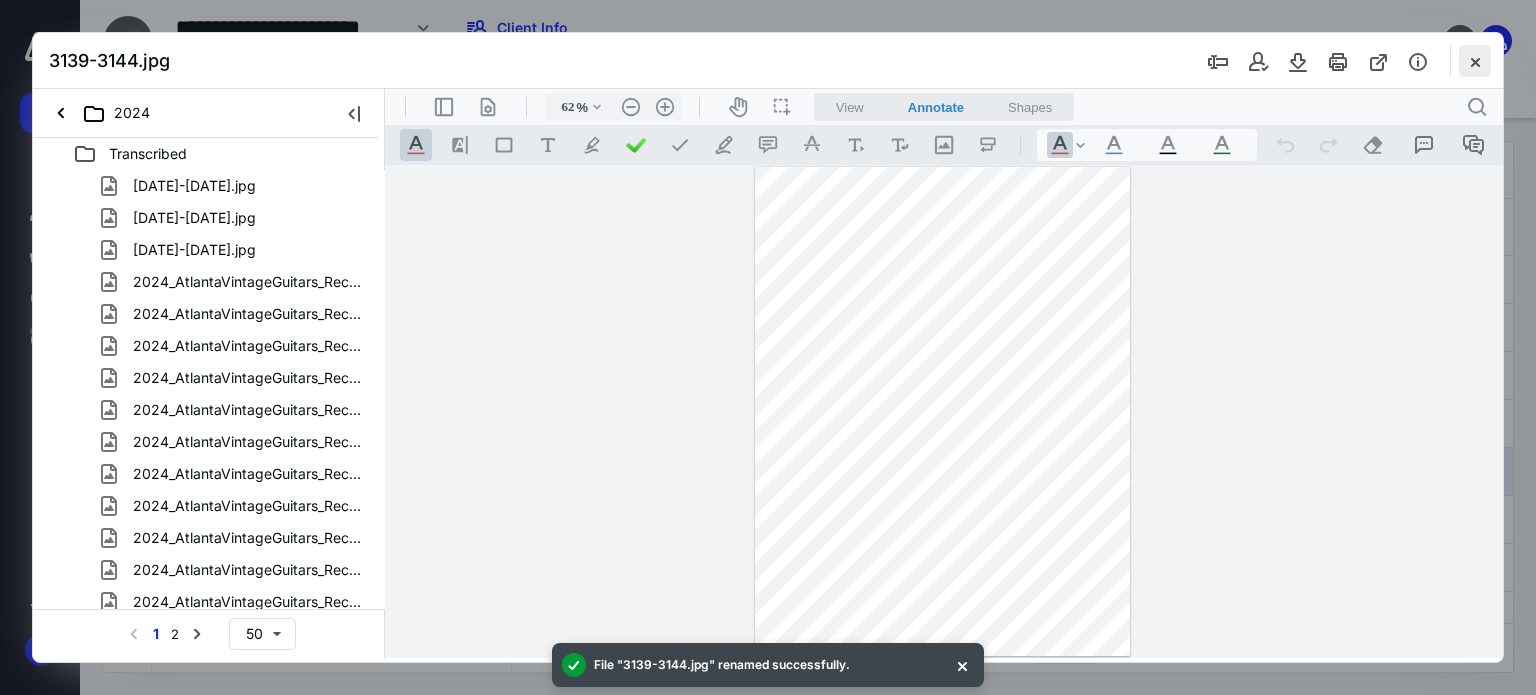 click at bounding box center [1475, 61] 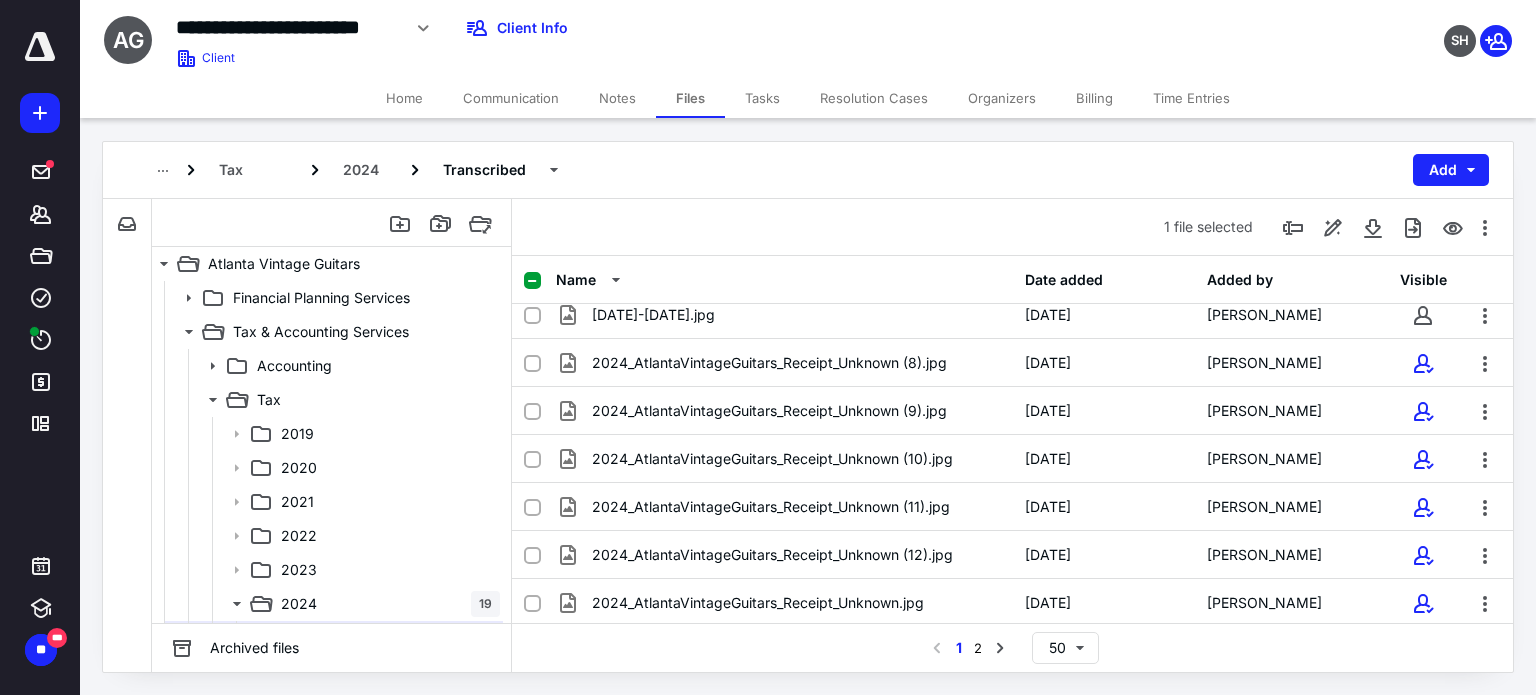 scroll, scrollTop: 62, scrollLeft: 0, axis: vertical 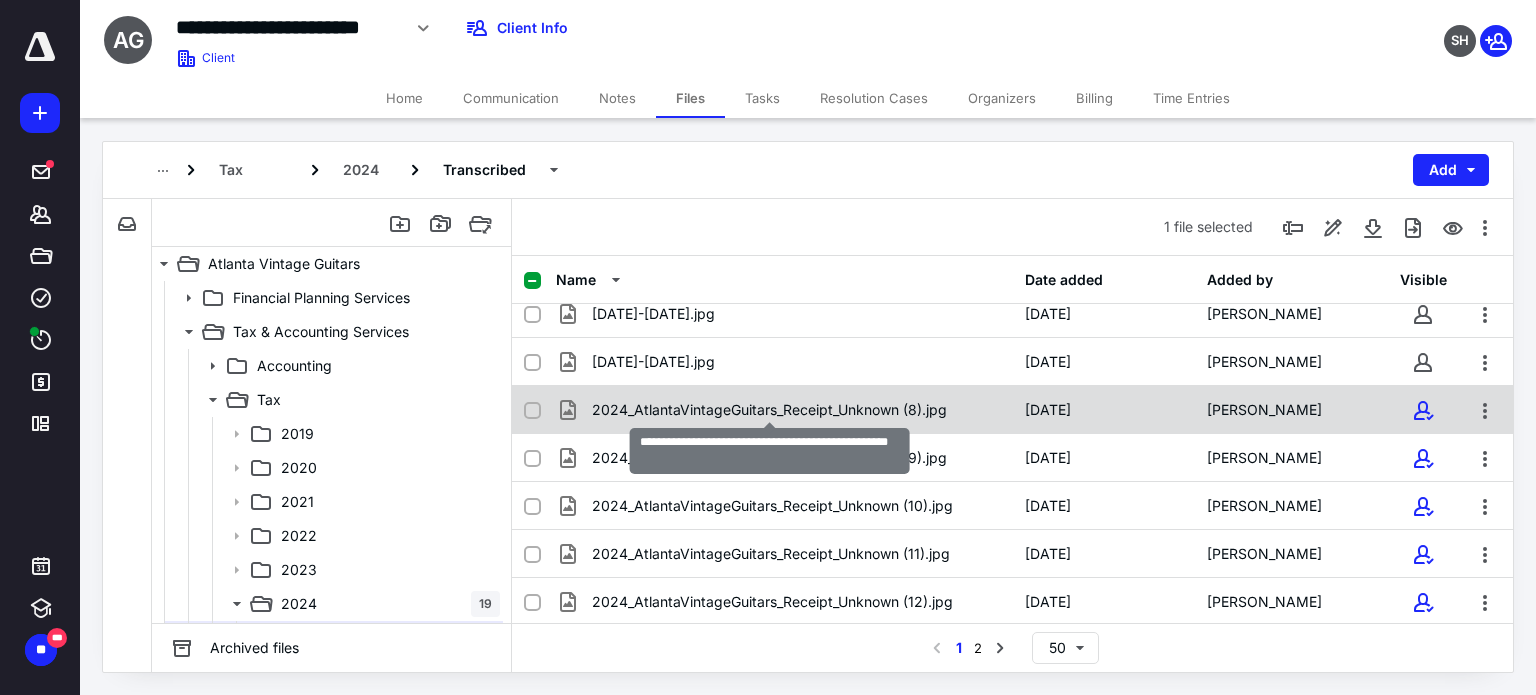click on "2024_AtlantaVintageGuitars_Receipt_Unknown (8).jpg" at bounding box center [769, 410] 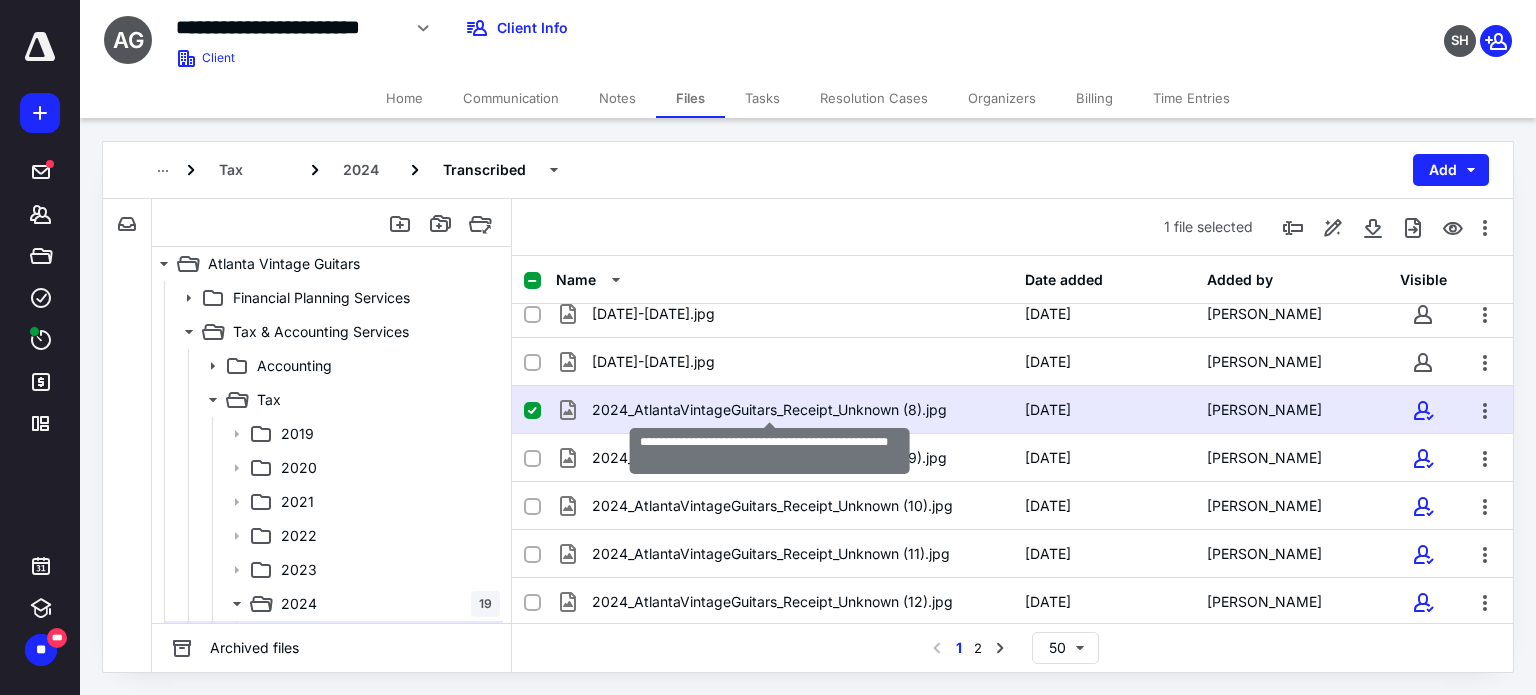click on "2024_AtlantaVintageGuitars_Receipt_Unknown (8).jpg" at bounding box center (769, 410) 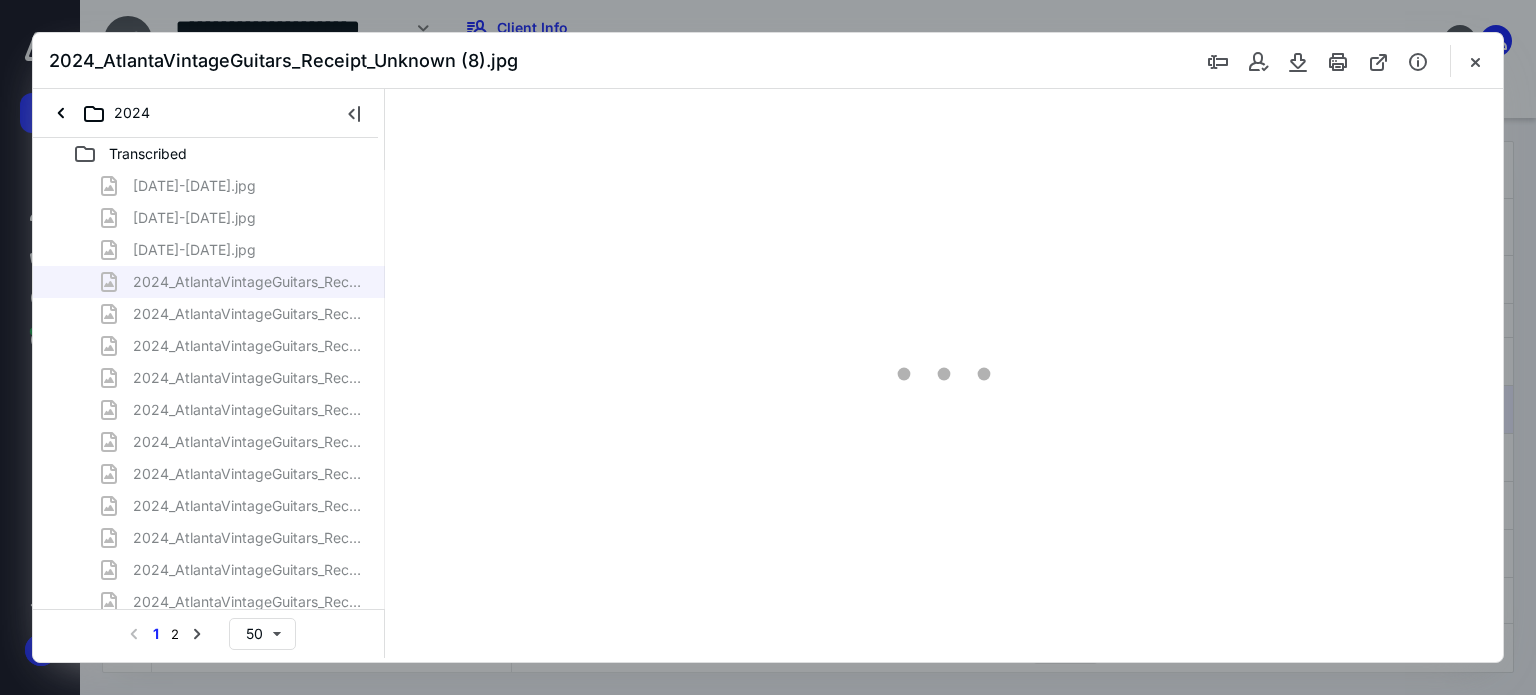 scroll, scrollTop: 0, scrollLeft: 0, axis: both 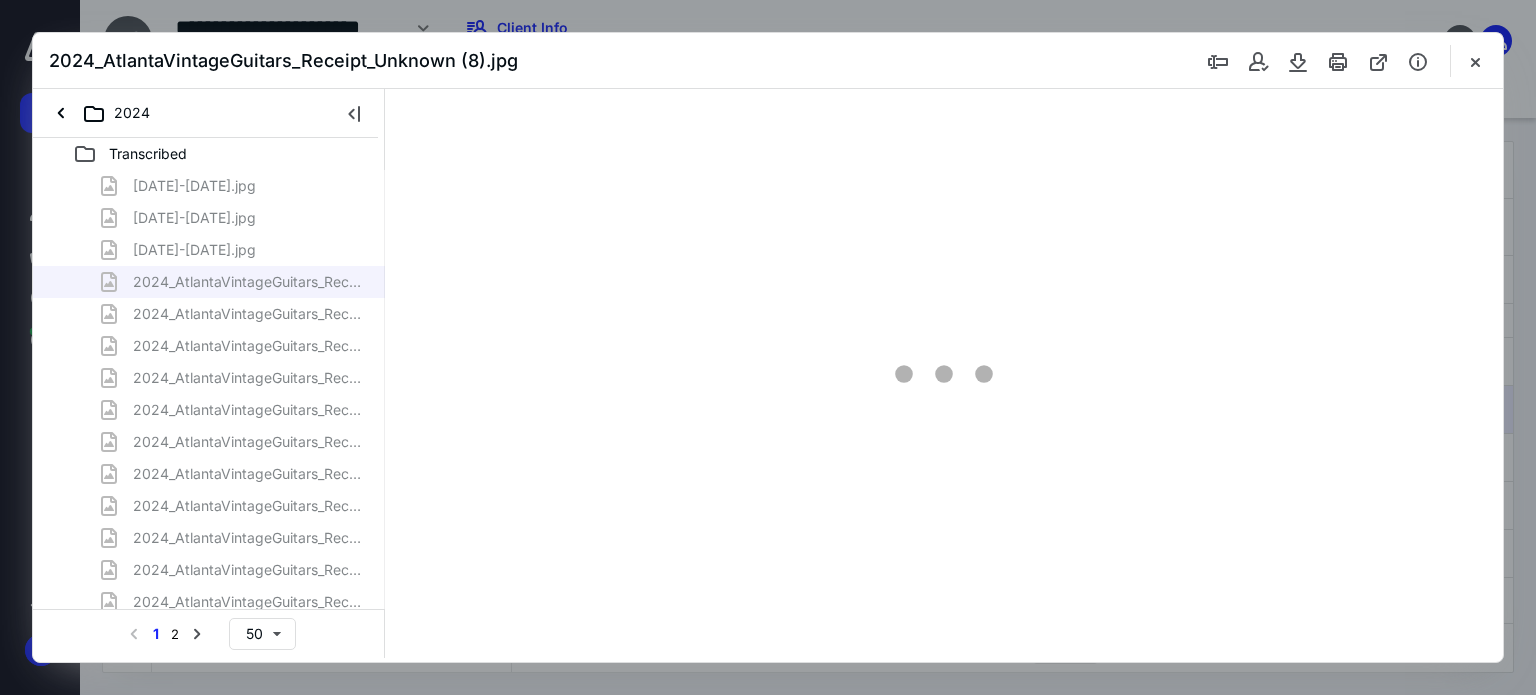 type on "62" 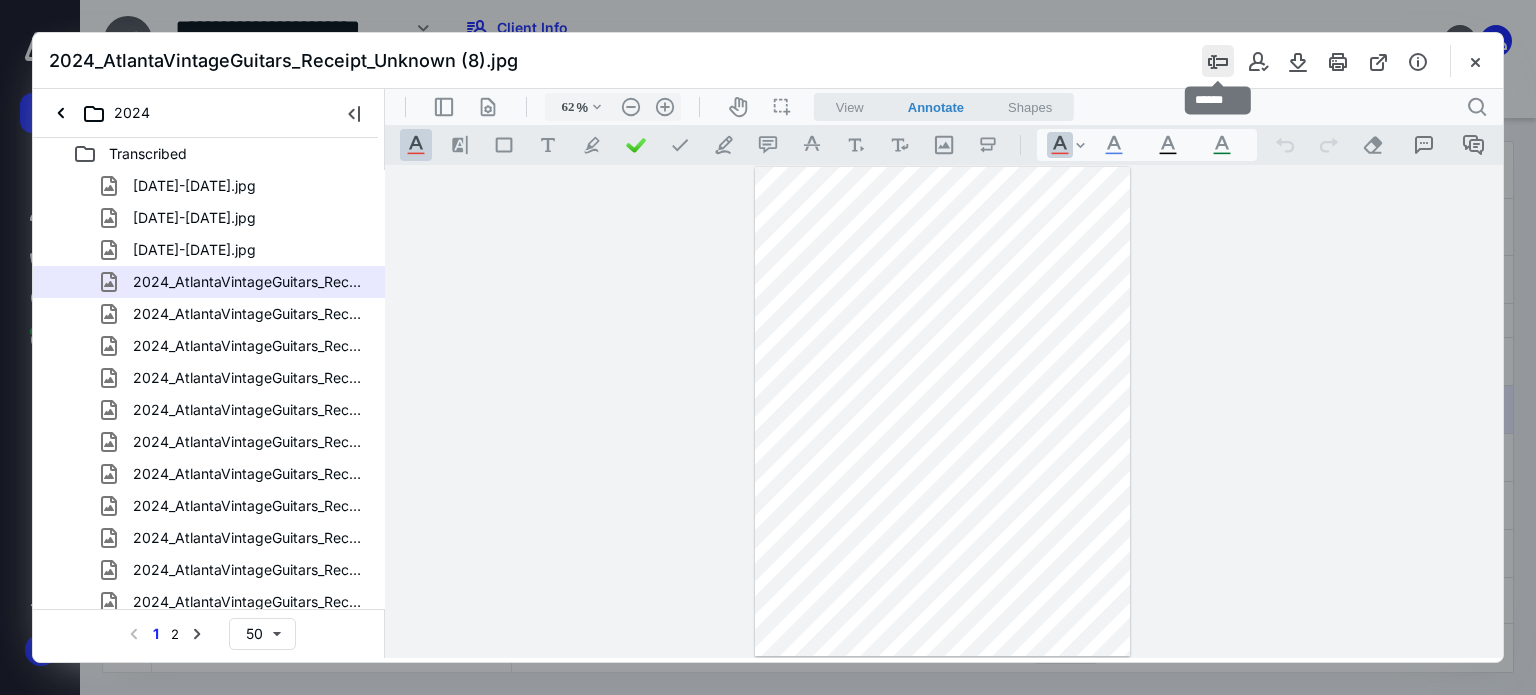 click at bounding box center [1218, 61] 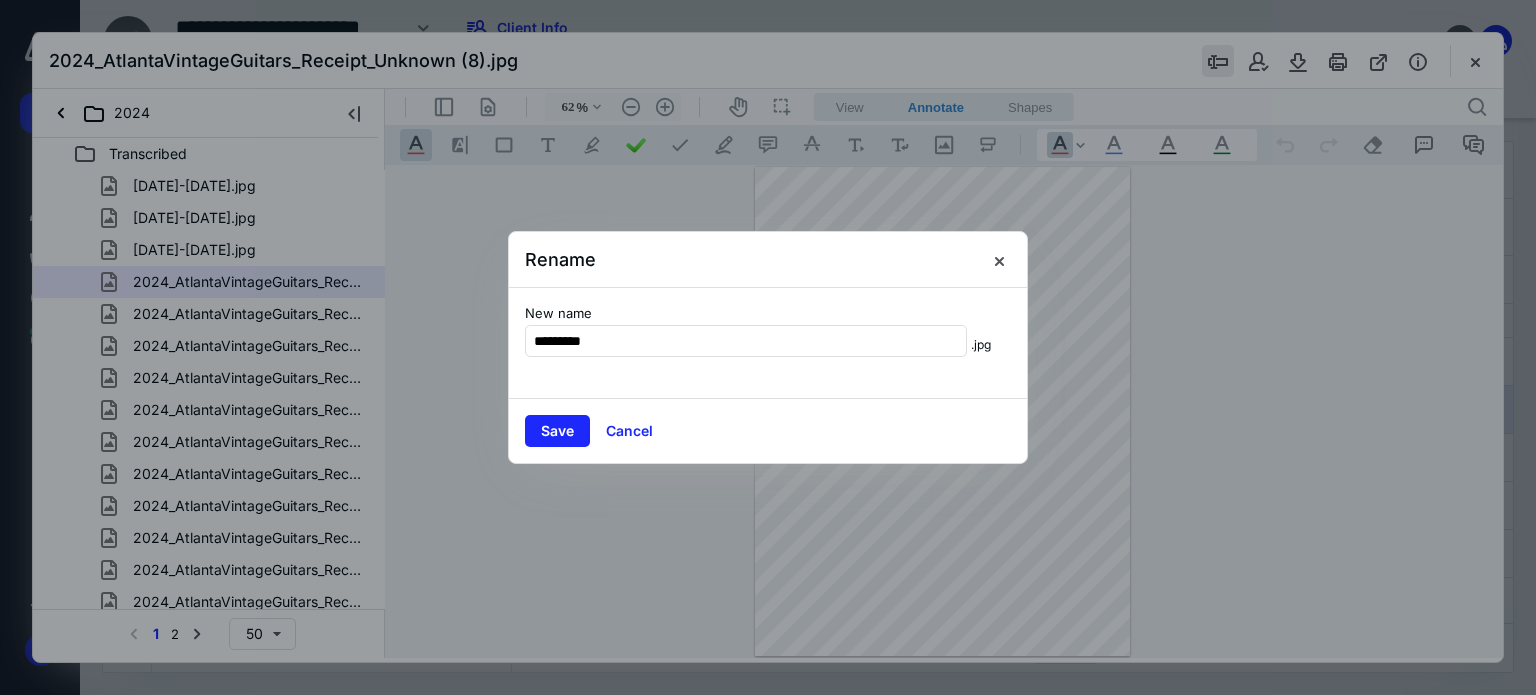 type on "*********" 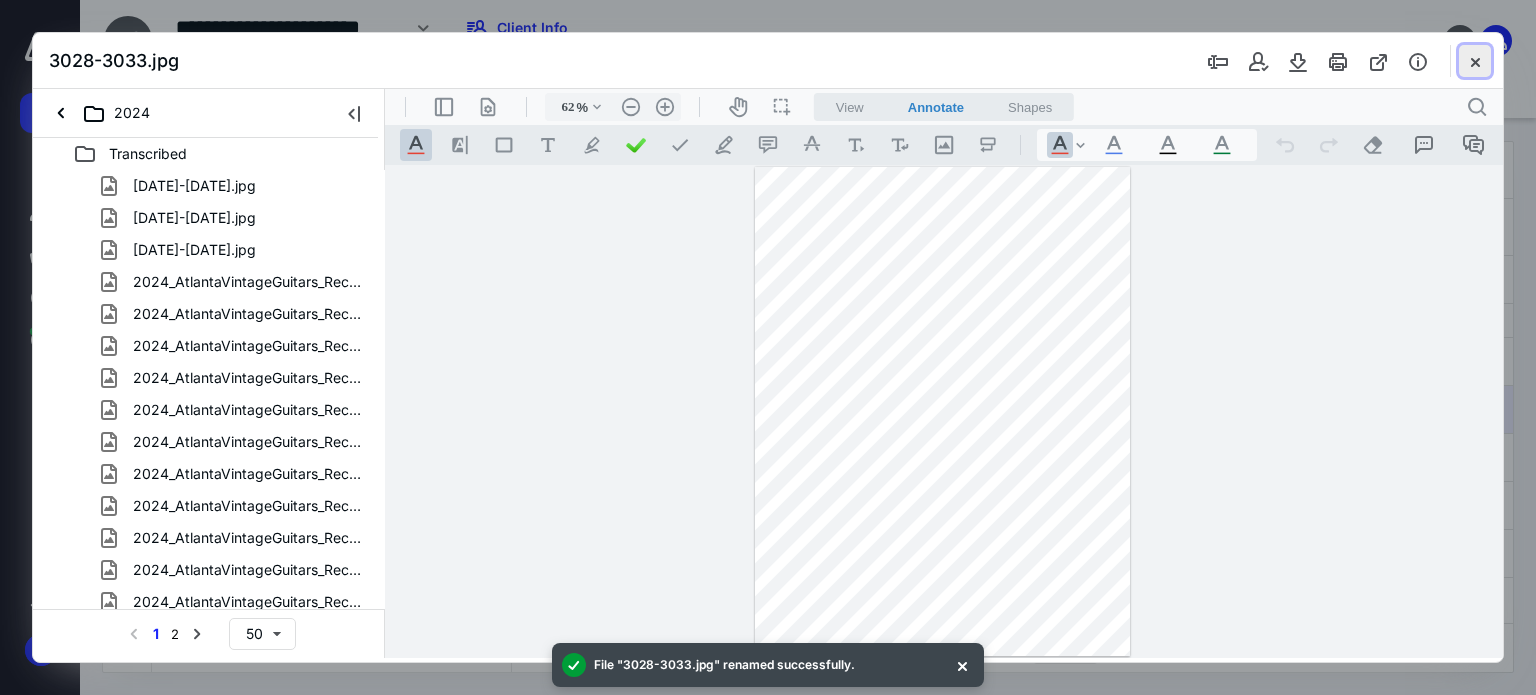 click at bounding box center (1475, 61) 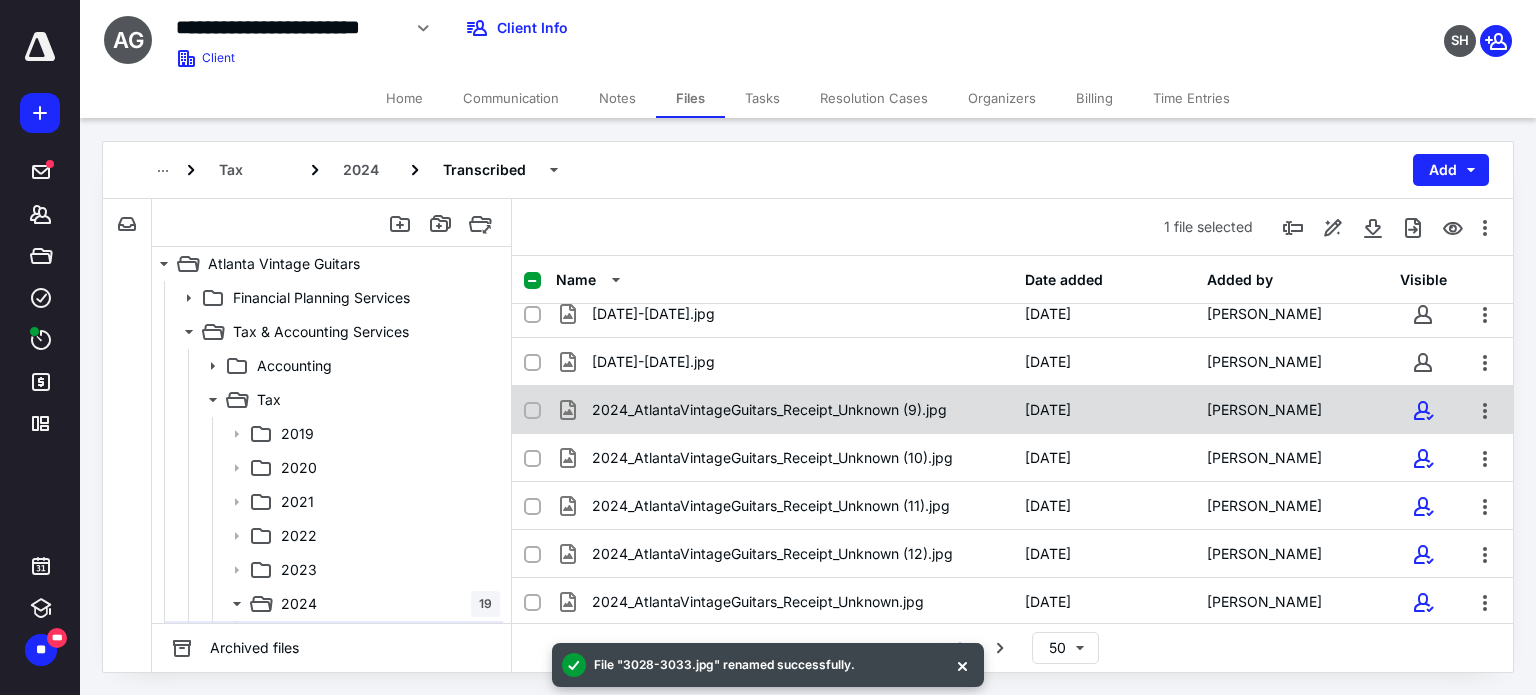 click on "2024_AtlantaVintageGuitars_Receipt_Unknown (9).jpg" at bounding box center [784, 410] 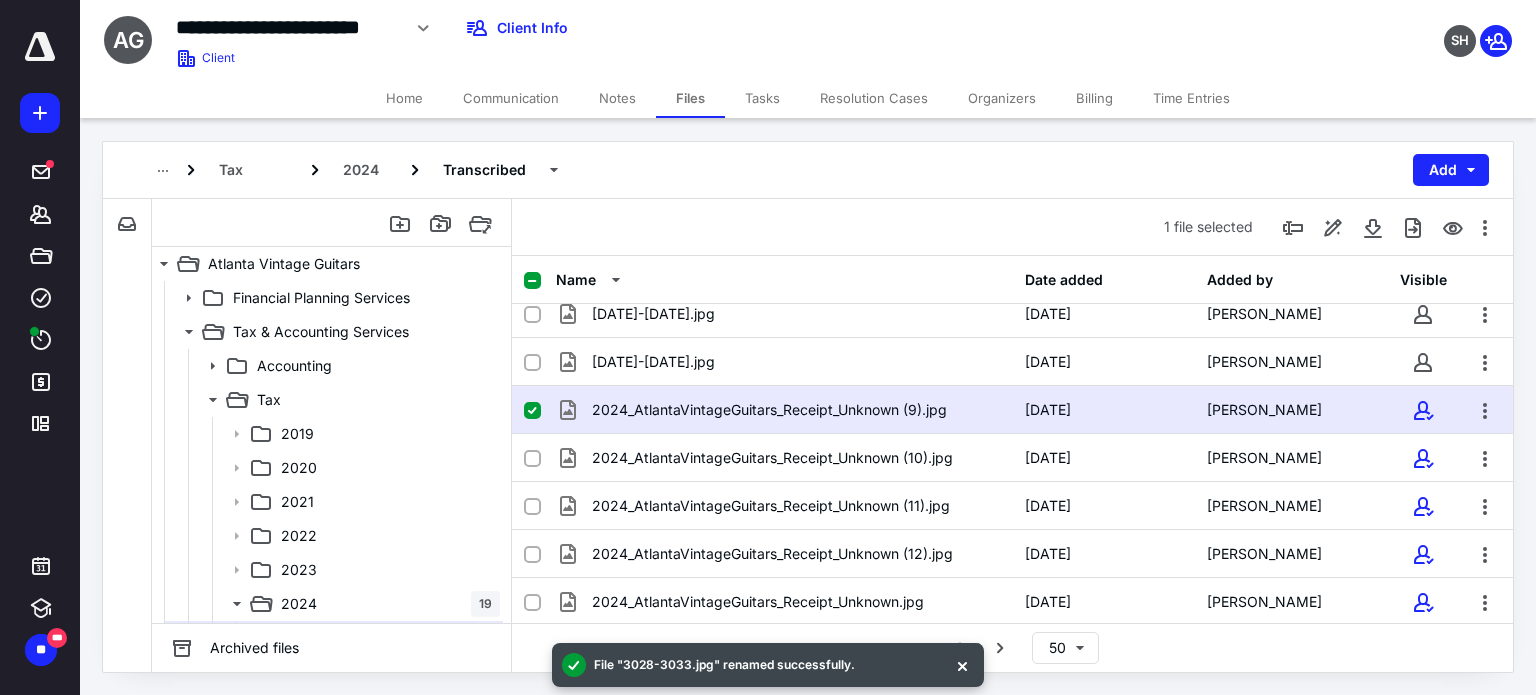 click on "2024_AtlantaVintageGuitars_Receipt_Unknown (9).jpg" at bounding box center [784, 410] 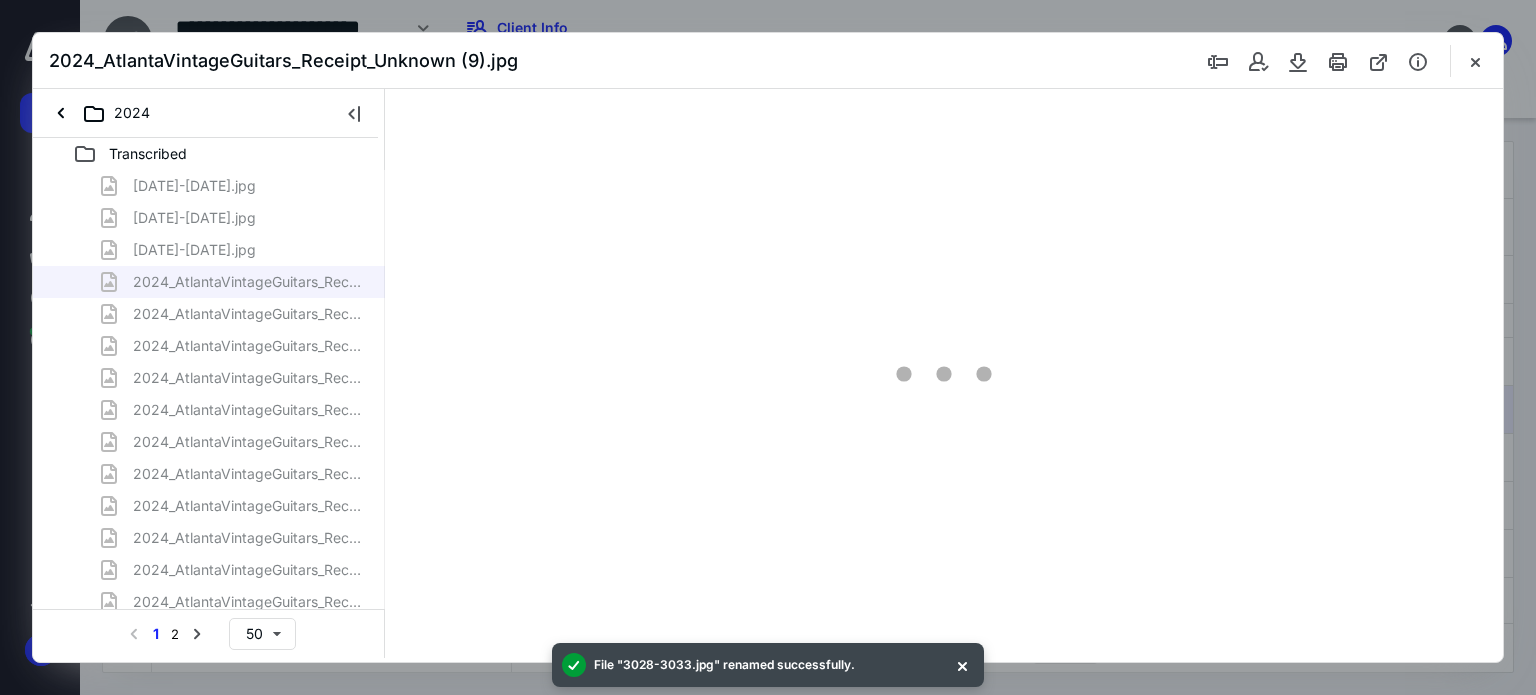 scroll, scrollTop: 0, scrollLeft: 0, axis: both 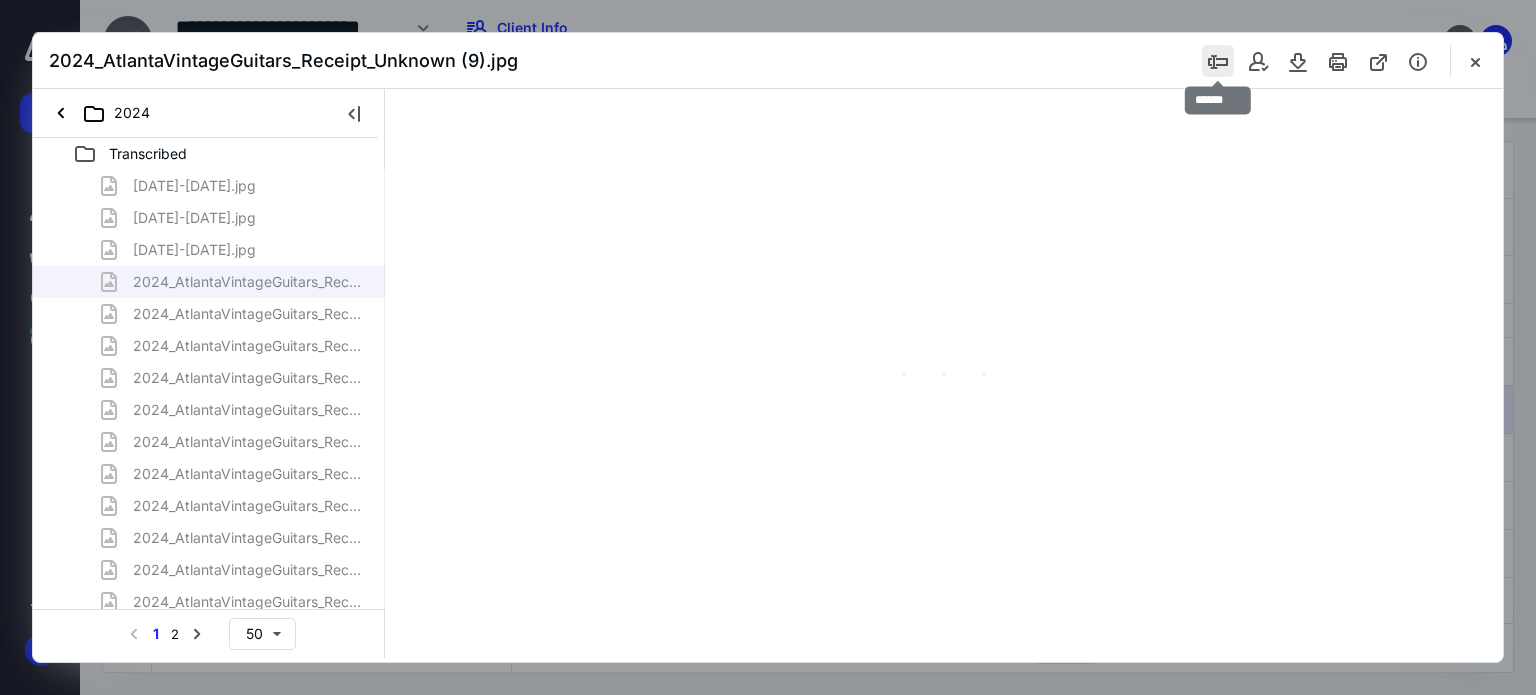 type on "62" 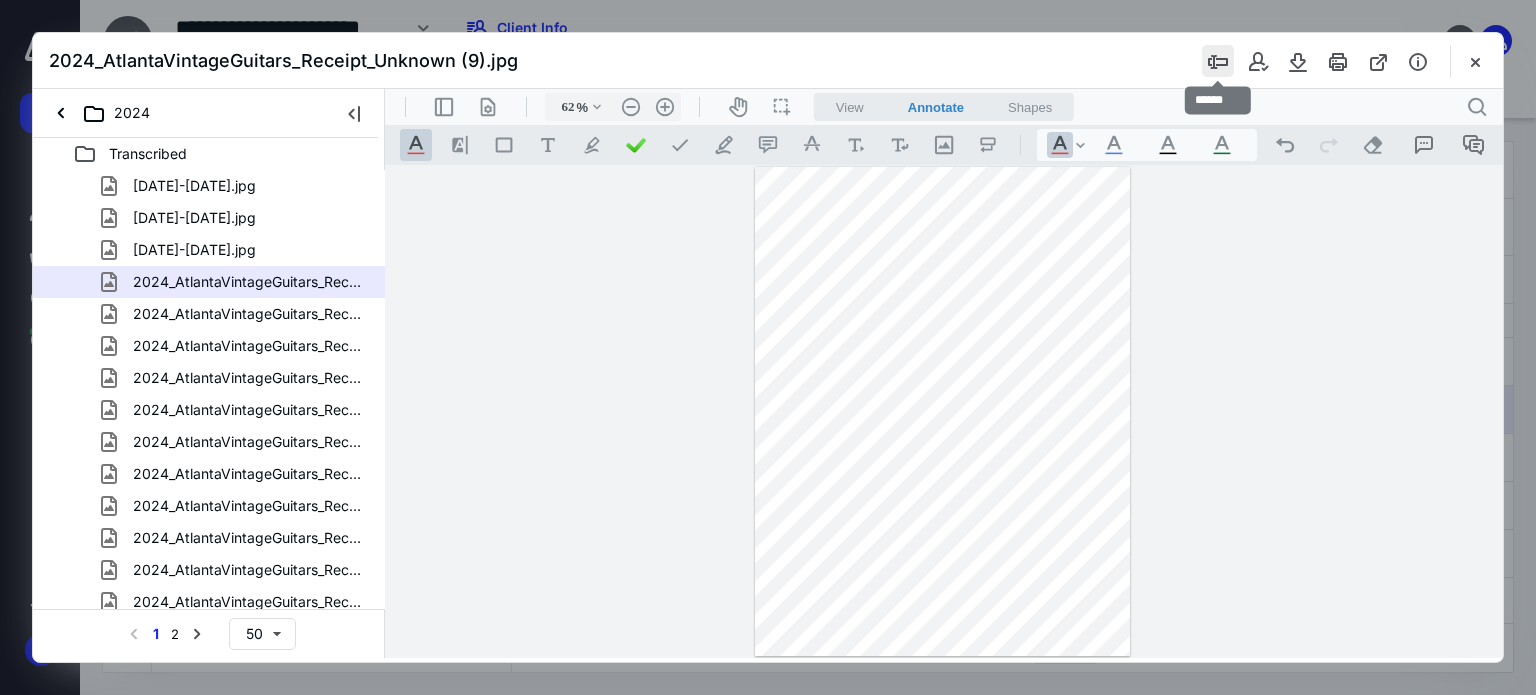 click at bounding box center [1218, 61] 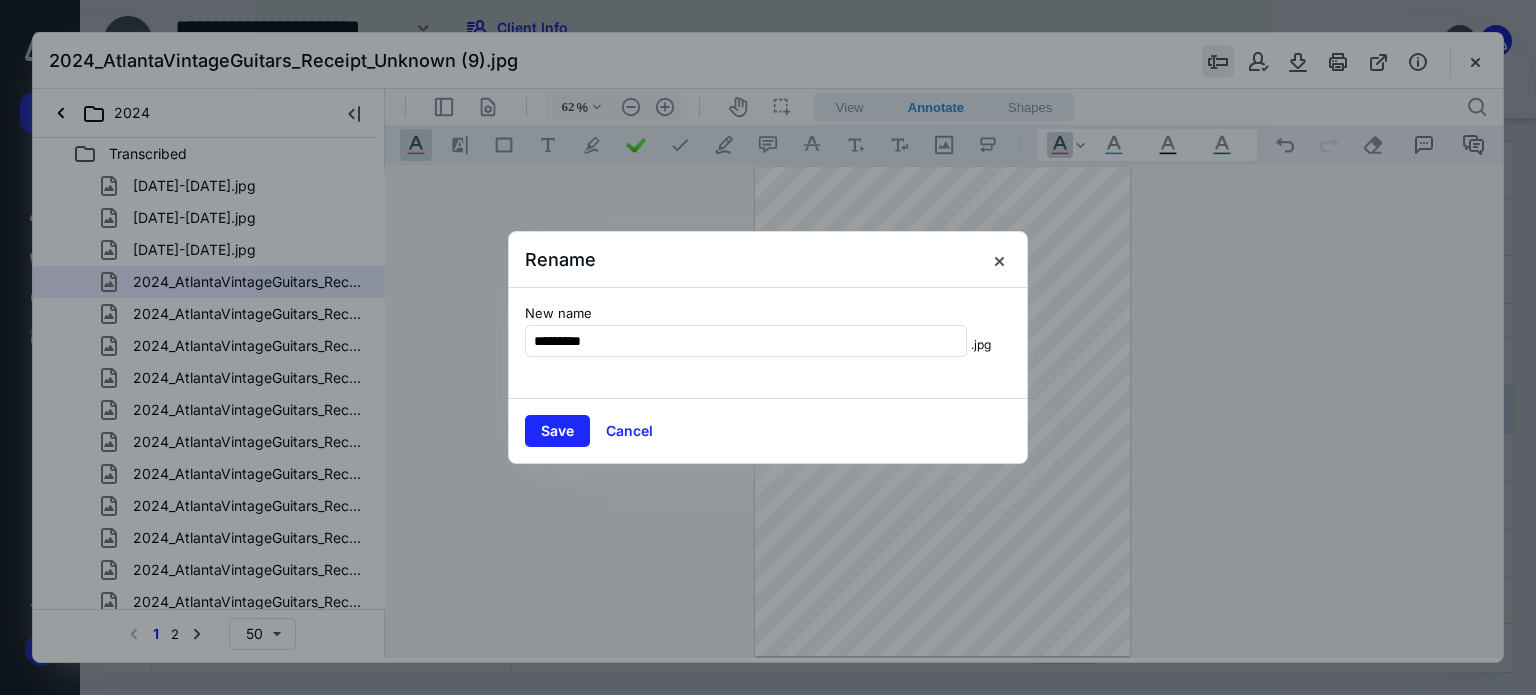 type on "*********" 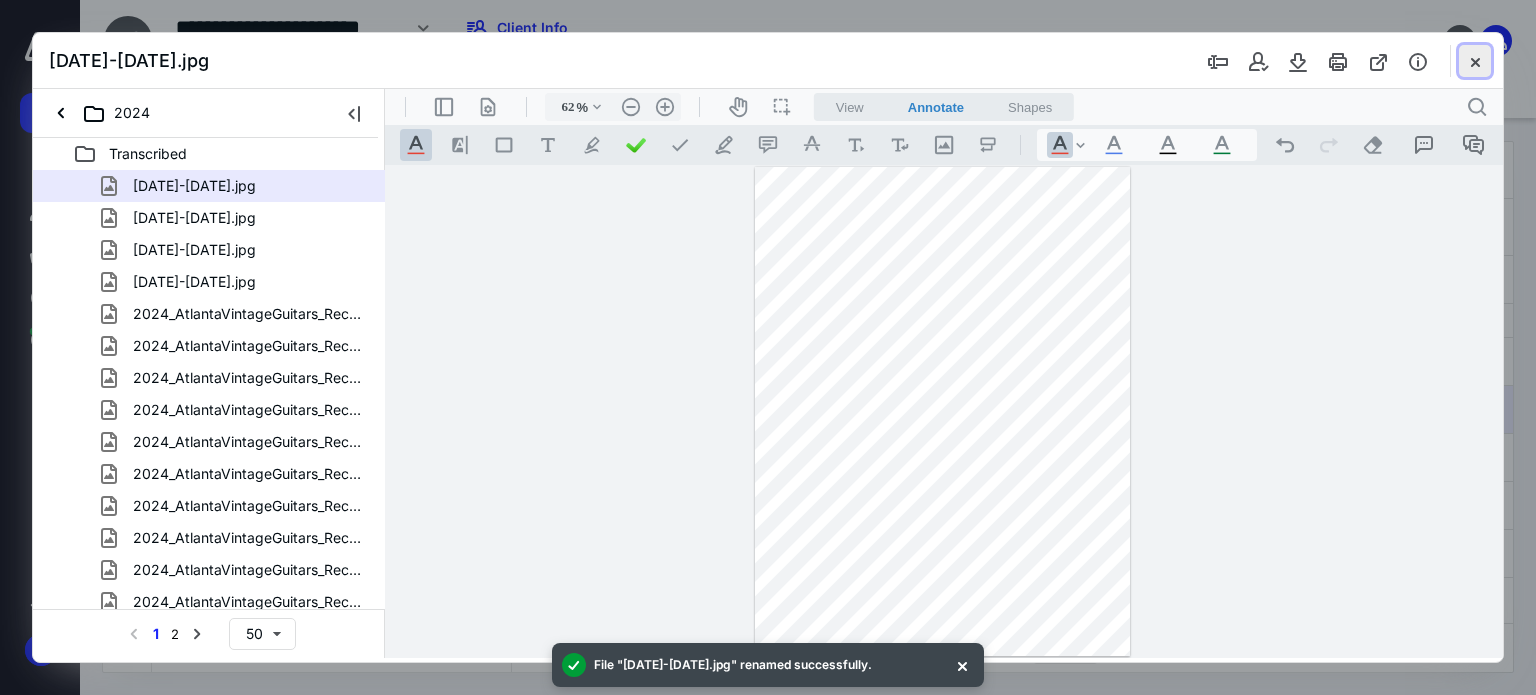 click at bounding box center [1475, 61] 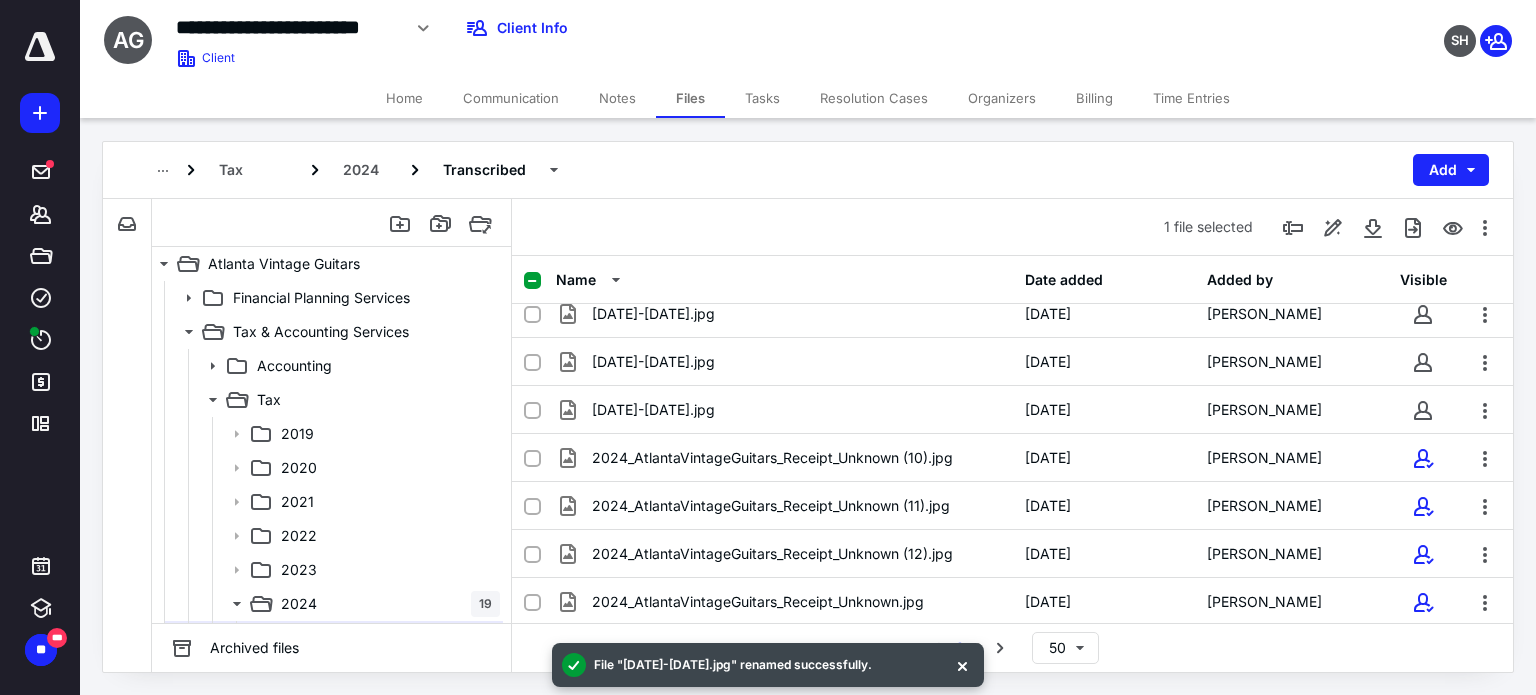 scroll, scrollTop: 0, scrollLeft: 0, axis: both 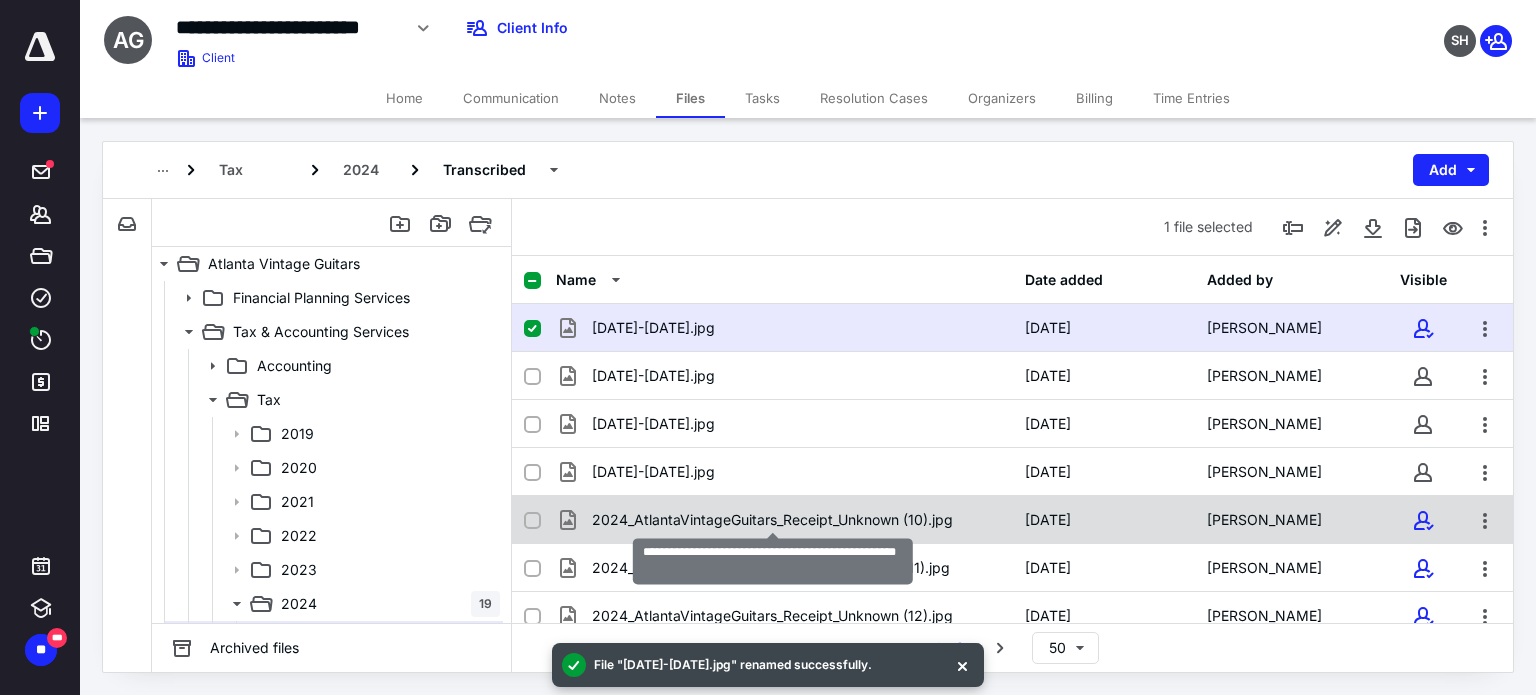 click on "2024_AtlantaVintageGuitars_Receipt_Unknown (10).jpg" at bounding box center [772, 520] 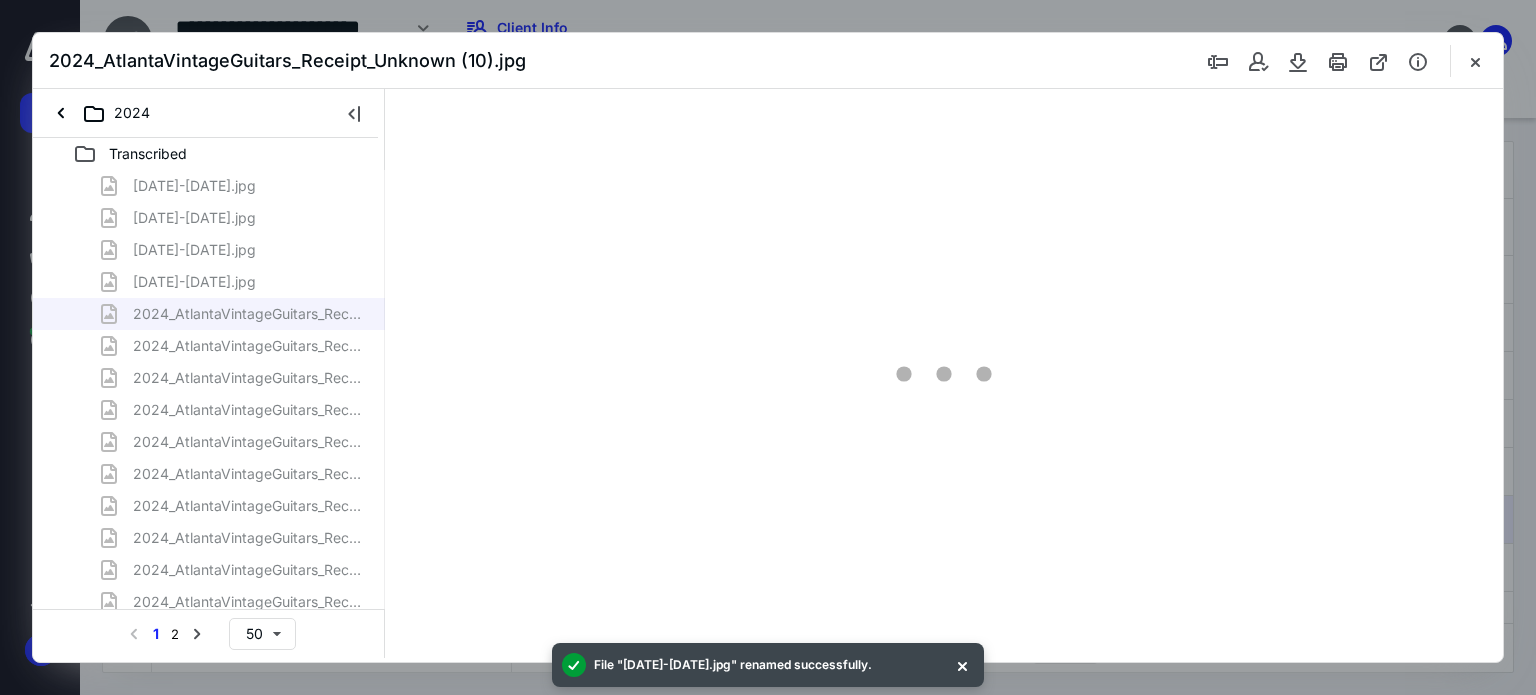 scroll, scrollTop: 0, scrollLeft: 0, axis: both 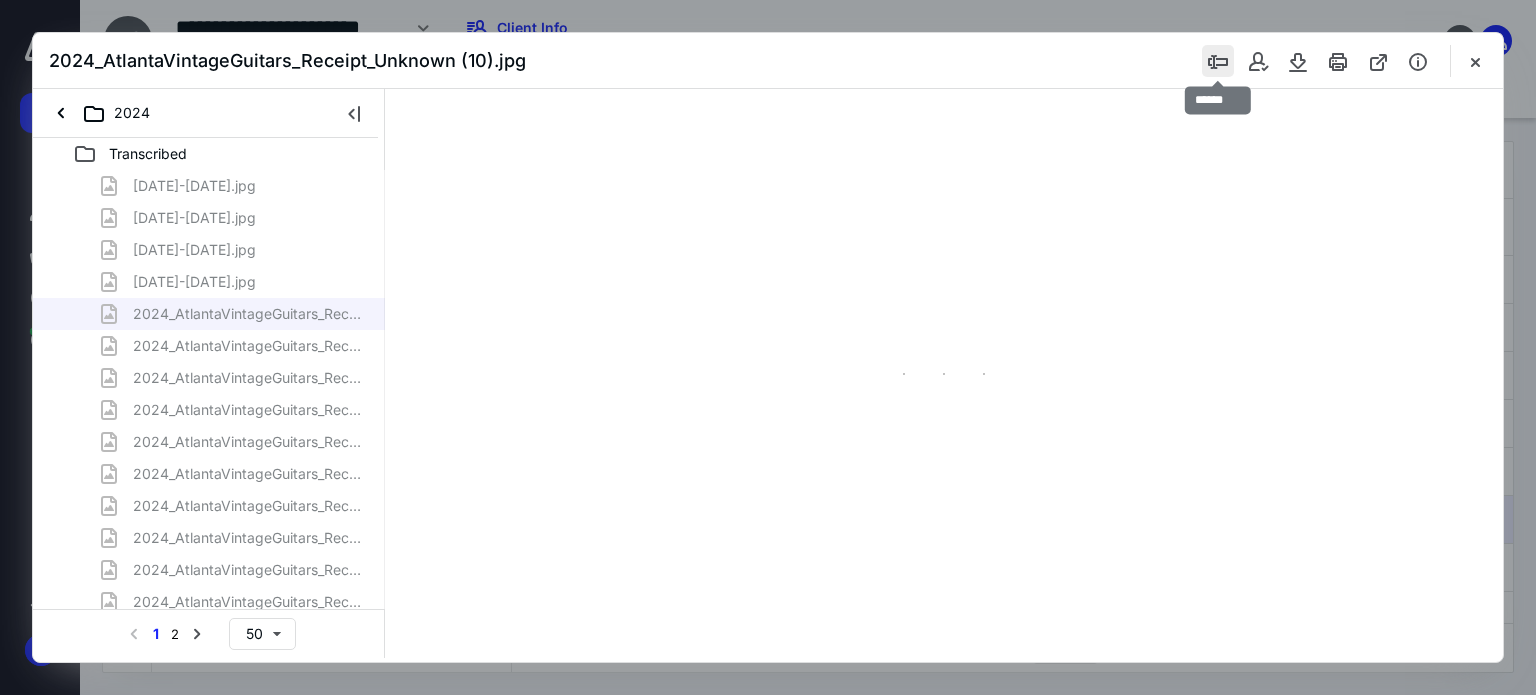 type on "62" 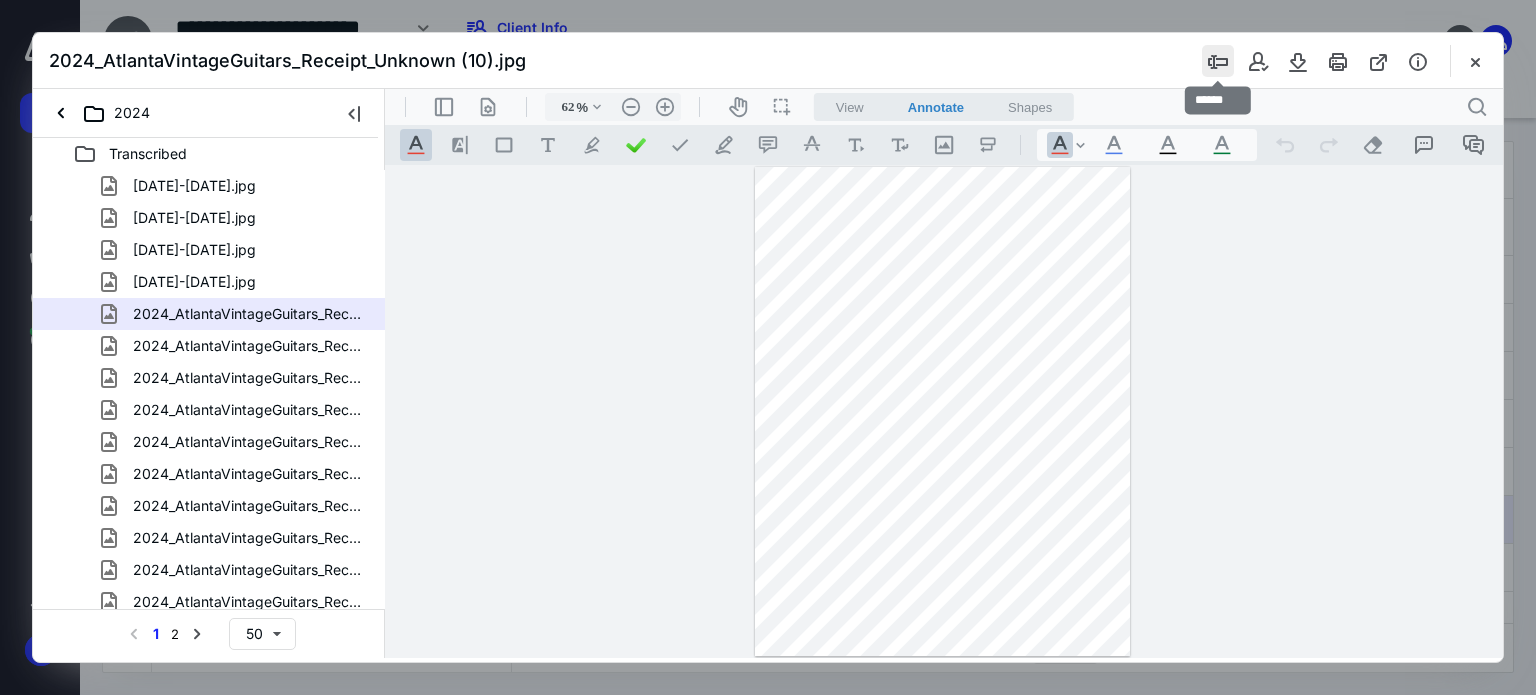 click at bounding box center (1218, 61) 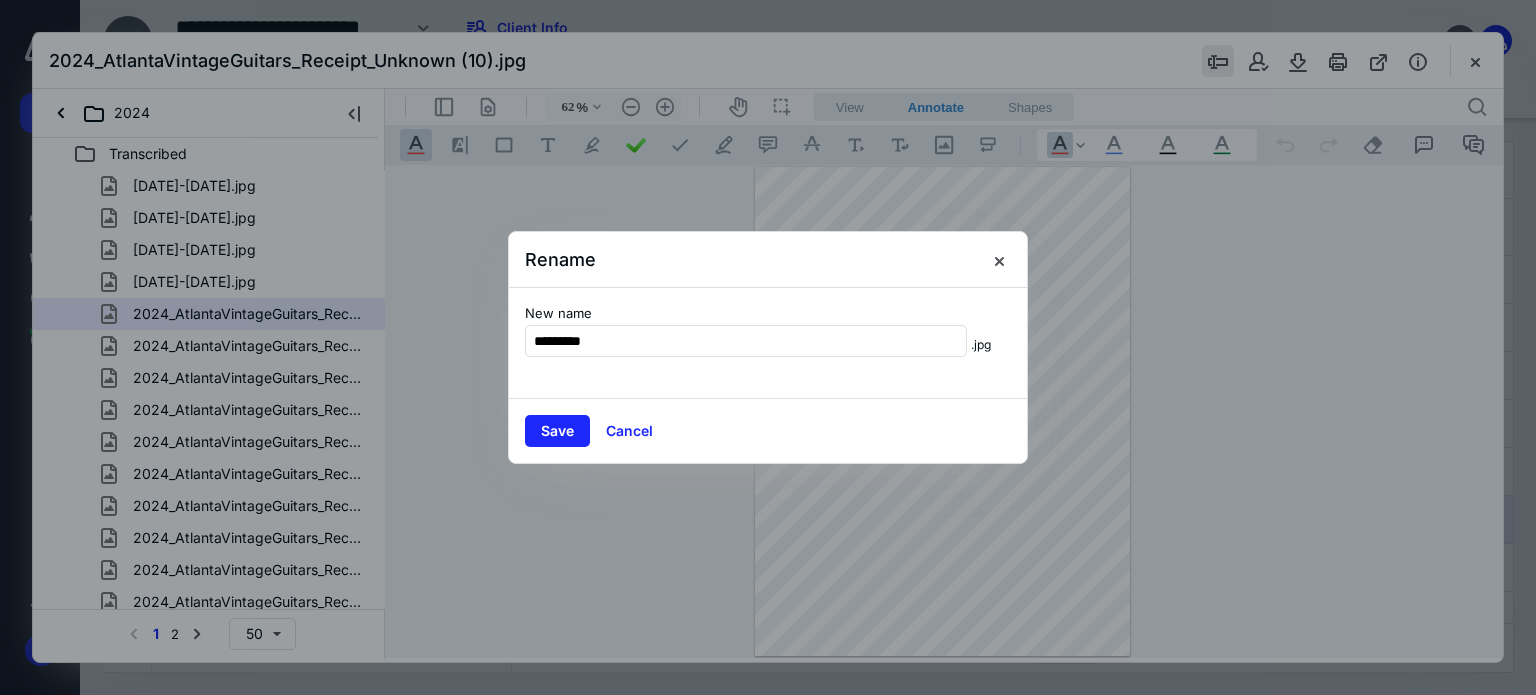 type on "*********" 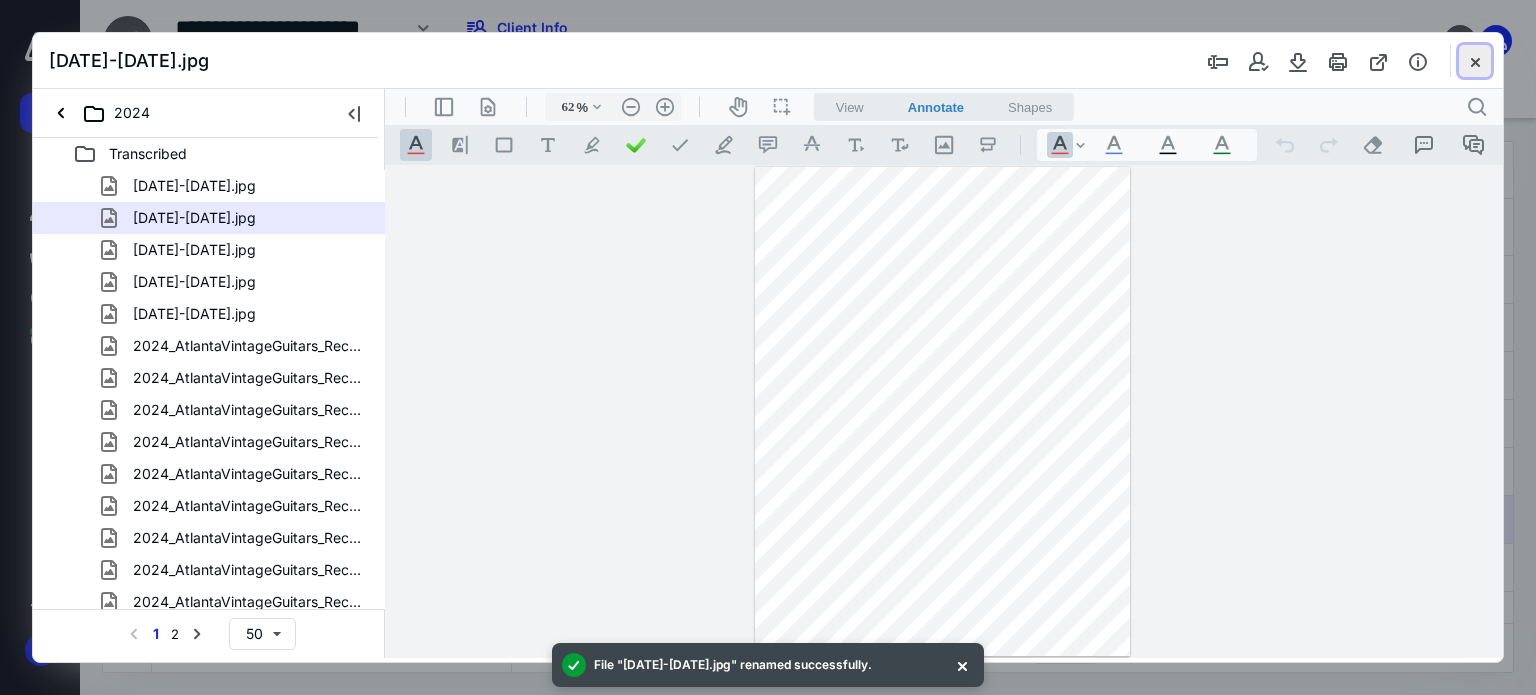 click at bounding box center [1475, 61] 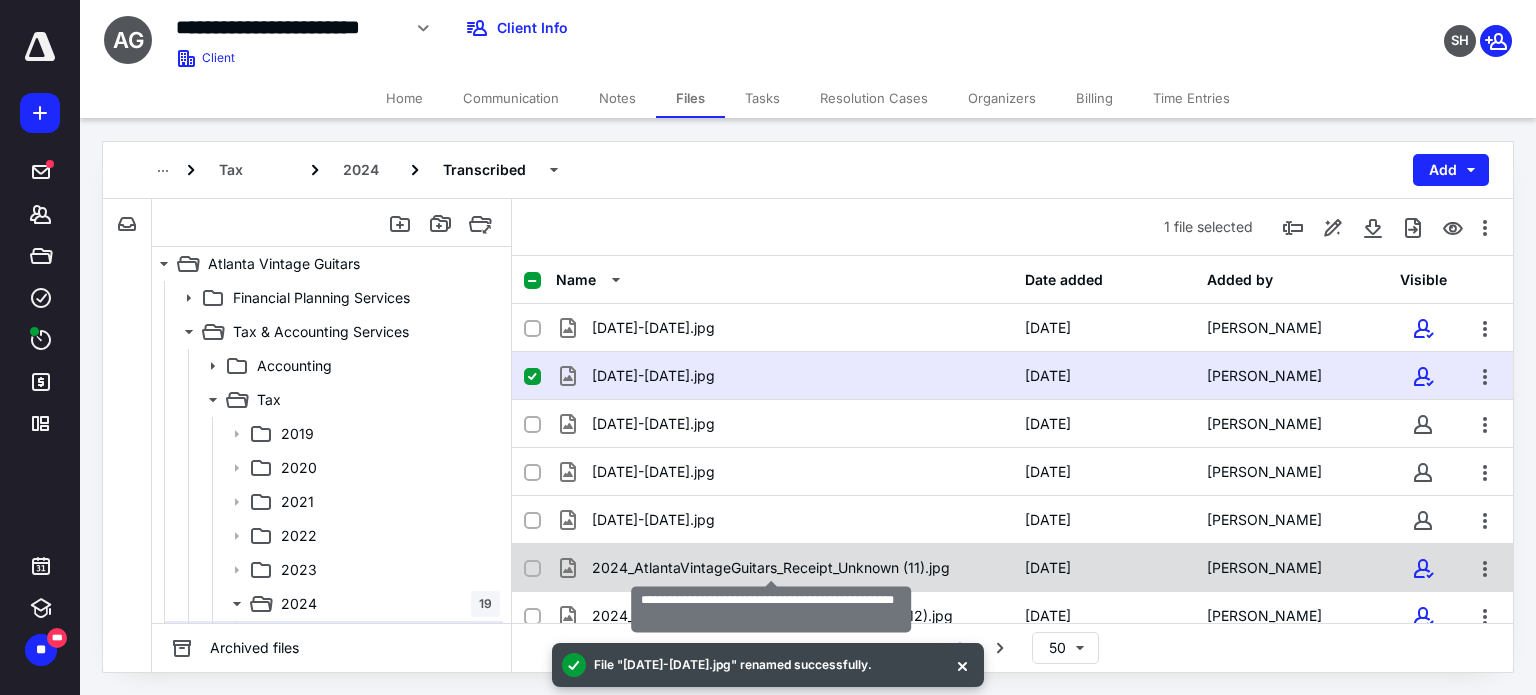 click on "2024_AtlantaVintageGuitars_Receipt_Unknown (11).jpg" at bounding box center (771, 568) 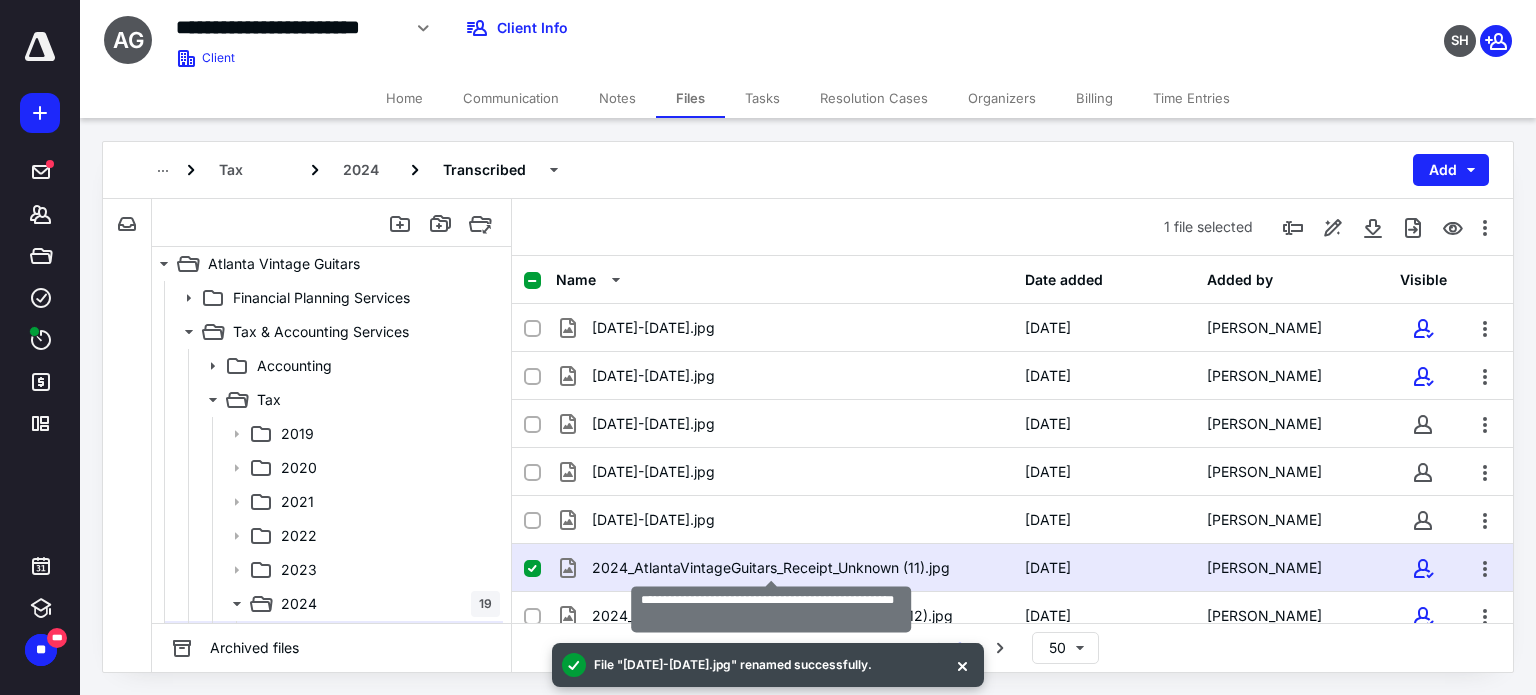 click on "2024_AtlantaVintageGuitars_Receipt_Unknown (11).jpg" at bounding box center [771, 568] 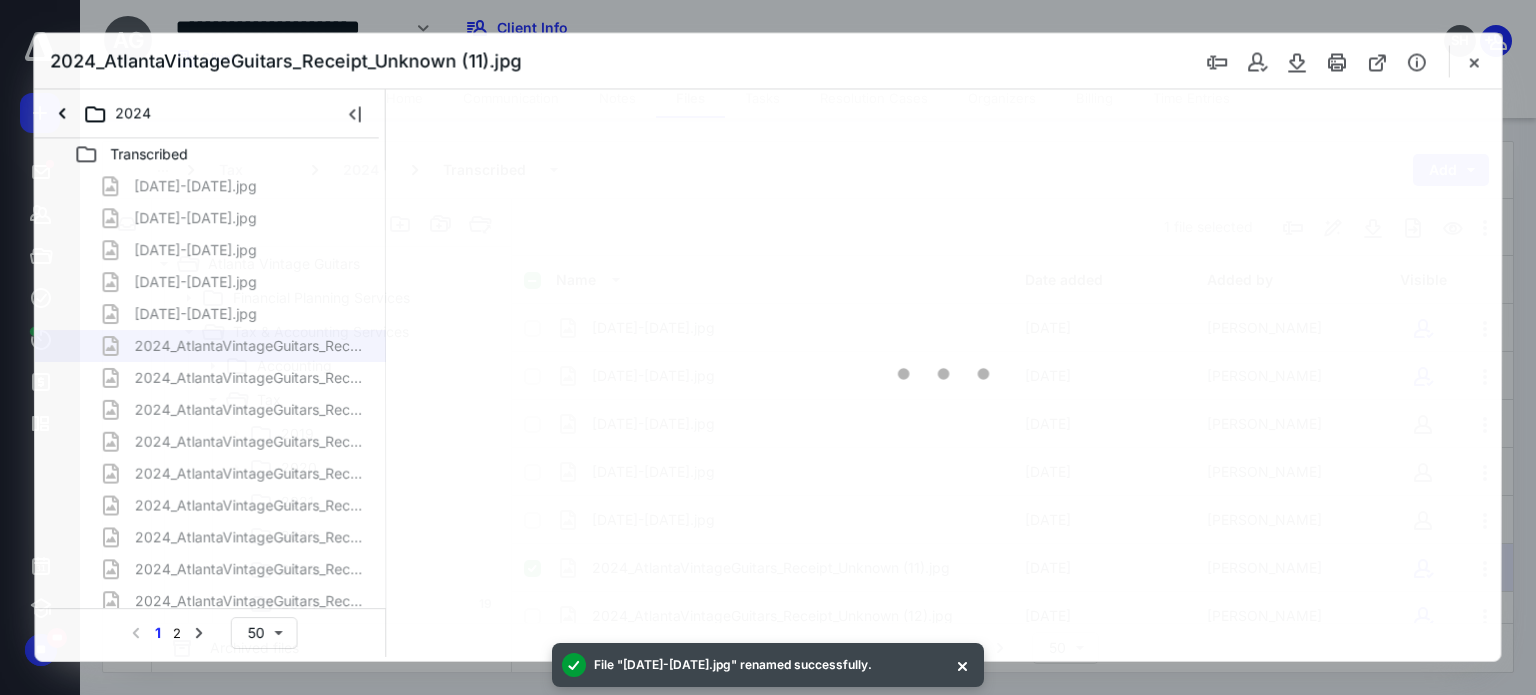 scroll, scrollTop: 0, scrollLeft: 0, axis: both 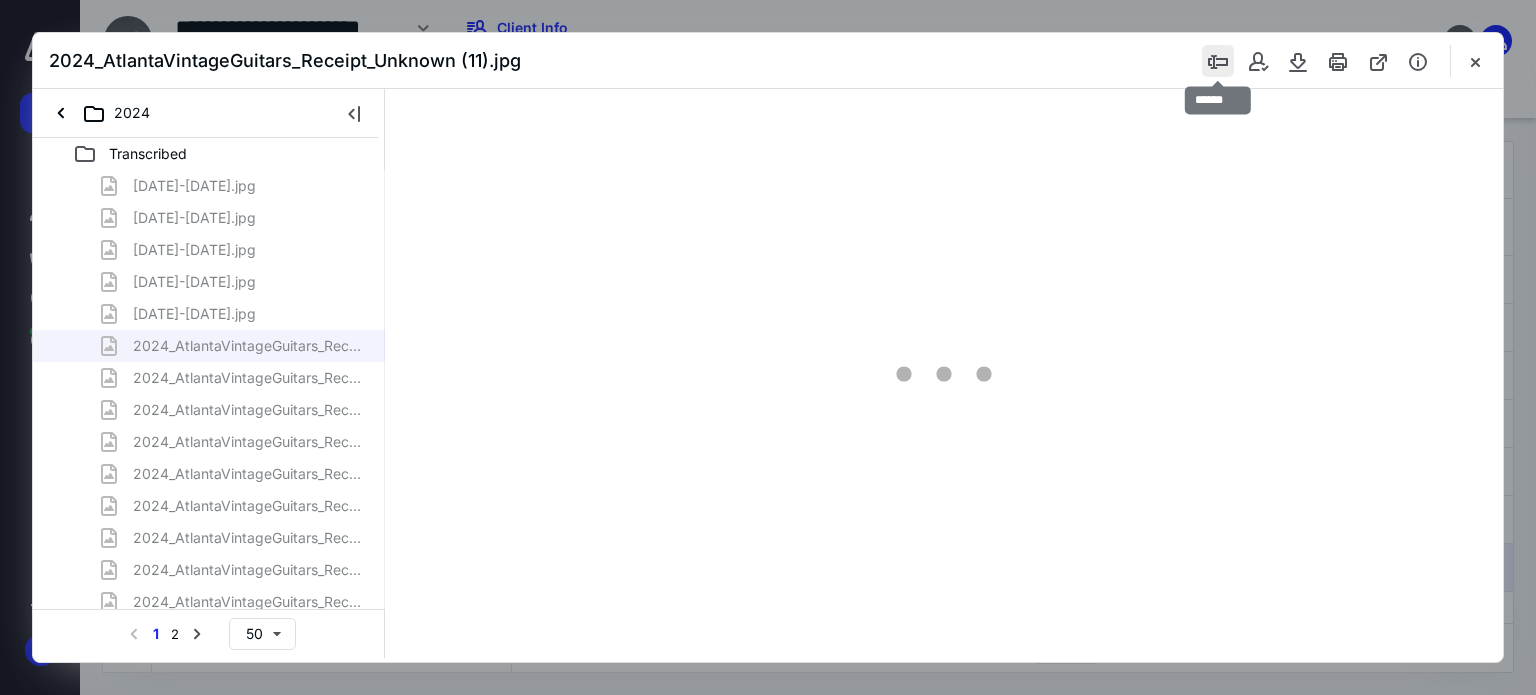 type on "62" 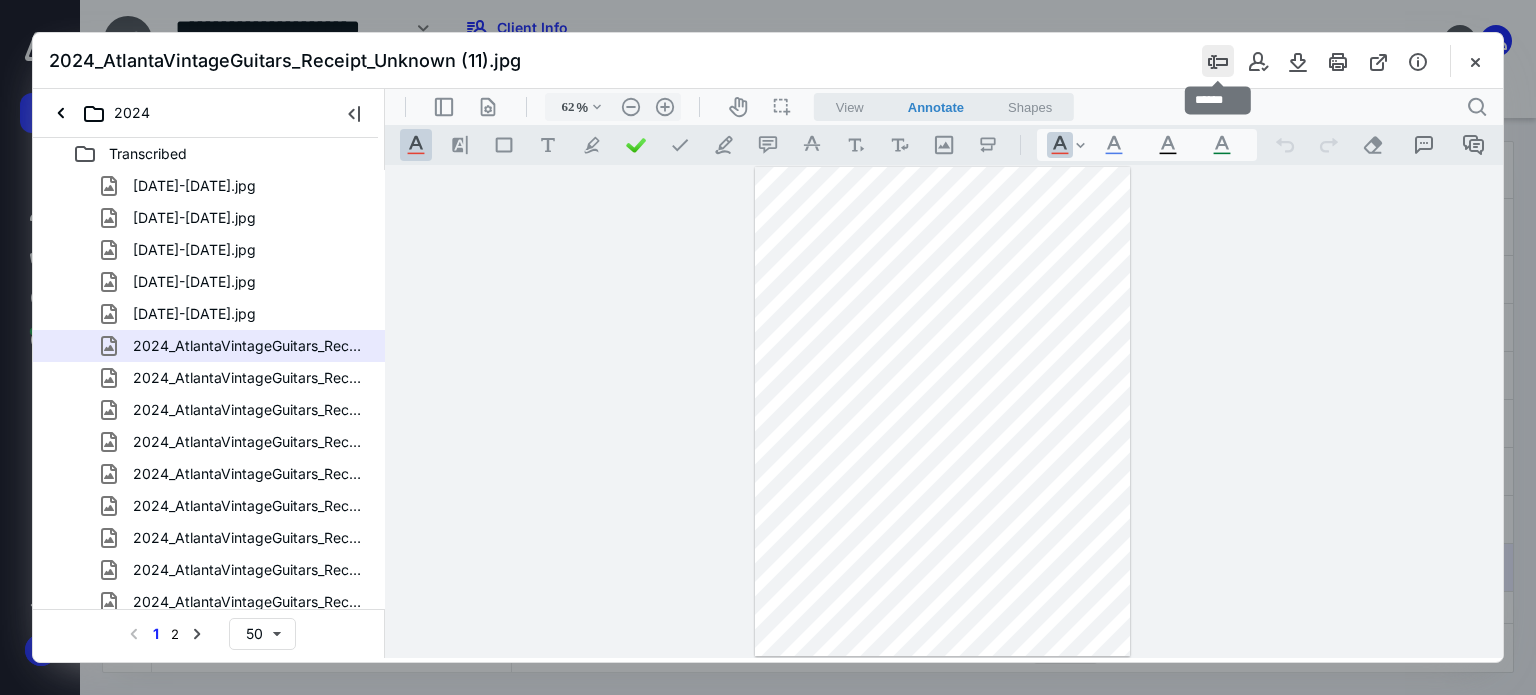 click at bounding box center [1218, 61] 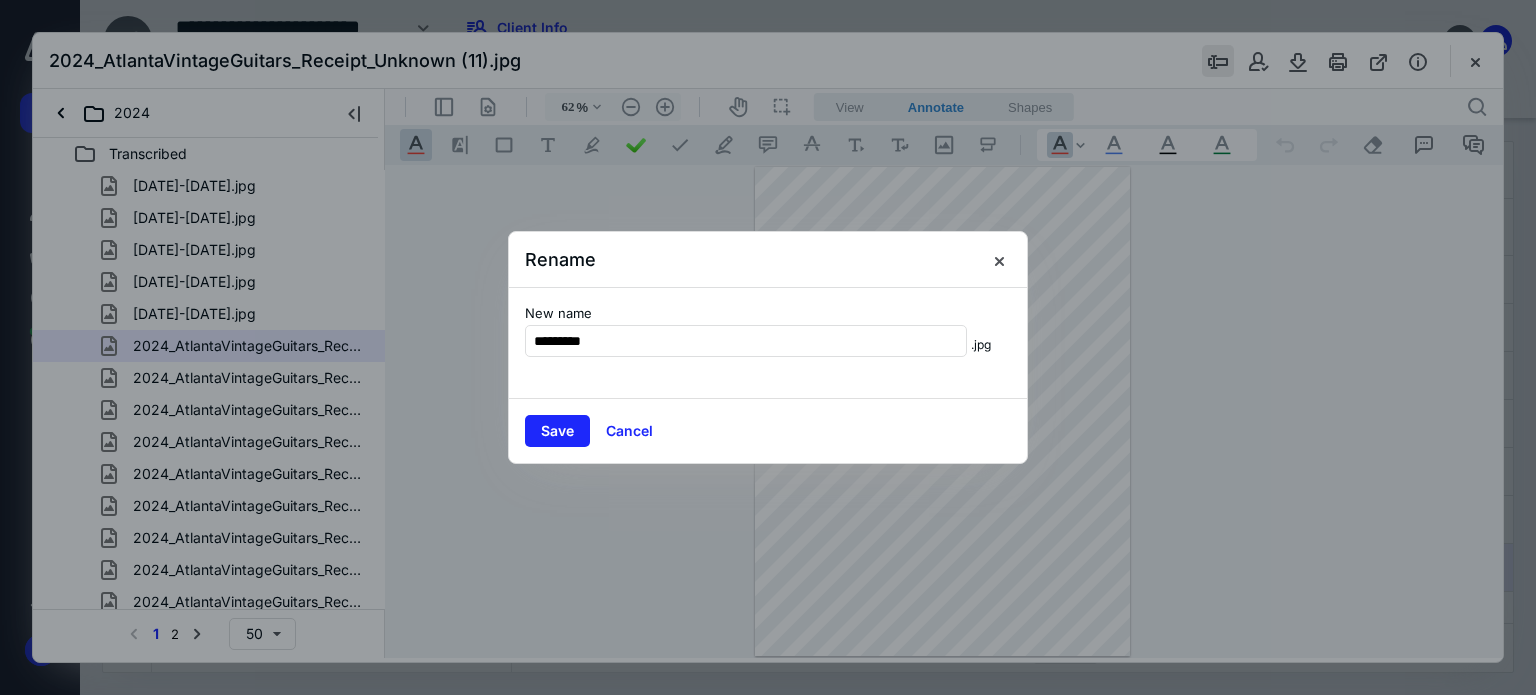 type on "*********" 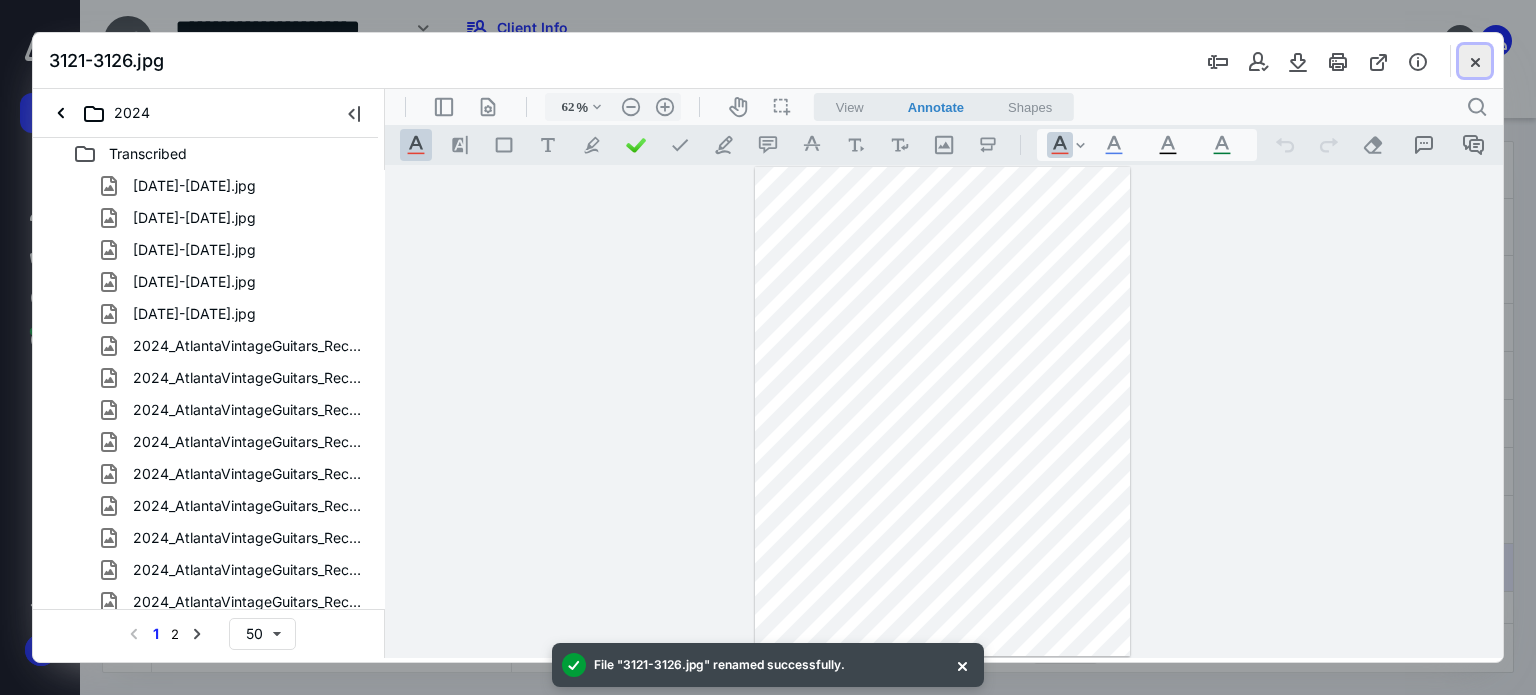 click at bounding box center (1475, 61) 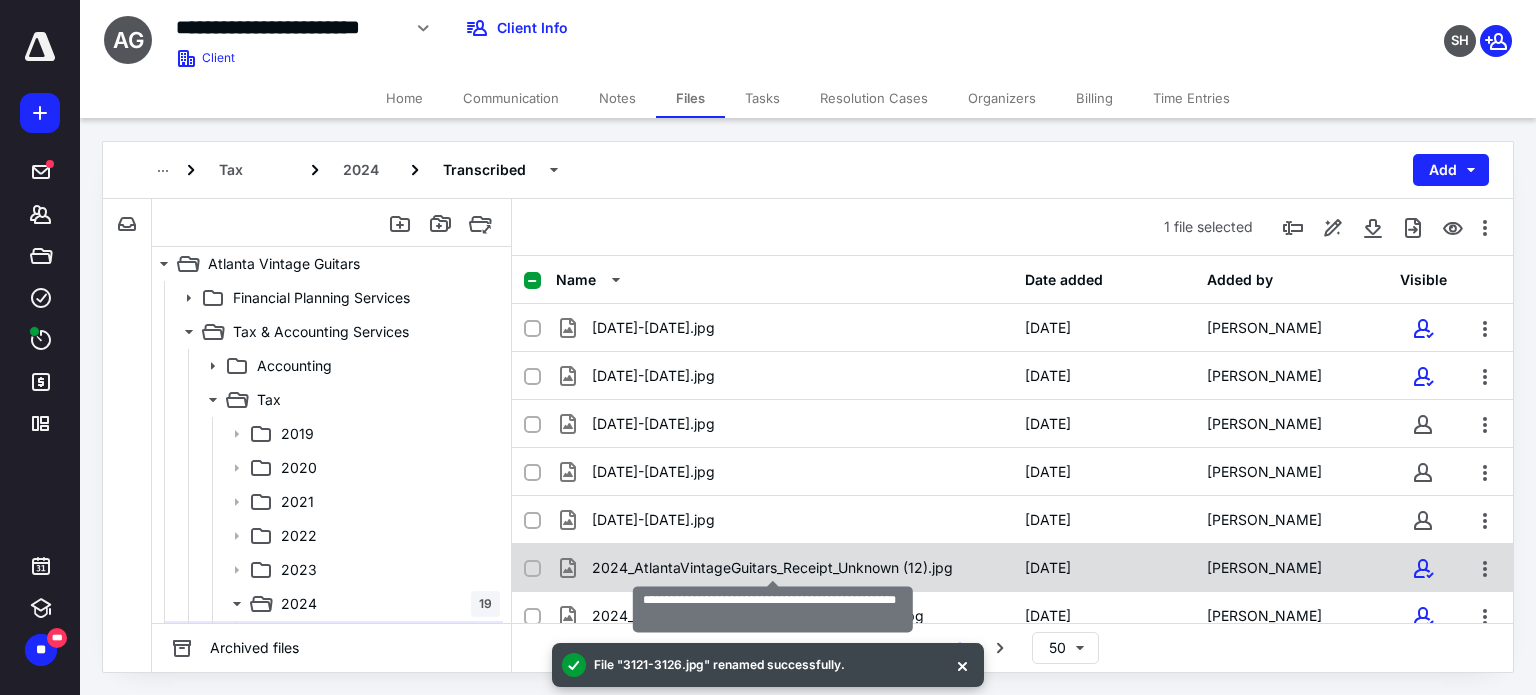 click on "2024_AtlantaVintageGuitars_Receipt_Unknown (12).jpg" at bounding box center [772, 568] 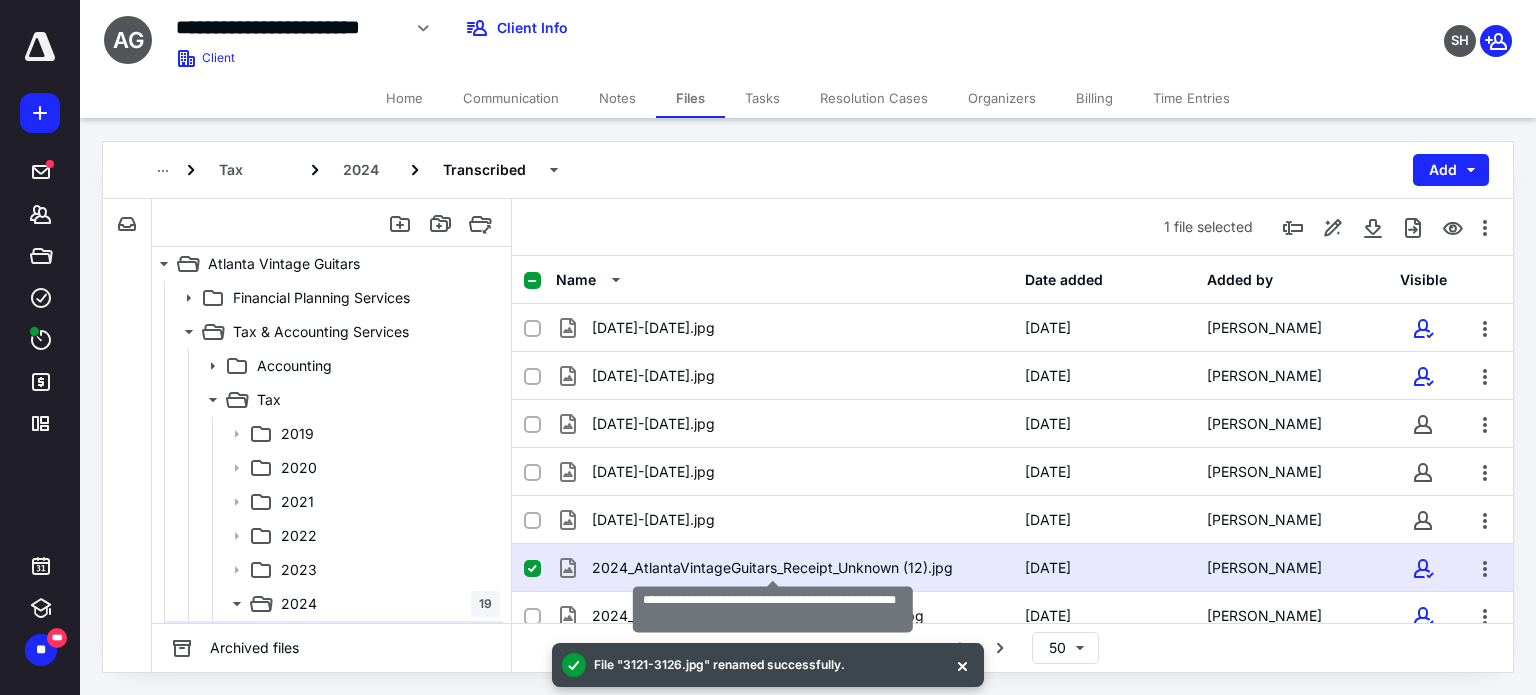 click on "2024_AtlantaVintageGuitars_Receipt_Unknown (12).jpg" at bounding box center (772, 568) 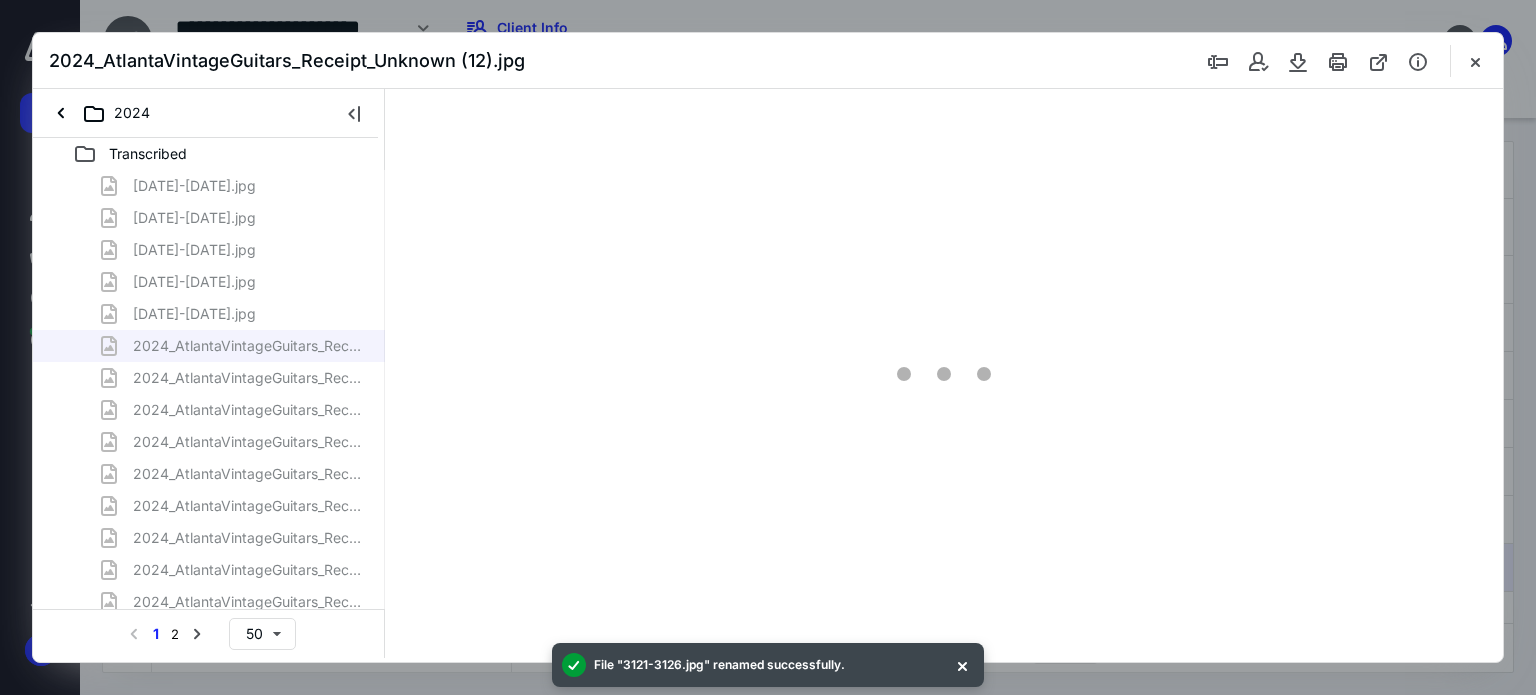 scroll, scrollTop: 0, scrollLeft: 0, axis: both 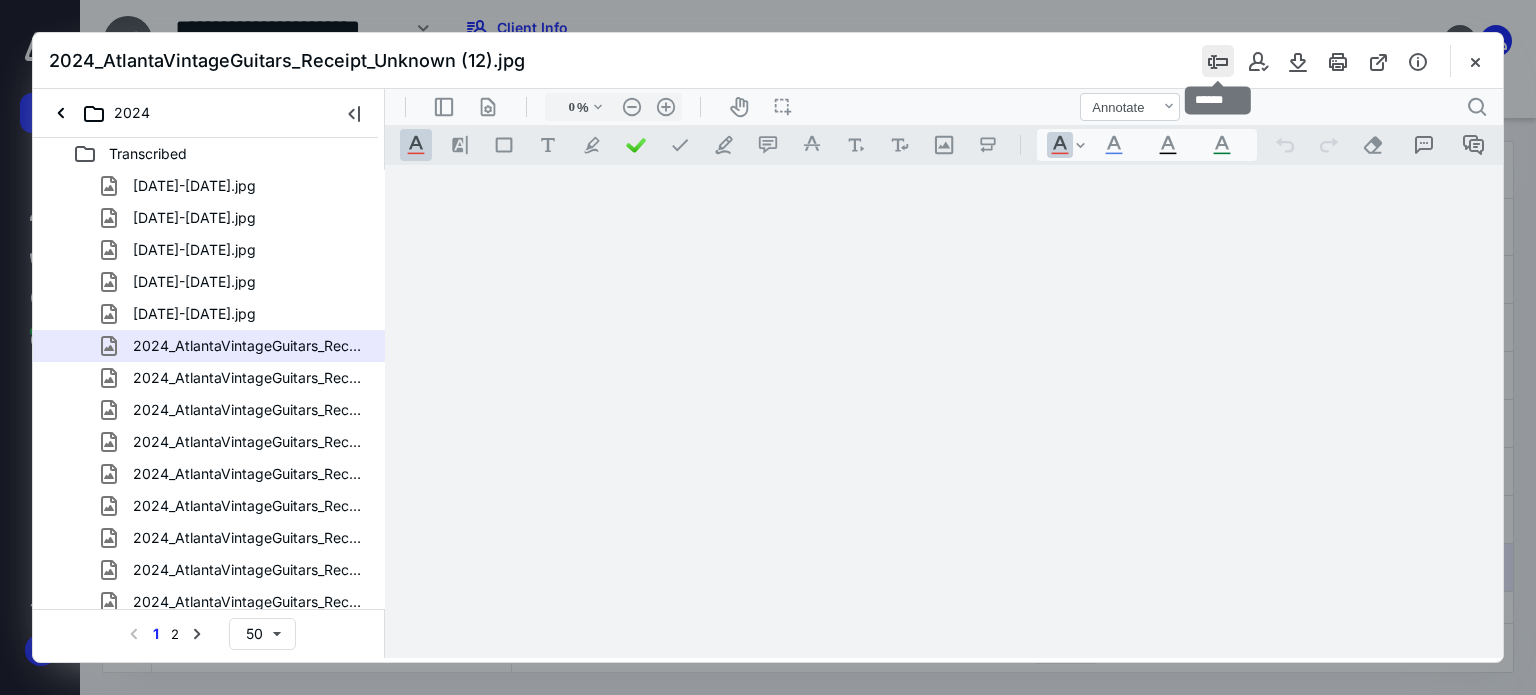 type on "62" 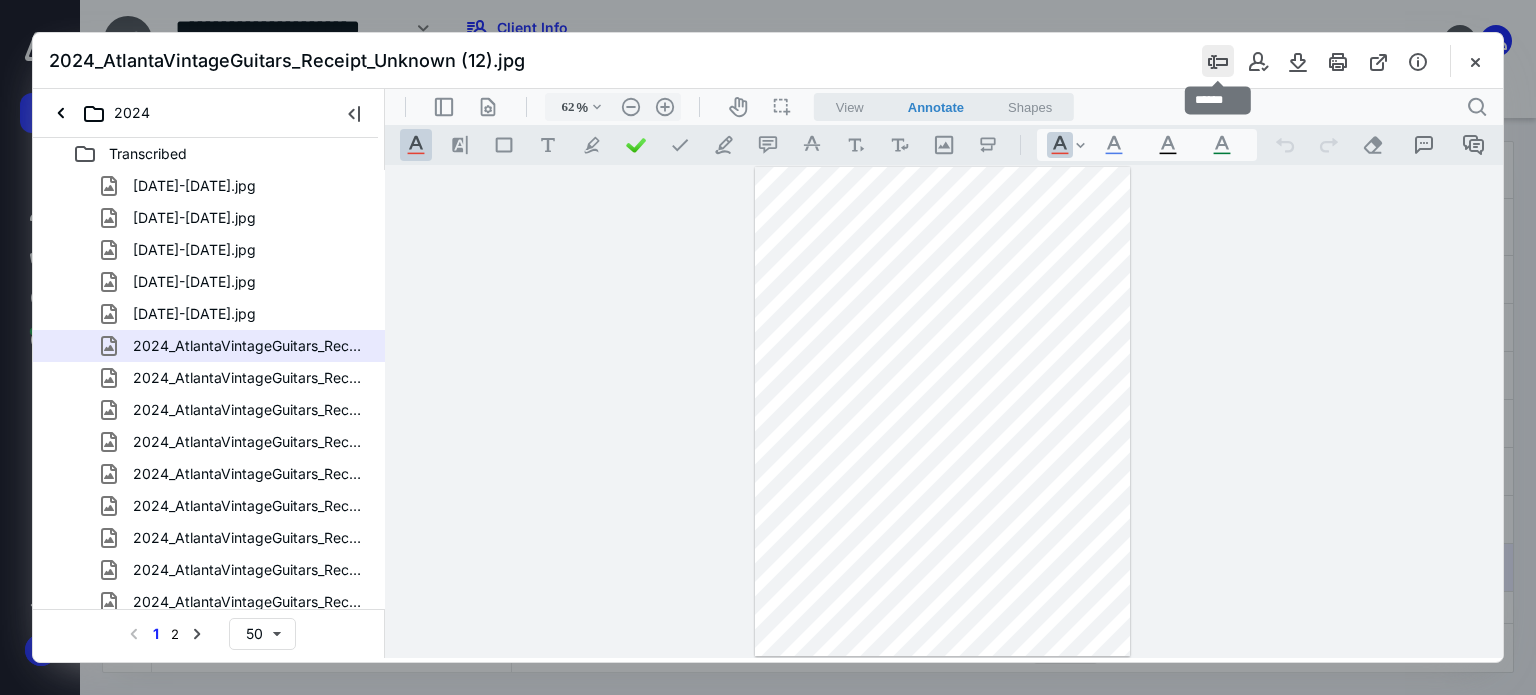 click at bounding box center [1218, 61] 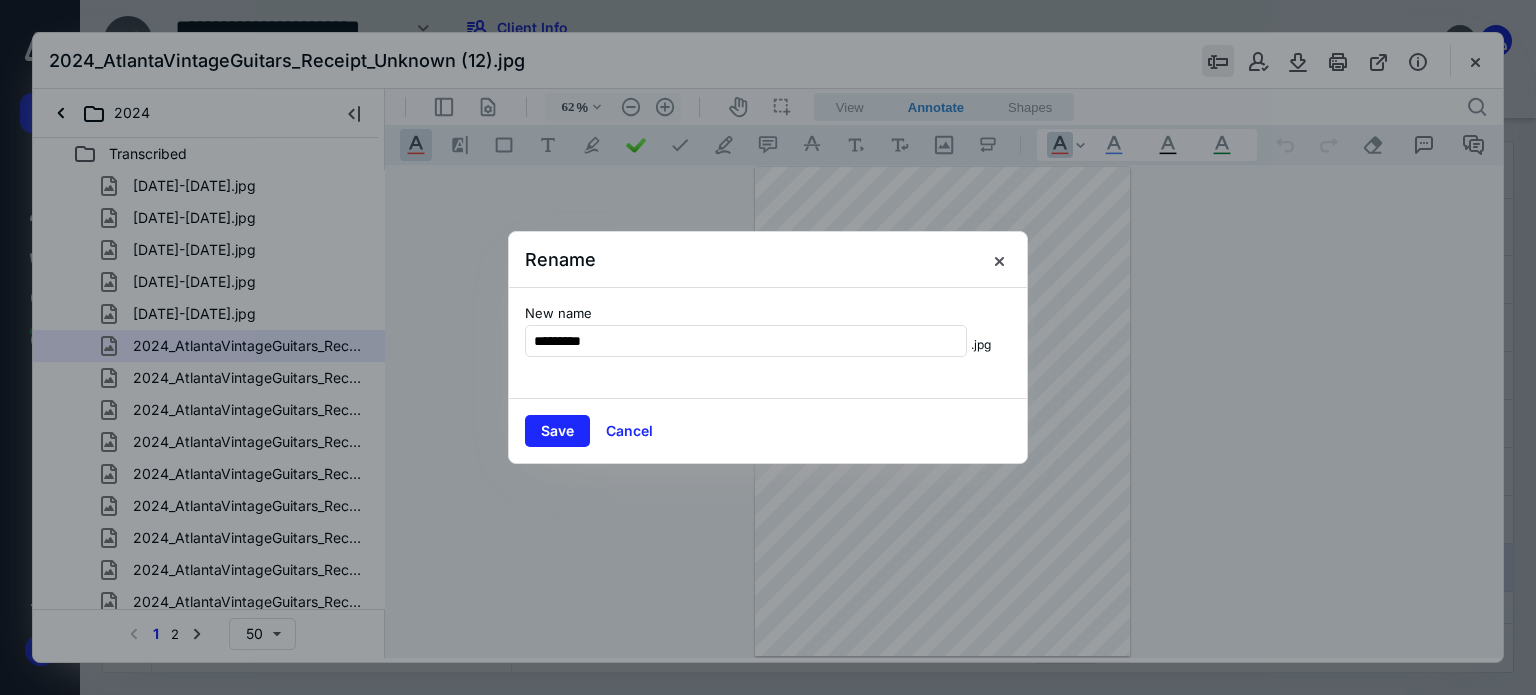 type on "*********" 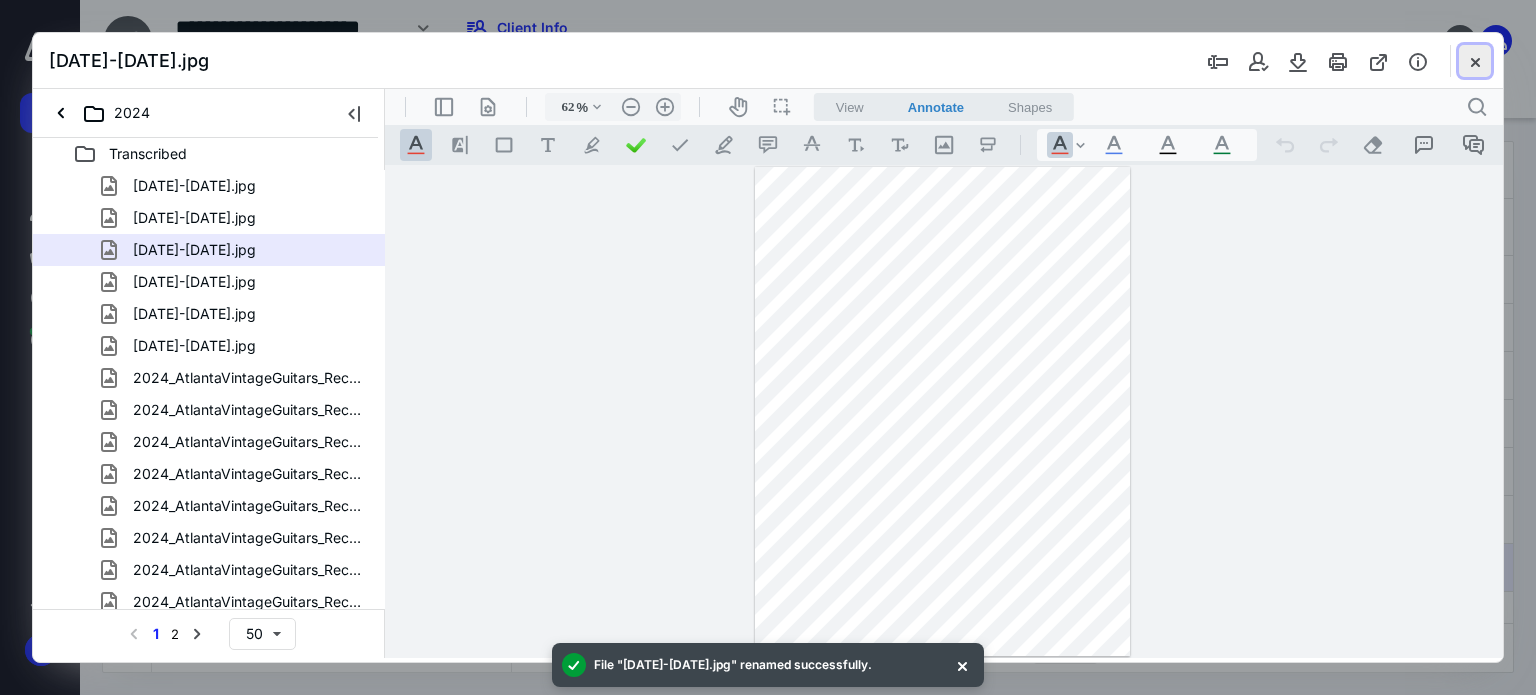 click at bounding box center [1475, 61] 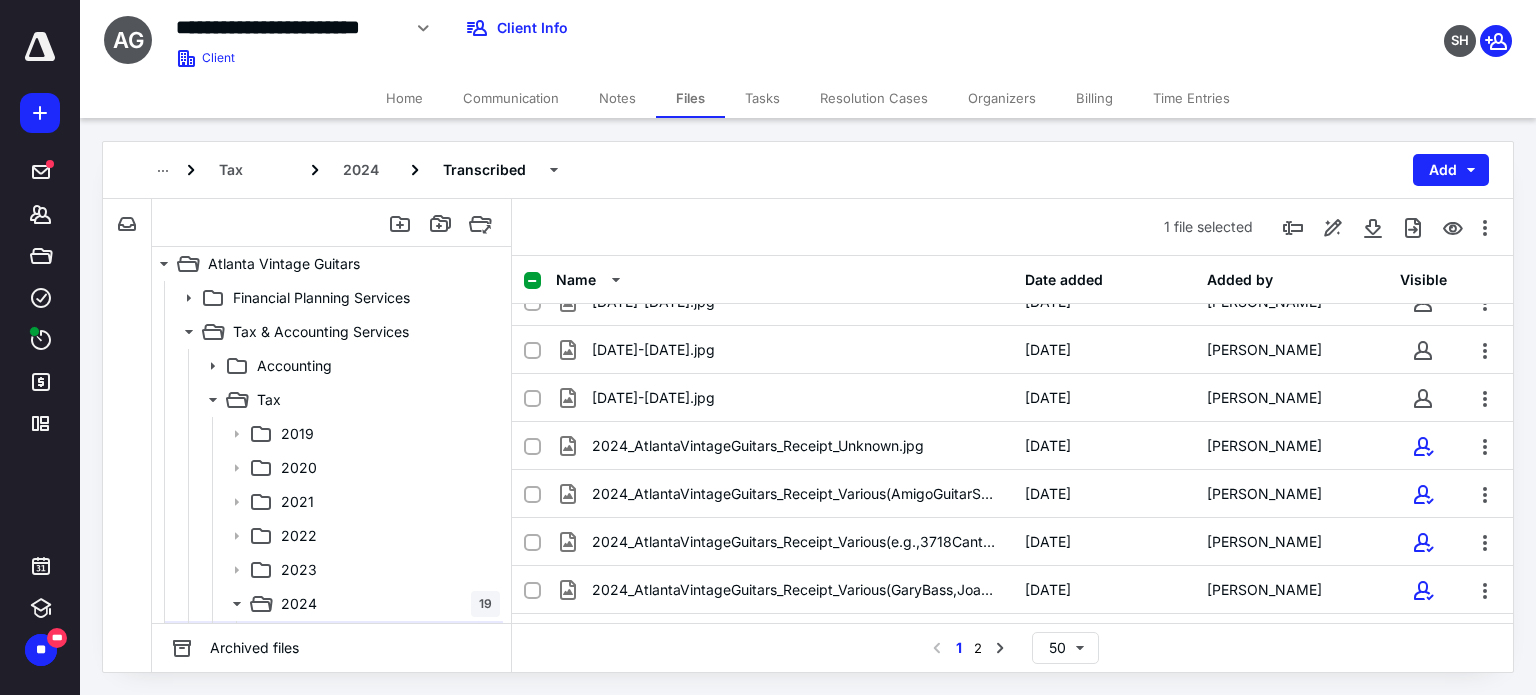 scroll, scrollTop: 264, scrollLeft: 0, axis: vertical 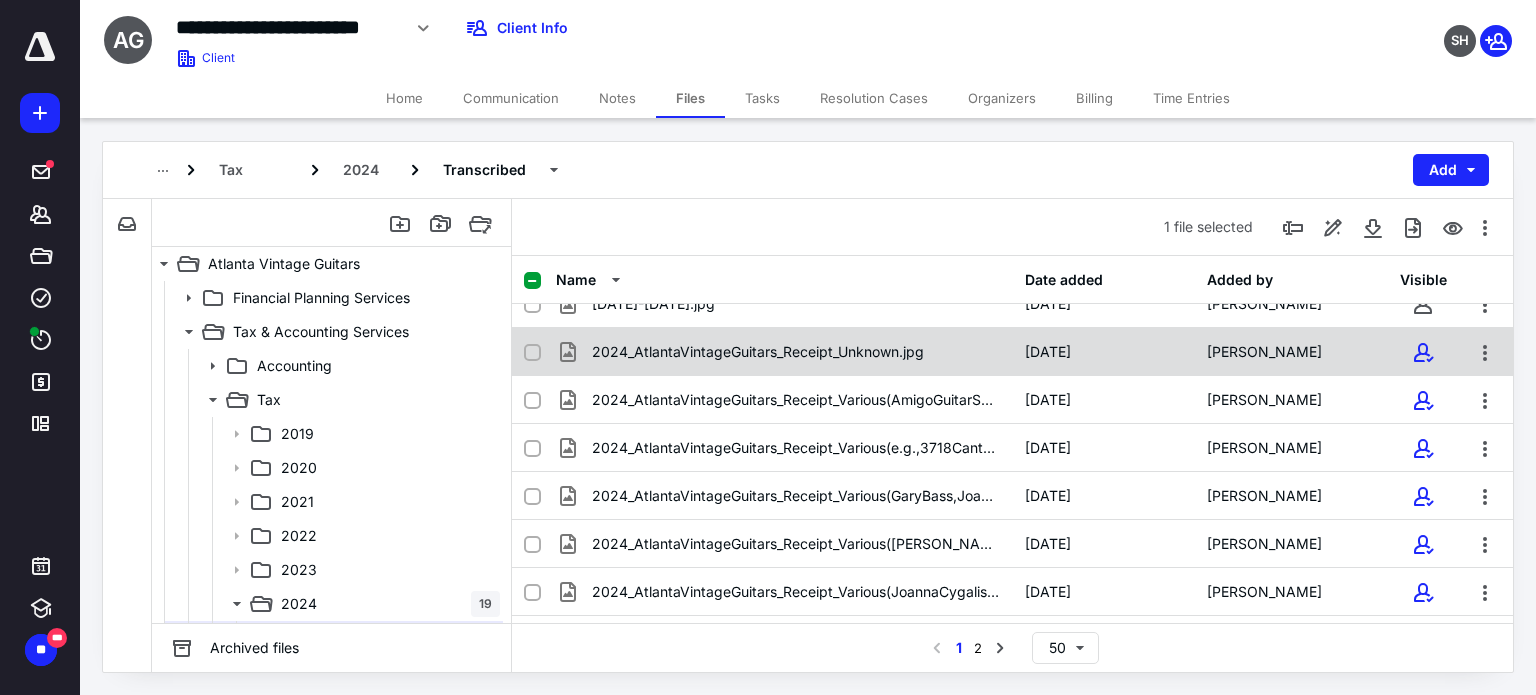 click on "2024_AtlantaVintageGuitars_Receipt_Unknown.jpg [DATE] [PERSON_NAME]" at bounding box center (1012, 352) 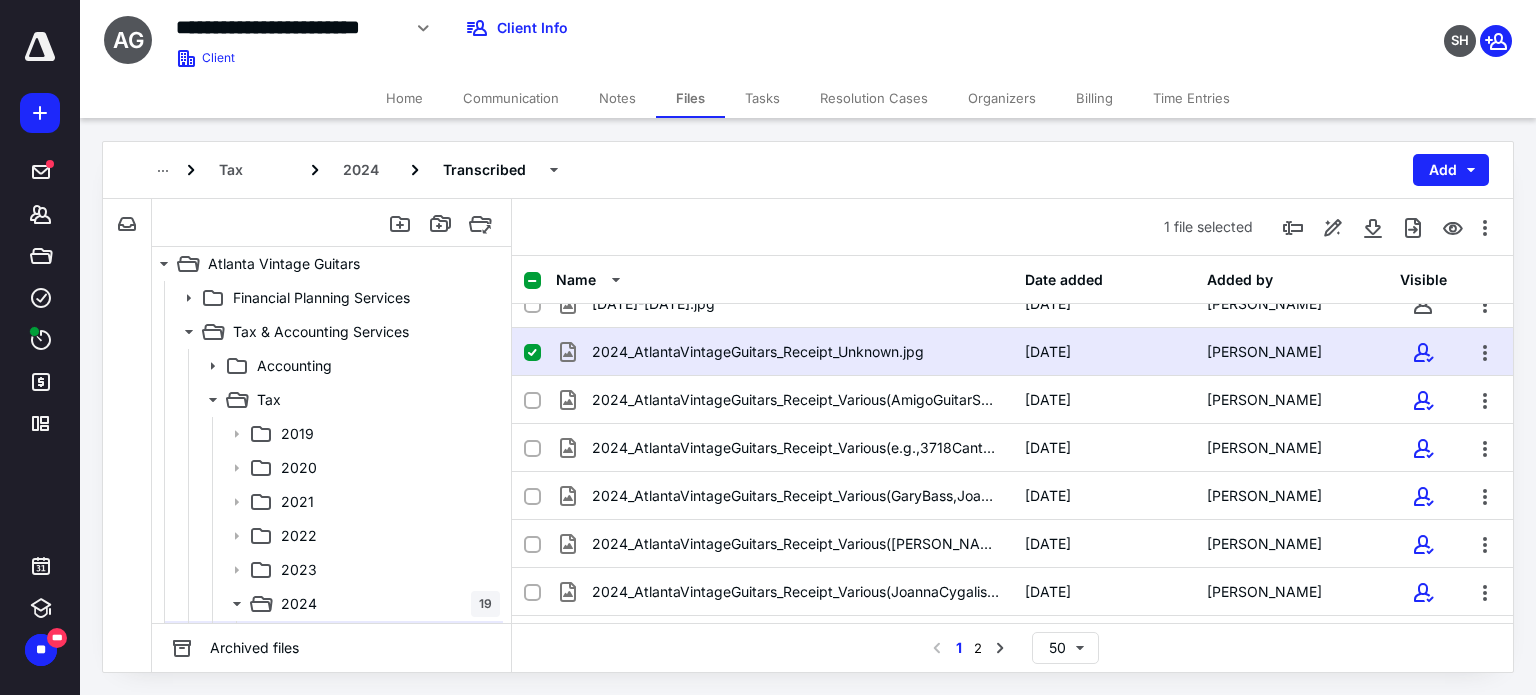 click on "2024_AtlantaVintageGuitars_Receipt_Unknown.jpg [DATE] [PERSON_NAME]" at bounding box center [1012, 352] 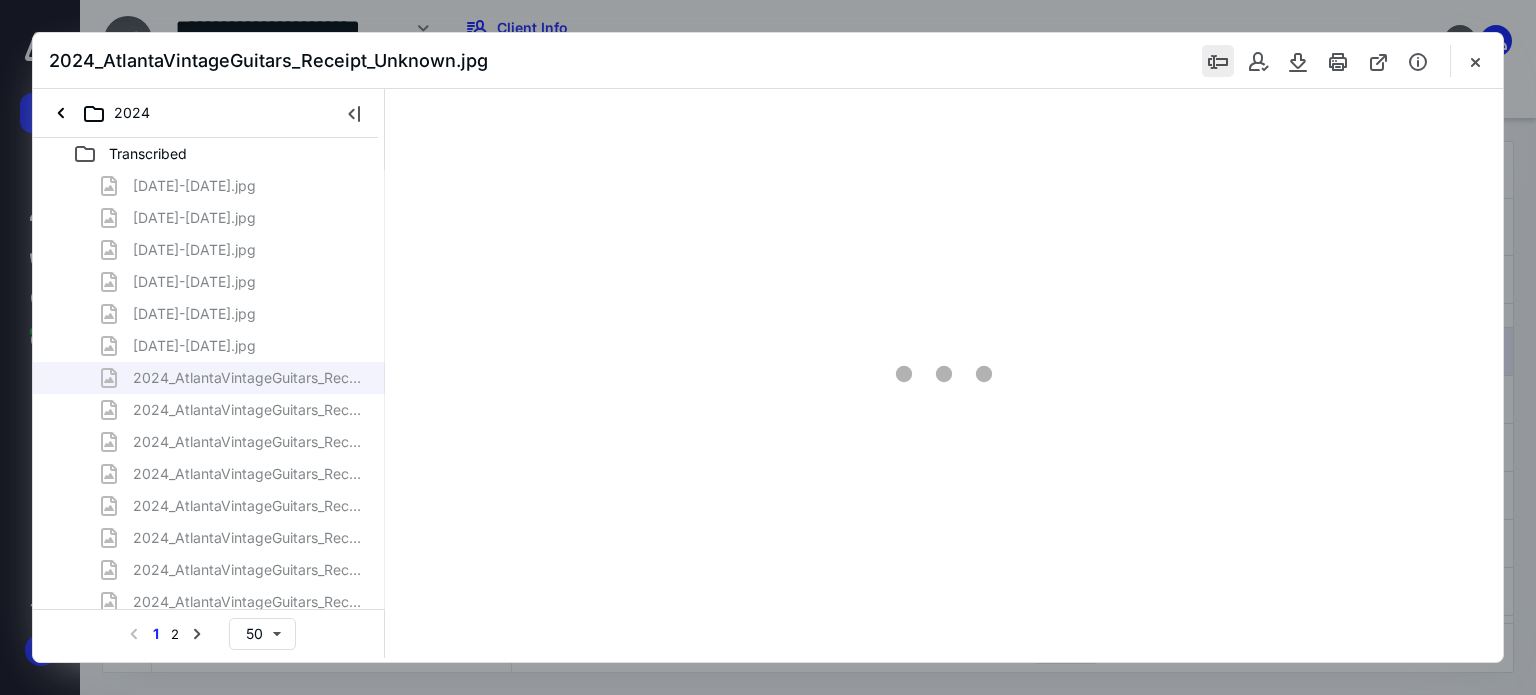 scroll, scrollTop: 0, scrollLeft: 0, axis: both 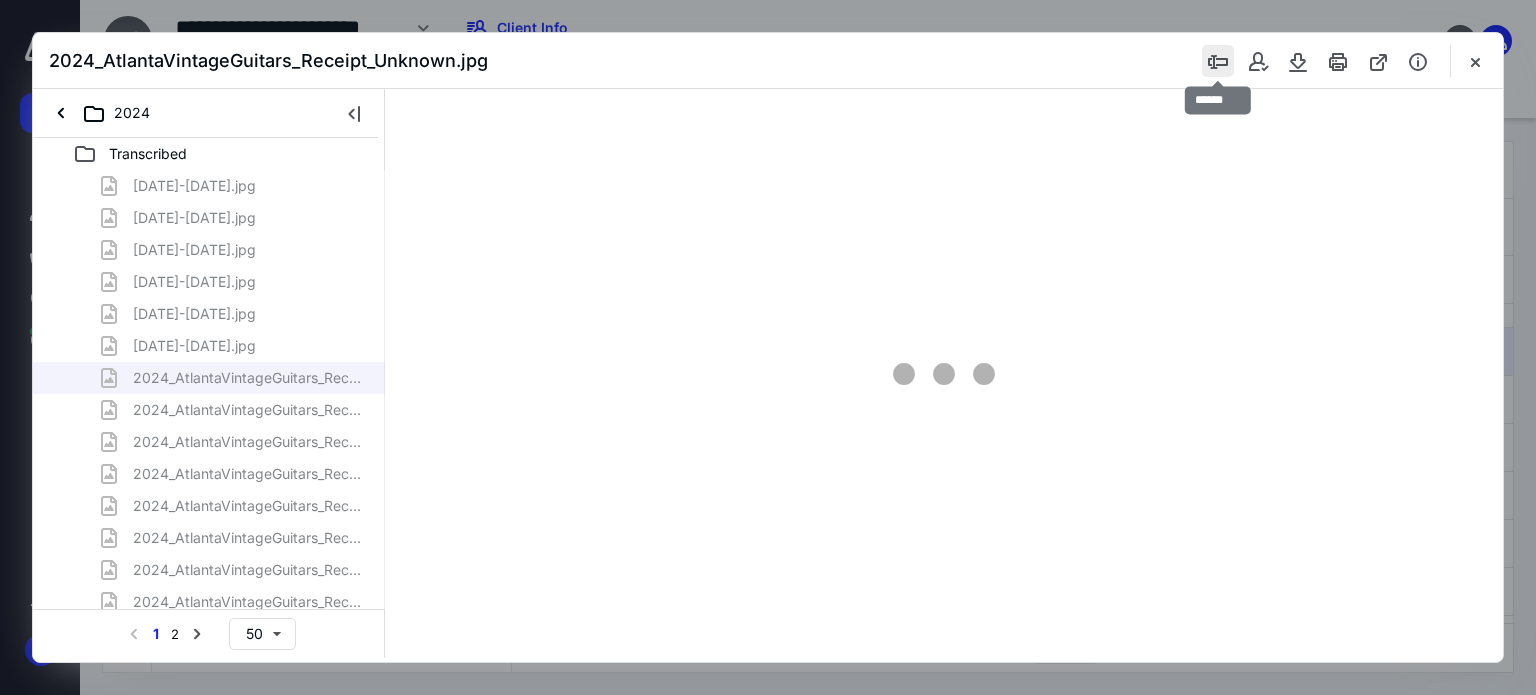 type on "62" 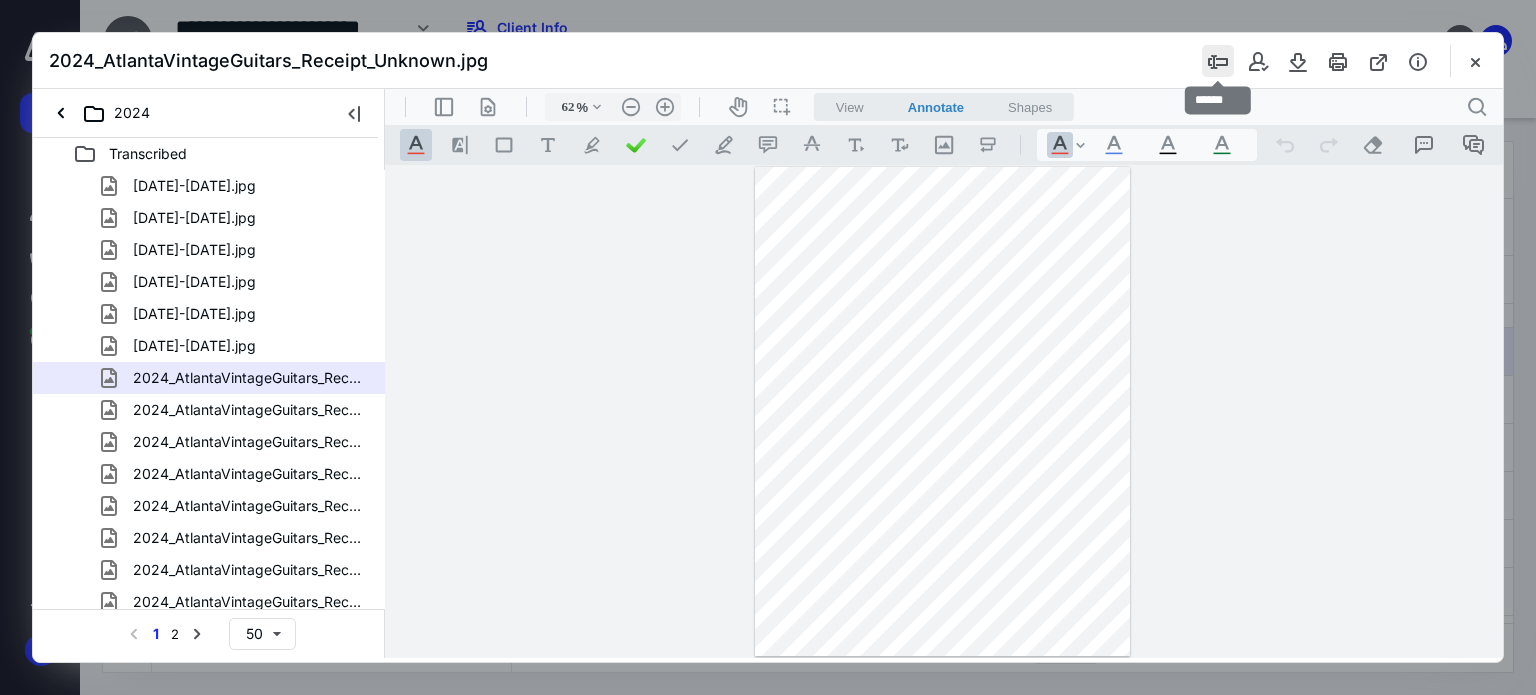 click at bounding box center [1218, 61] 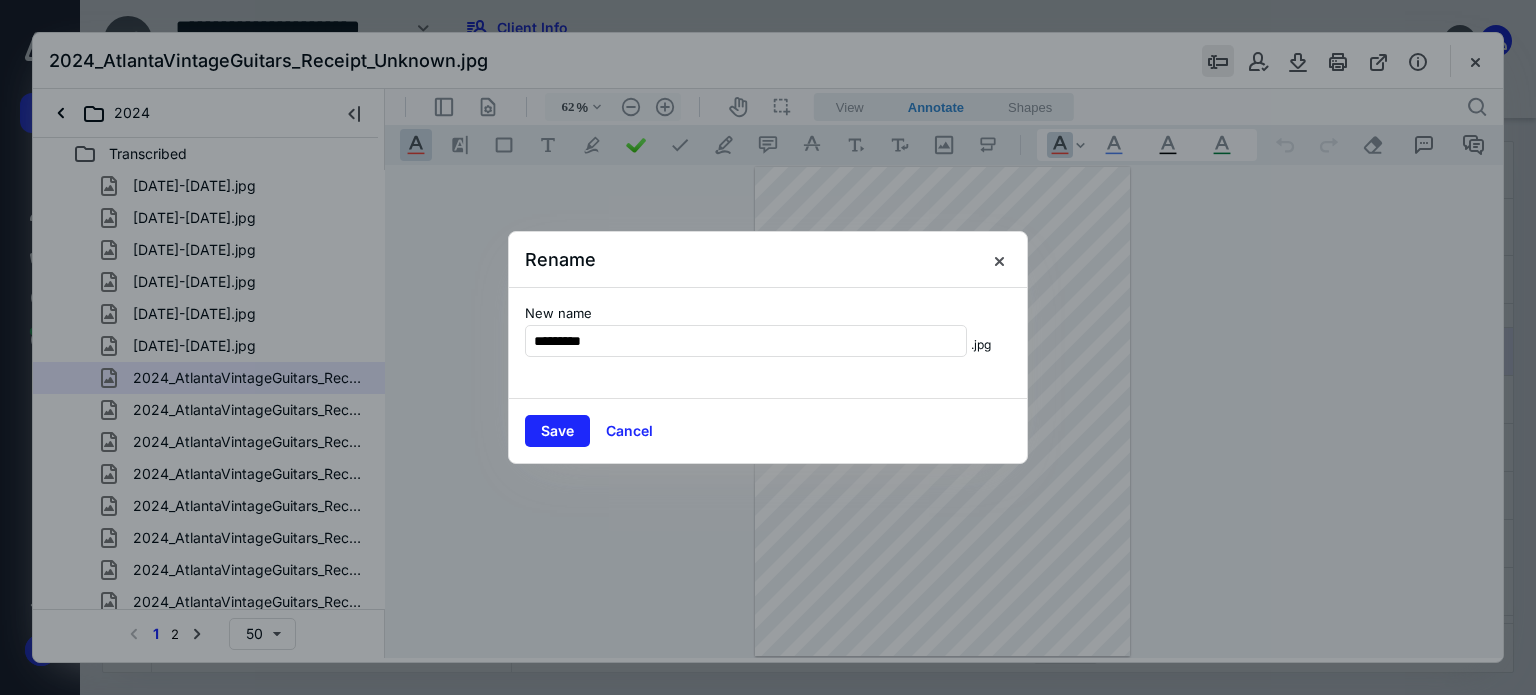 type on "*********" 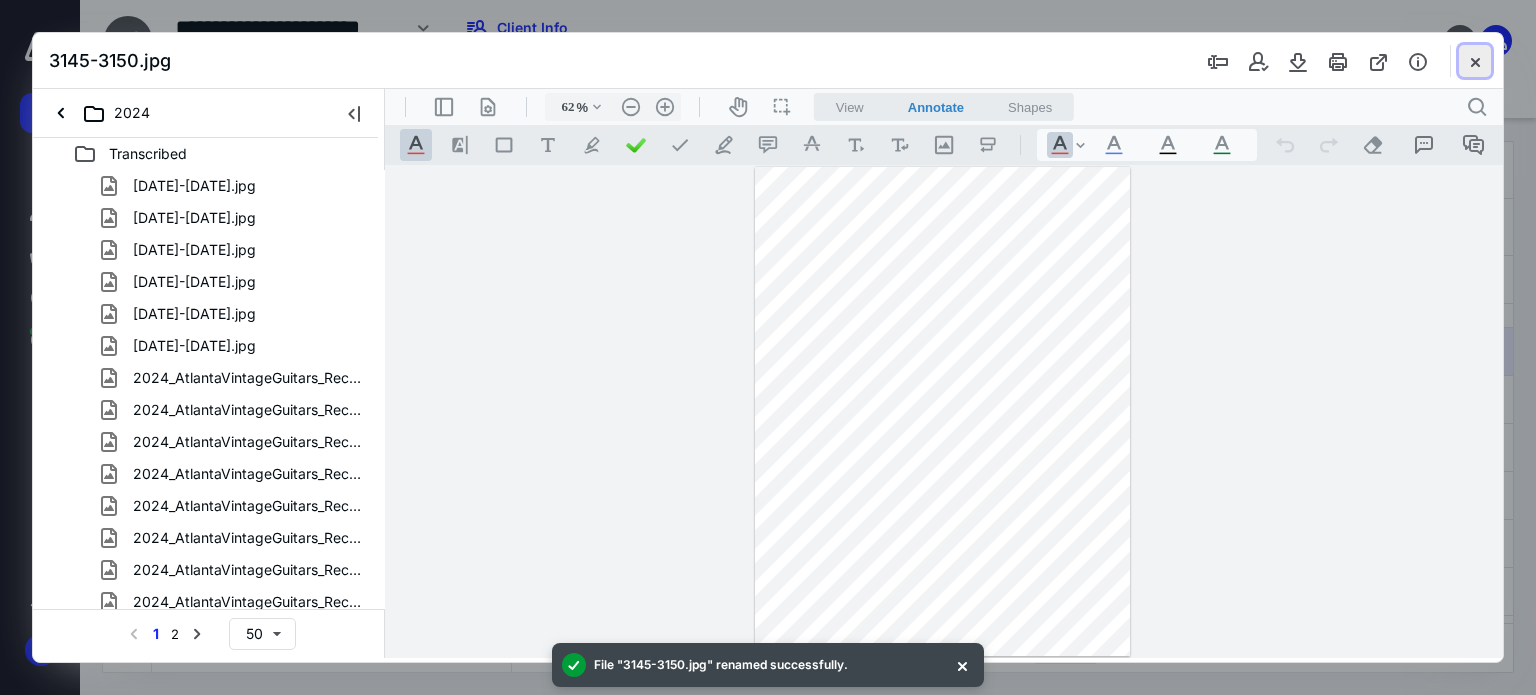 click at bounding box center (1475, 61) 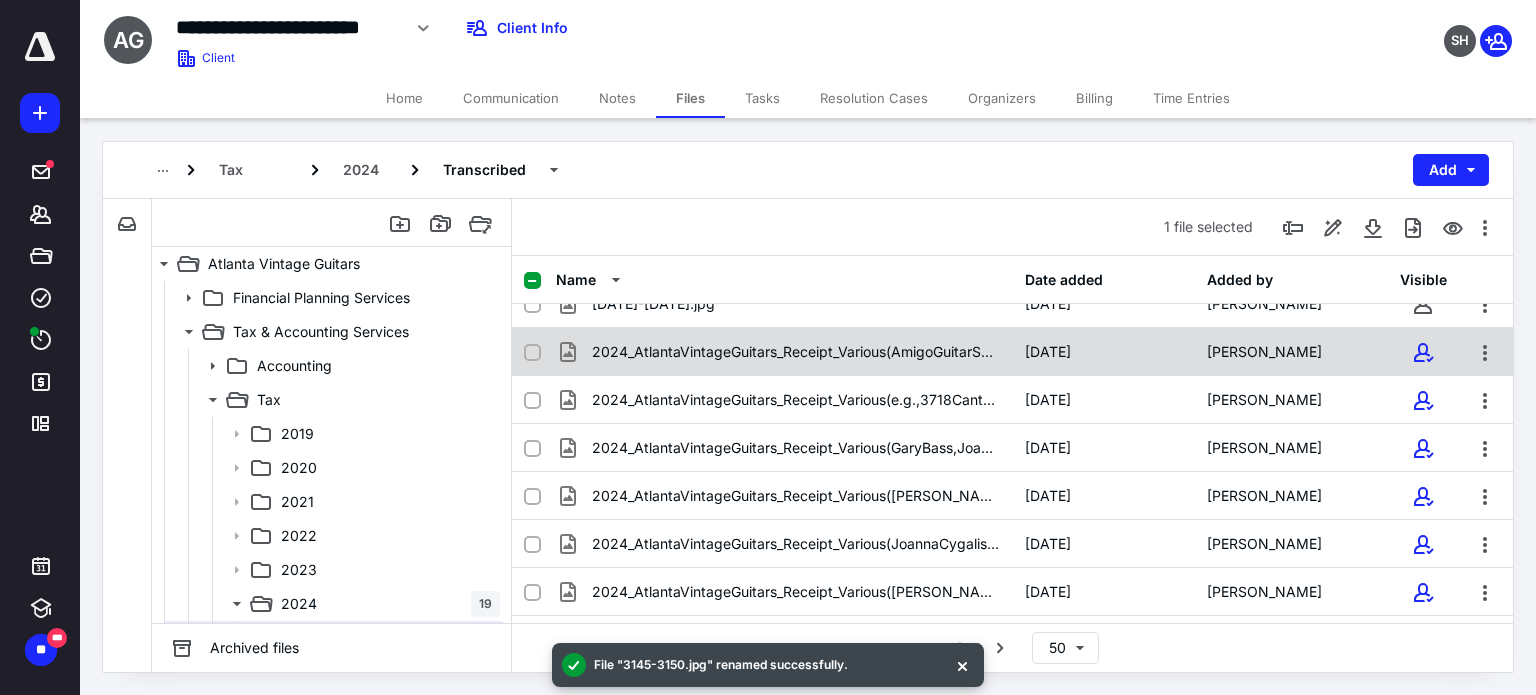 click on "2024_AtlantaVintageGuitars_Receipt_Various(AmigoGuitarShowsLLC,JPHeinz,[PERSON_NAME],JoannaGiggals).jpg [DATE] [PERSON_NAME]" at bounding box center (1012, 352) 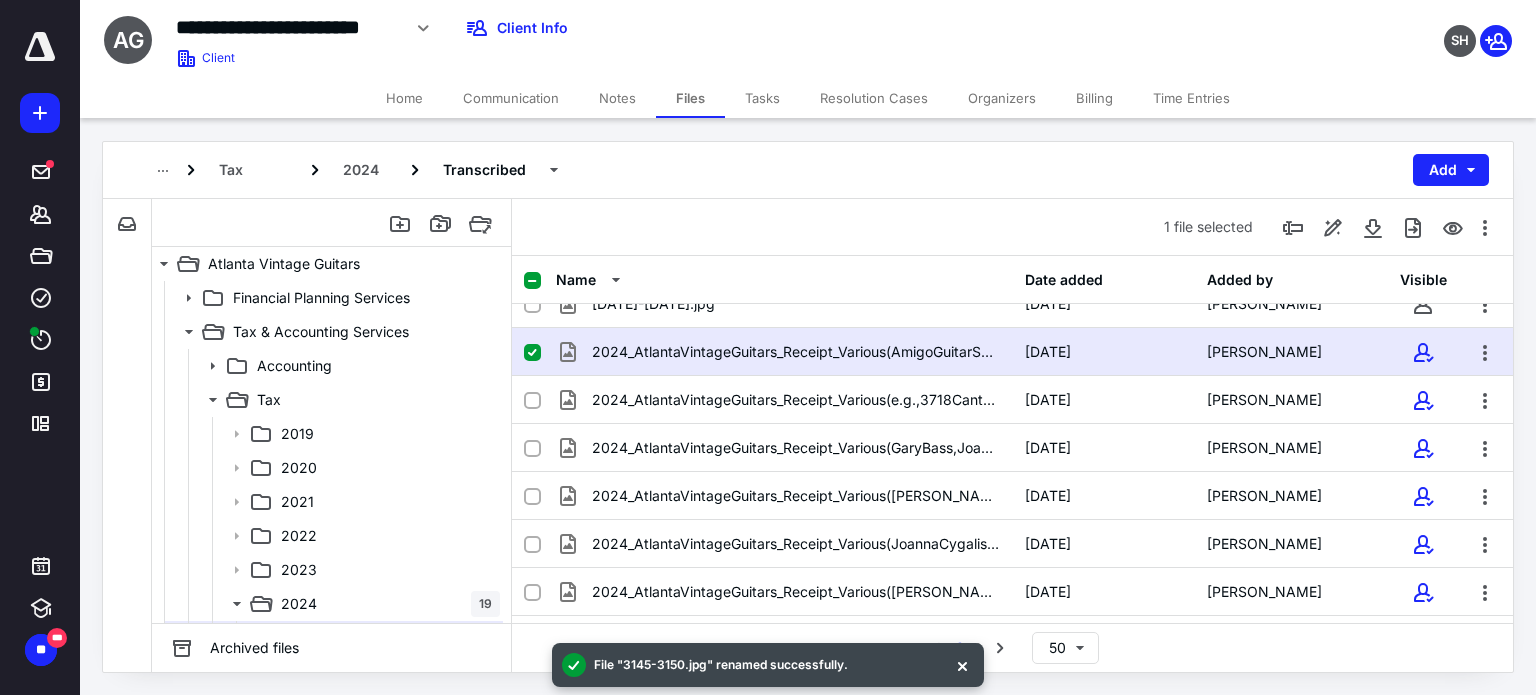 click on "2024_AtlantaVintageGuitars_Receipt_Various(AmigoGuitarShowsLLC,JPHeinz,[PERSON_NAME],JoannaGiggals).jpg [DATE] [PERSON_NAME]" at bounding box center [1012, 352] 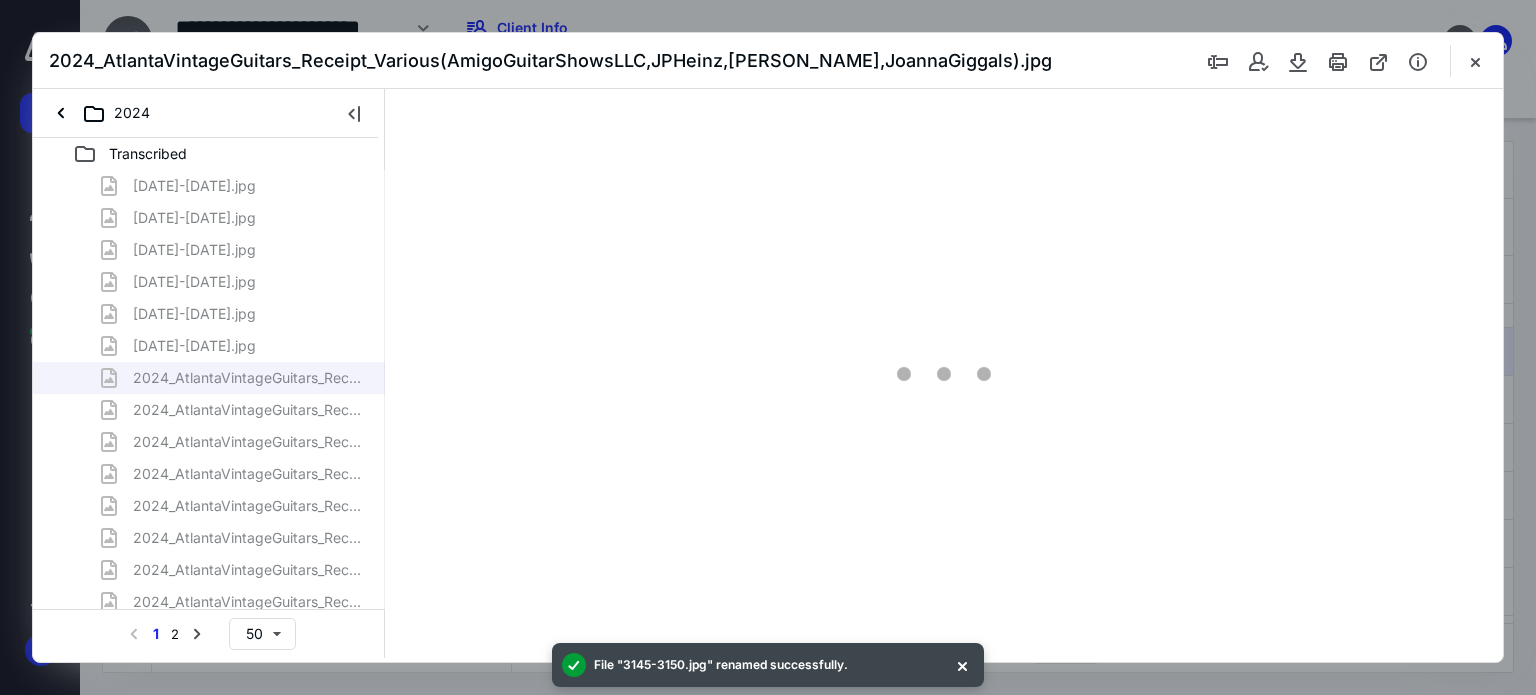 scroll, scrollTop: 0, scrollLeft: 0, axis: both 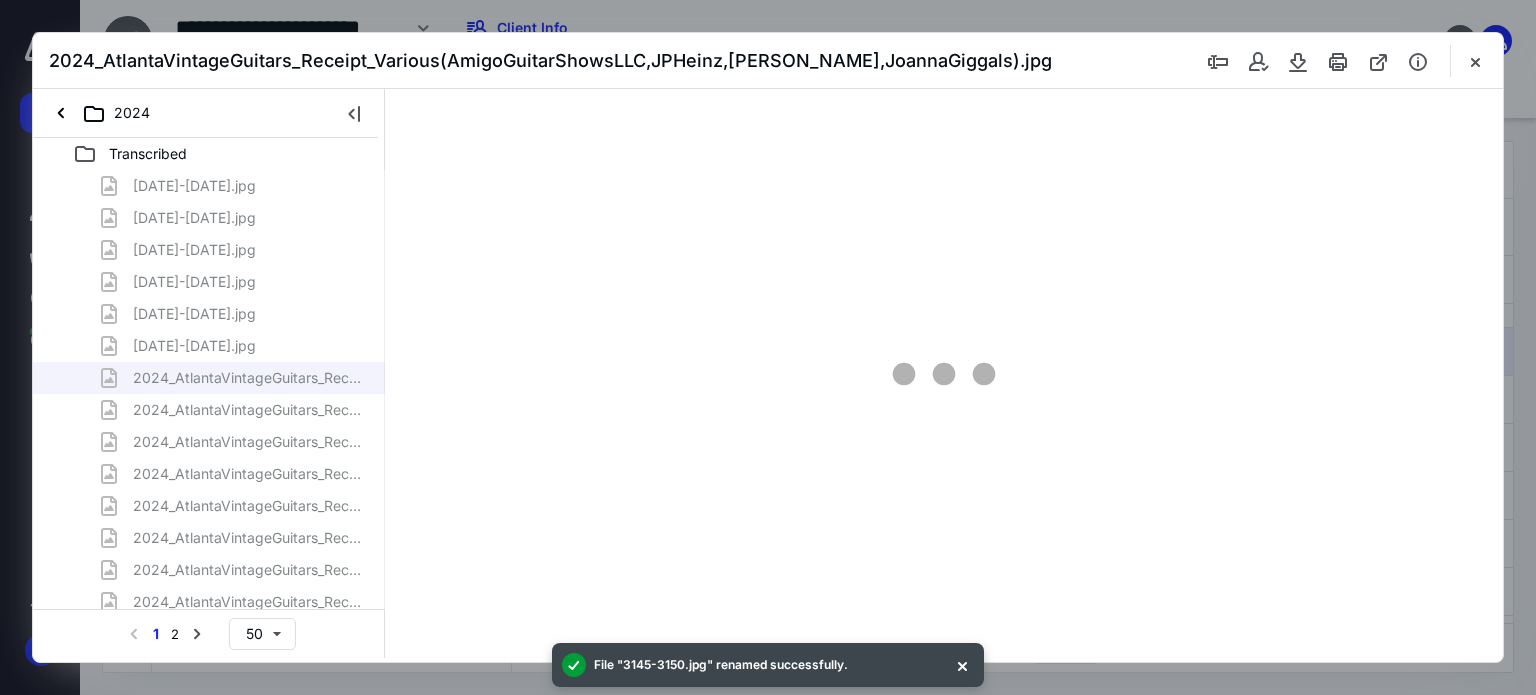 type on "62" 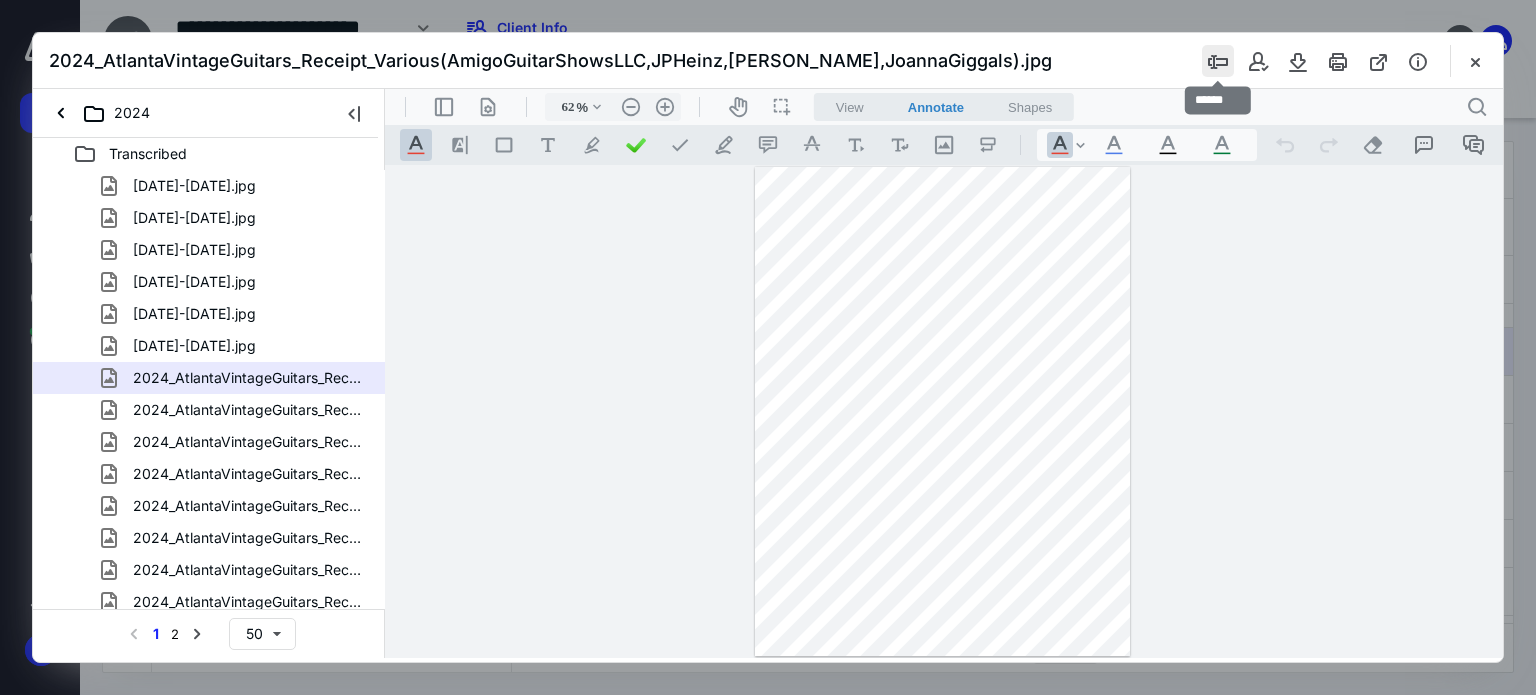 click at bounding box center [1218, 61] 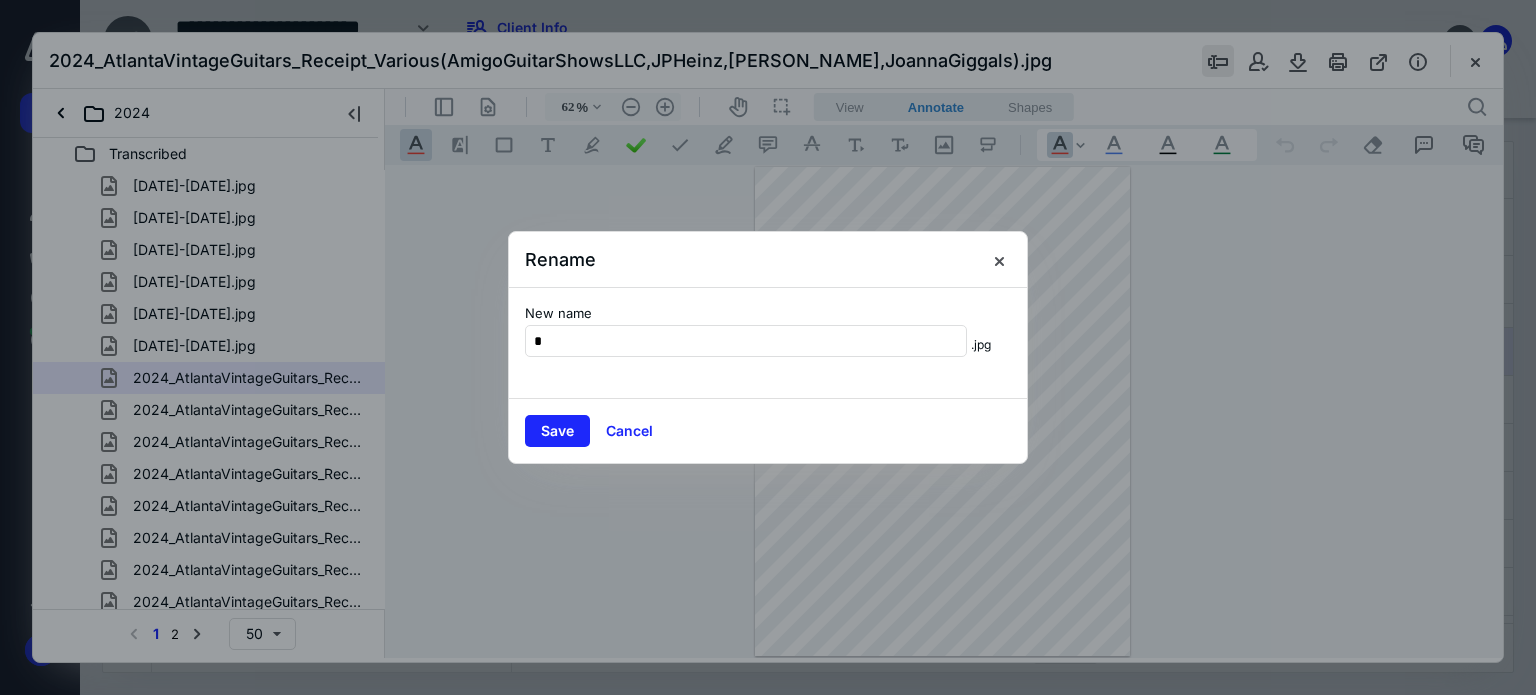 scroll, scrollTop: 0, scrollLeft: 0, axis: both 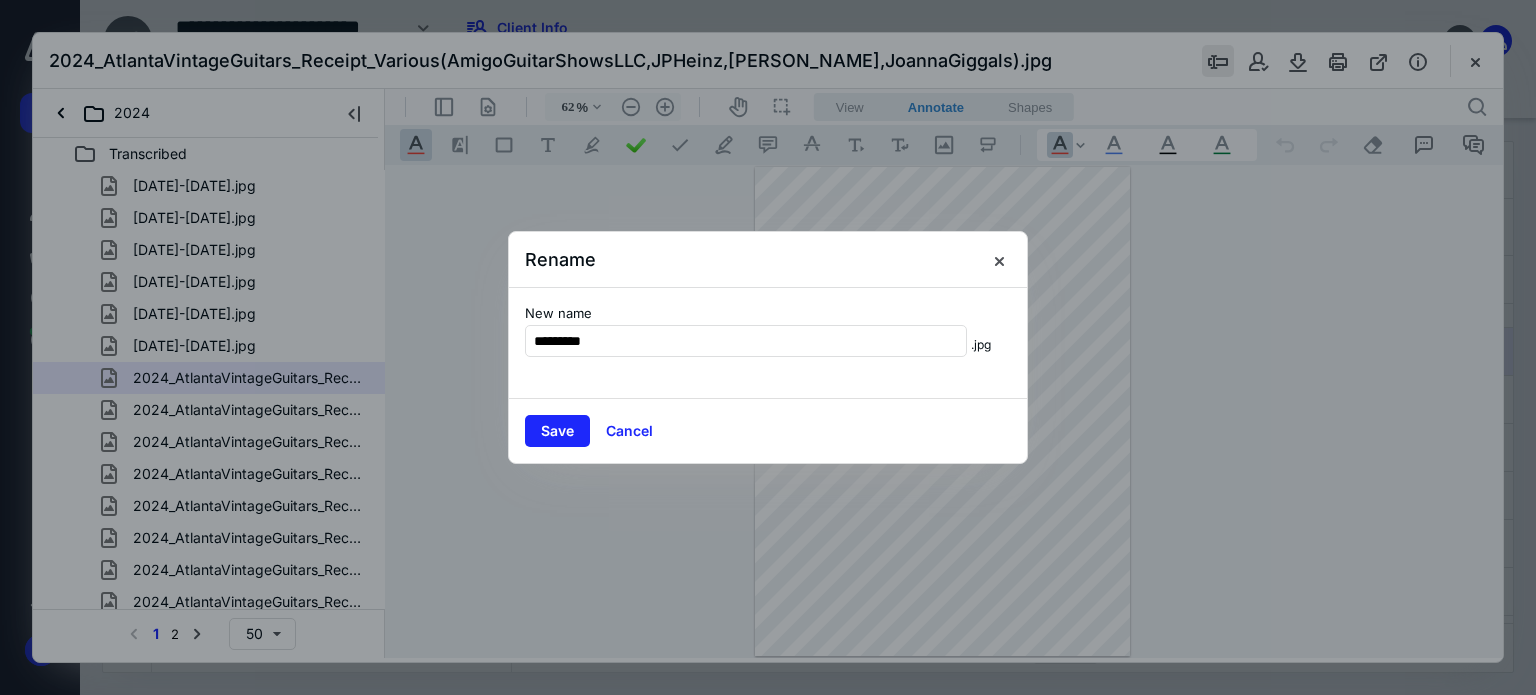 type on "*********" 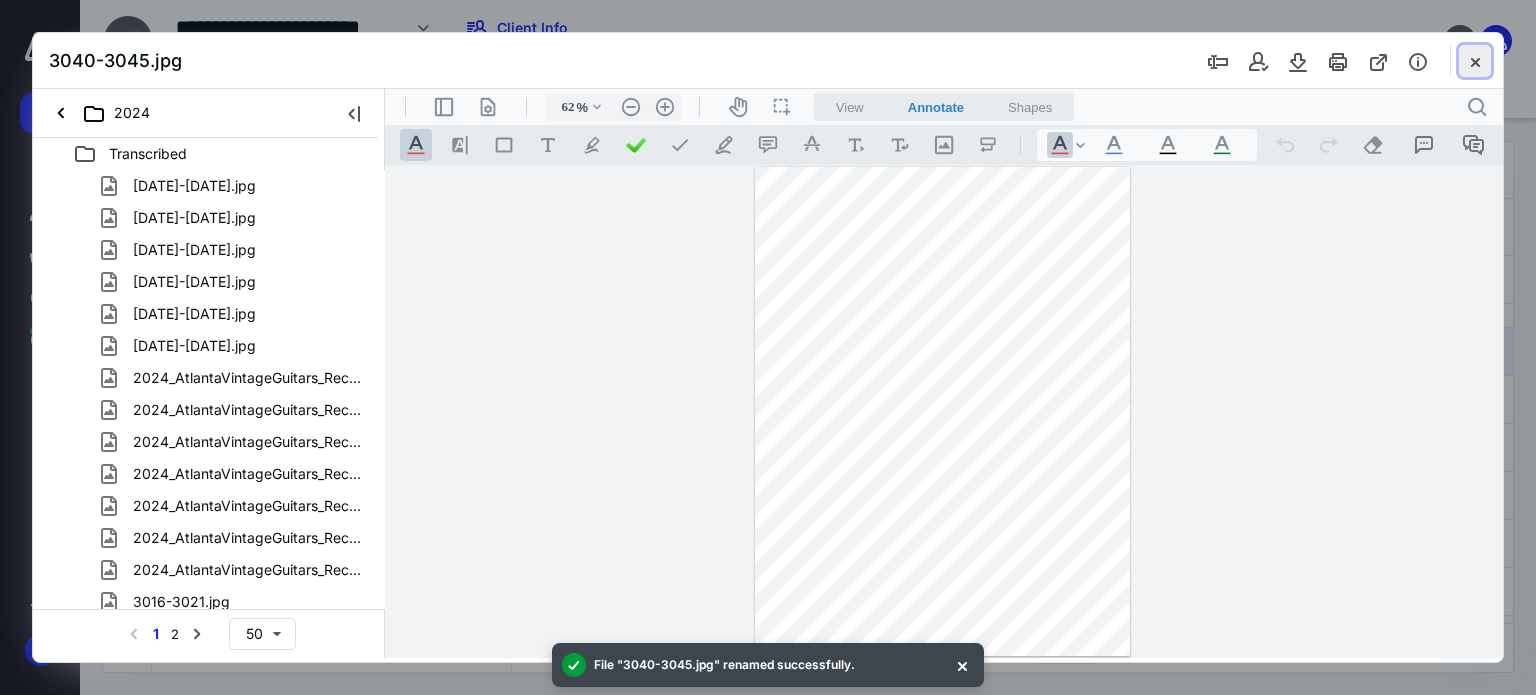 click at bounding box center (1475, 61) 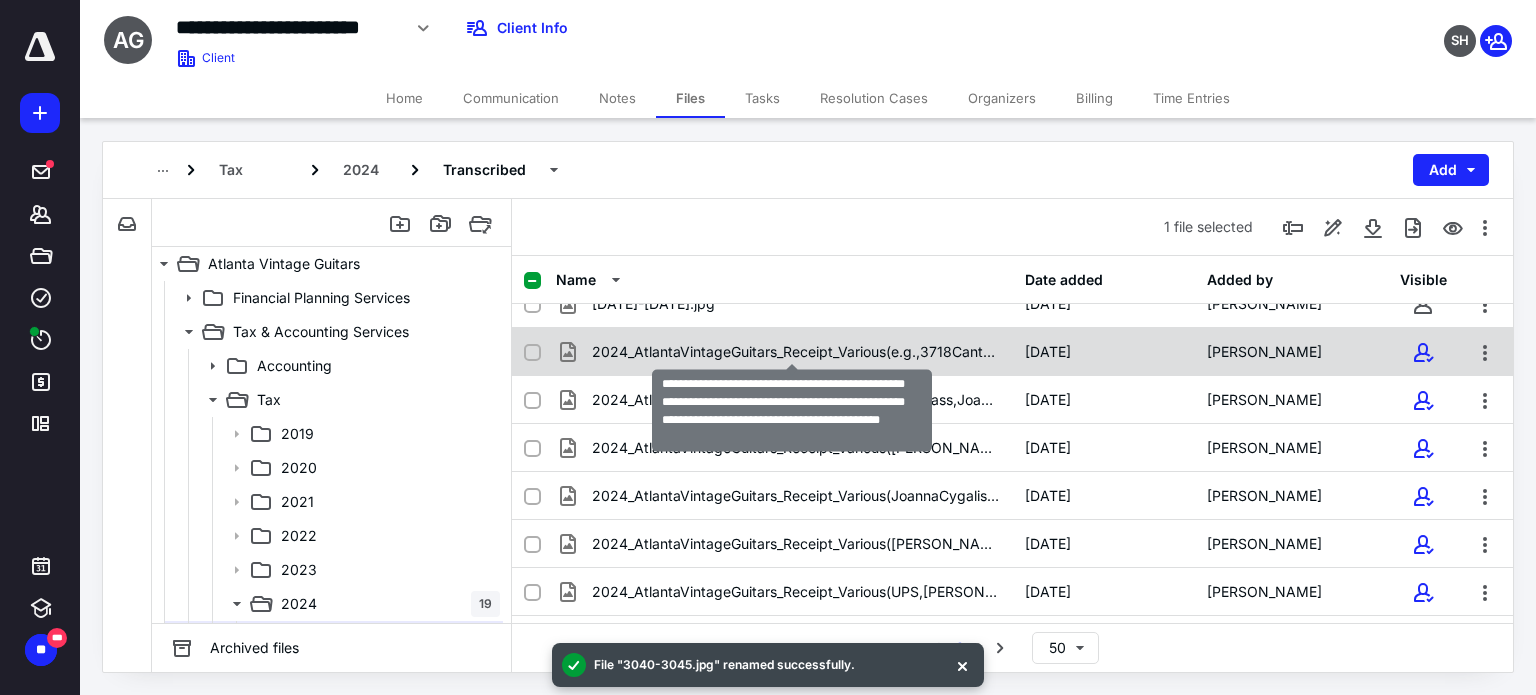 click on "2024_AtlantaVintageGuitars_Receipt_Various(e.g.,3718CantonRdLLC,[PERSON_NAME],MarioHvoytes,JosephPiambolav,[PERSON_NAME],[PERSON_NAME]).jpg" at bounding box center (796, 352) 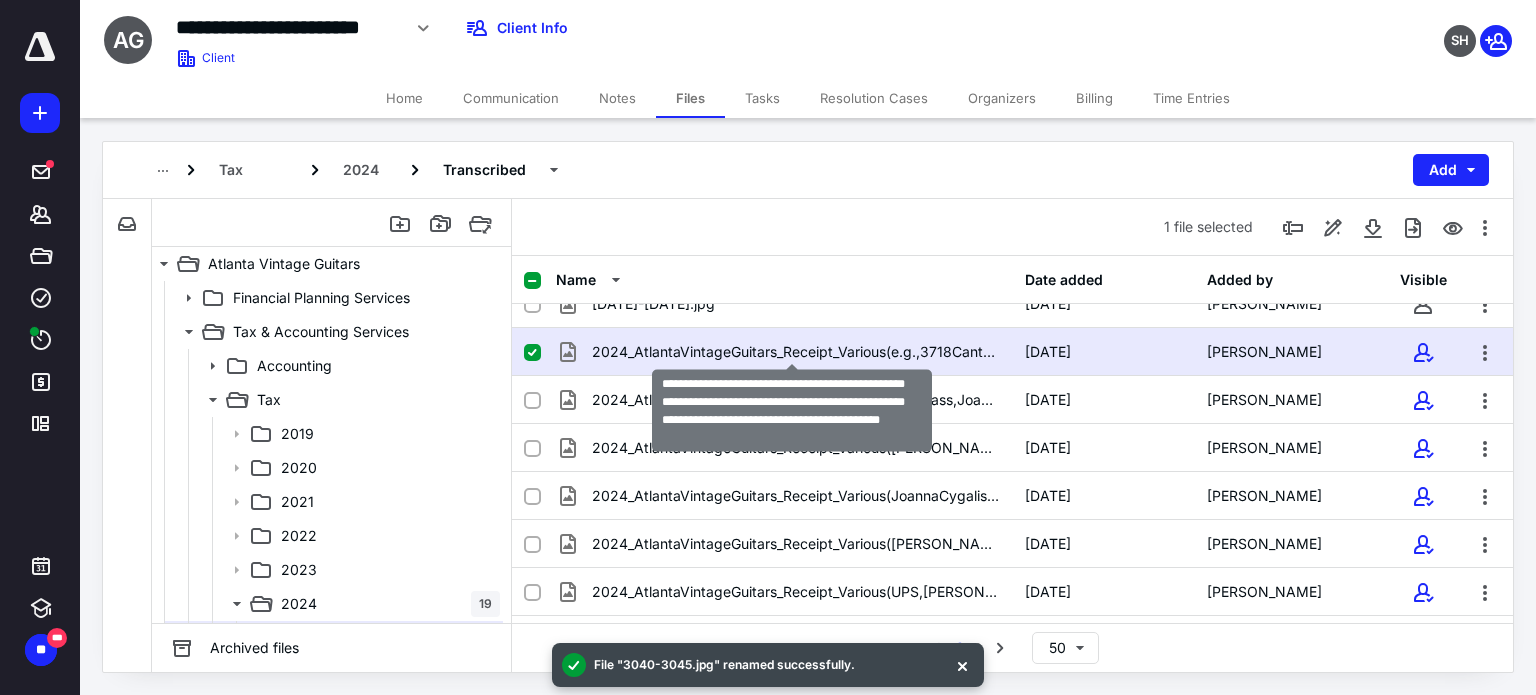 click on "2024_AtlantaVintageGuitars_Receipt_Various(e.g.,3718CantonRdLLC,[PERSON_NAME],MarioHvoytes,JosephPiambolav,[PERSON_NAME],[PERSON_NAME]).jpg" at bounding box center (796, 352) 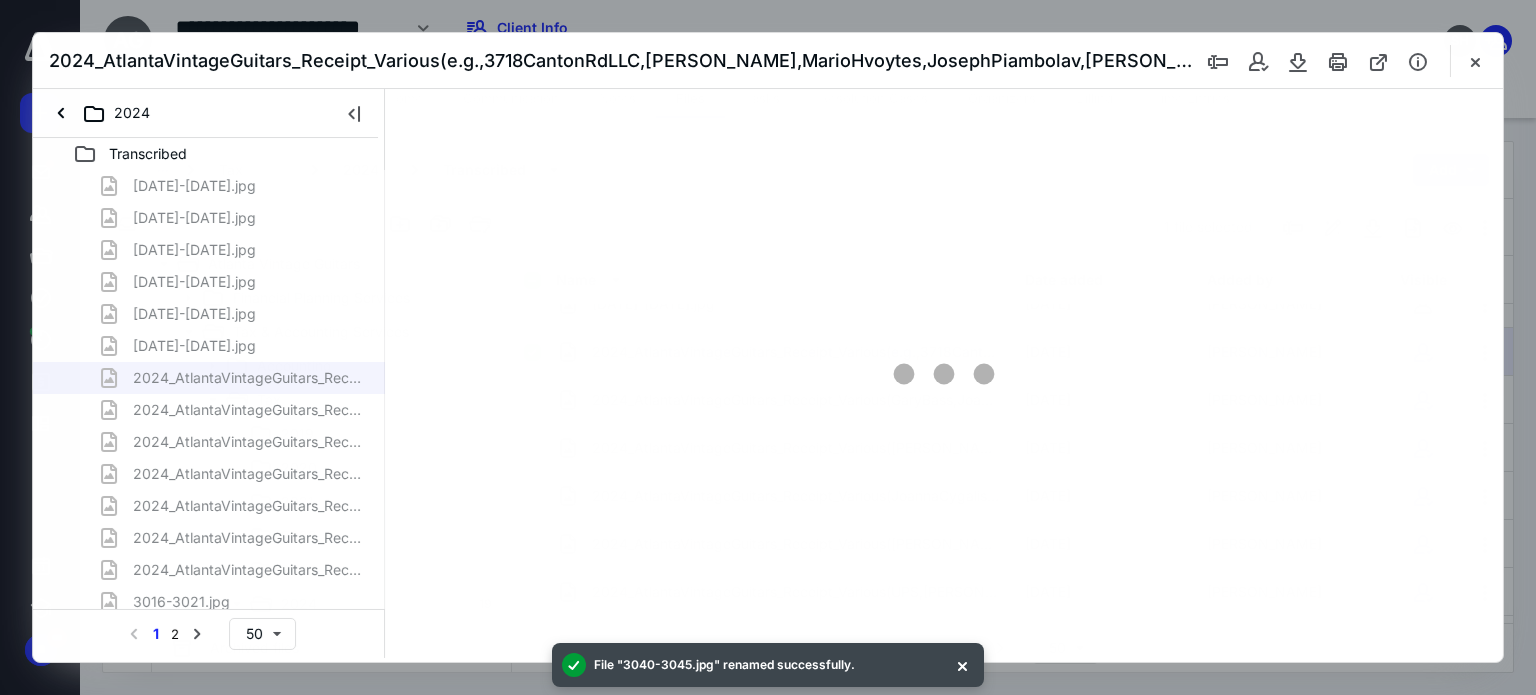 scroll, scrollTop: 0, scrollLeft: 0, axis: both 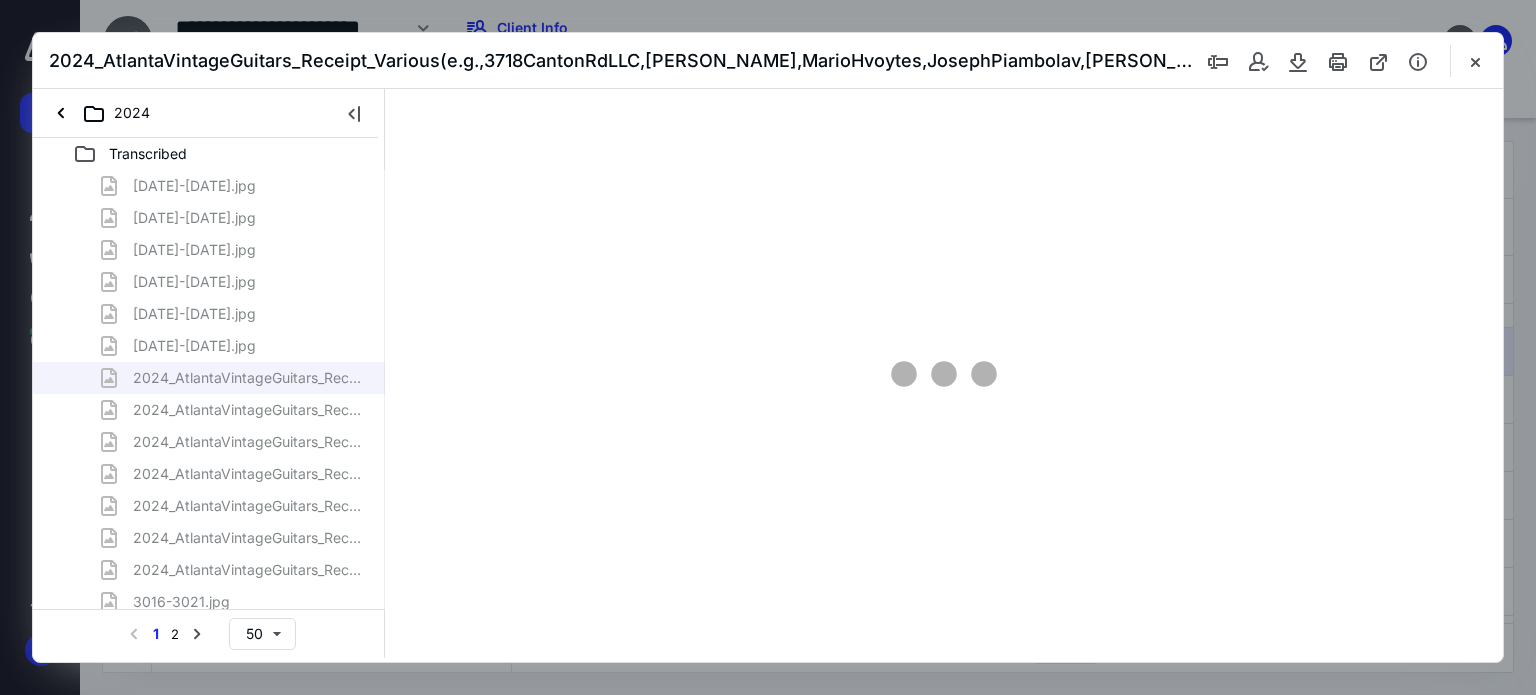 type on "62" 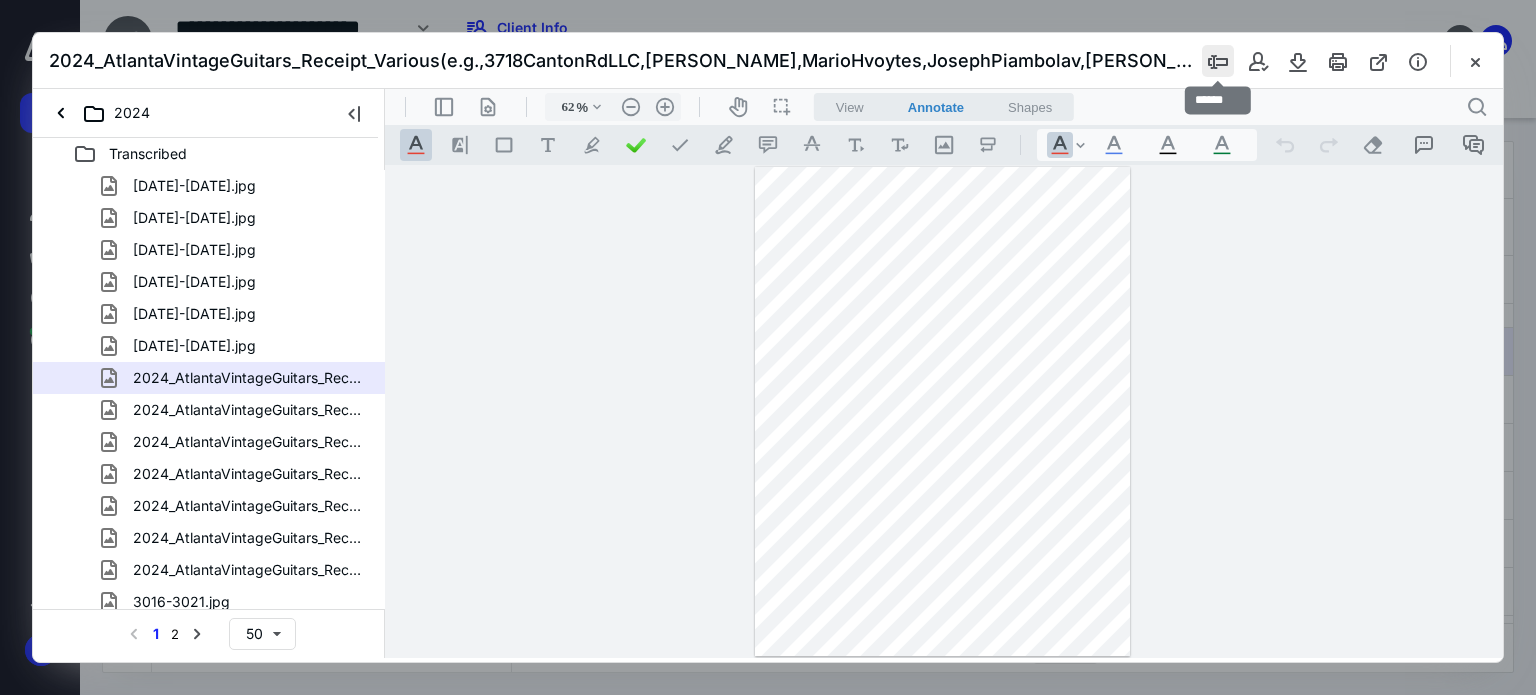 click at bounding box center [1218, 61] 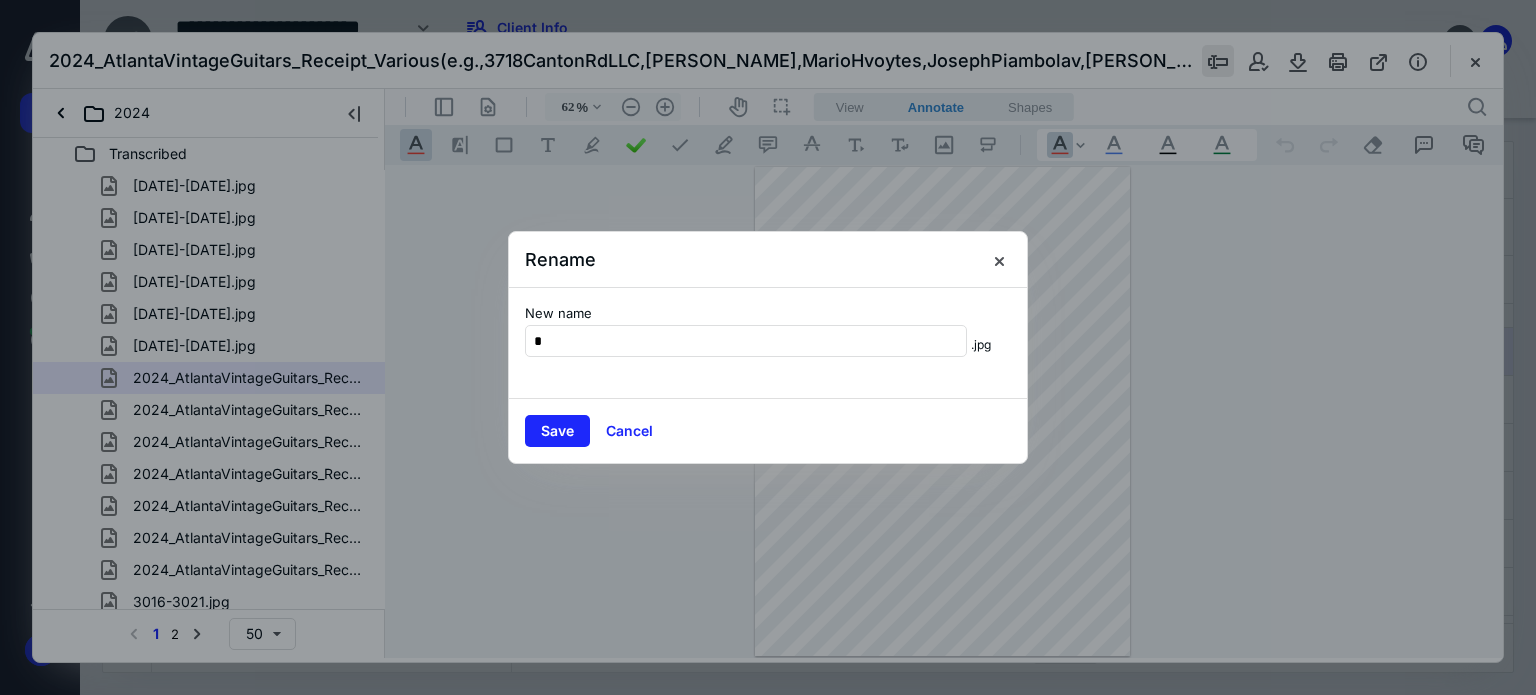 scroll, scrollTop: 0, scrollLeft: 0, axis: both 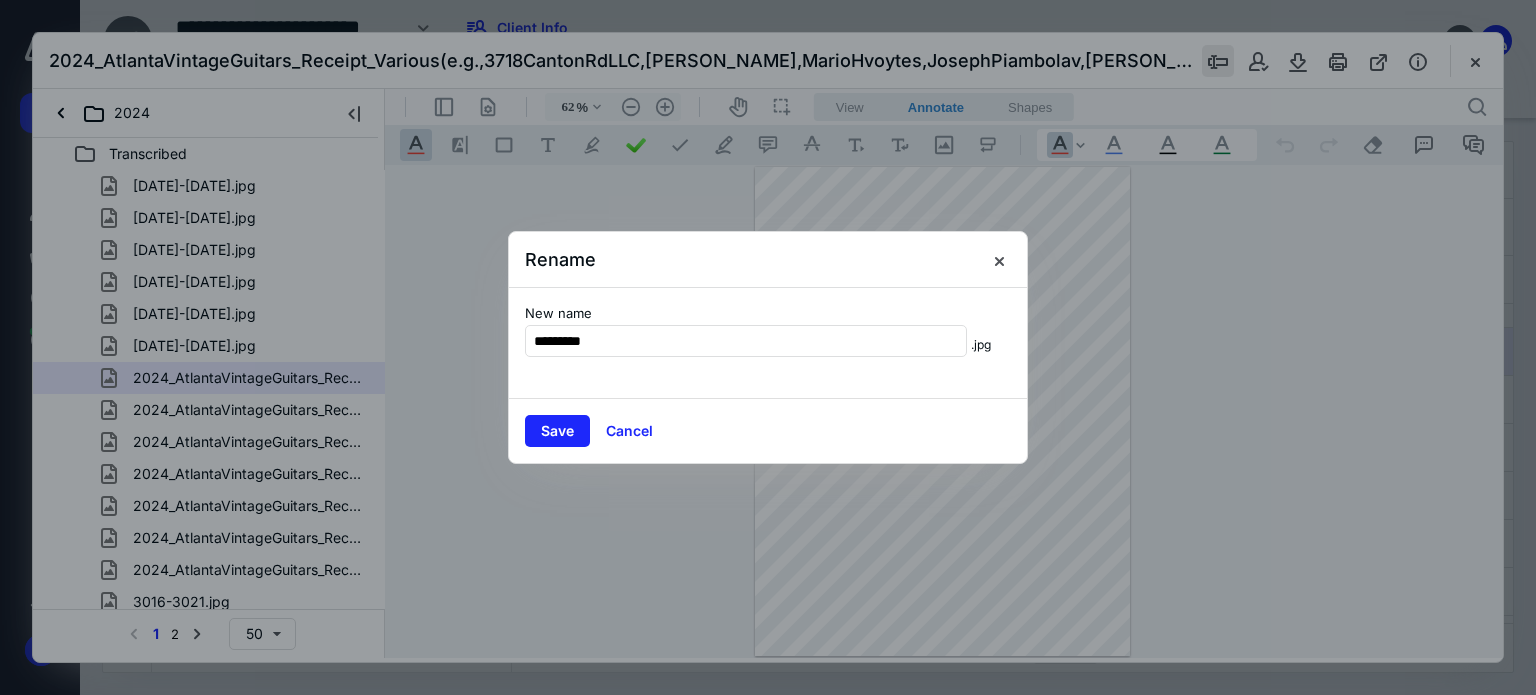 type on "*********" 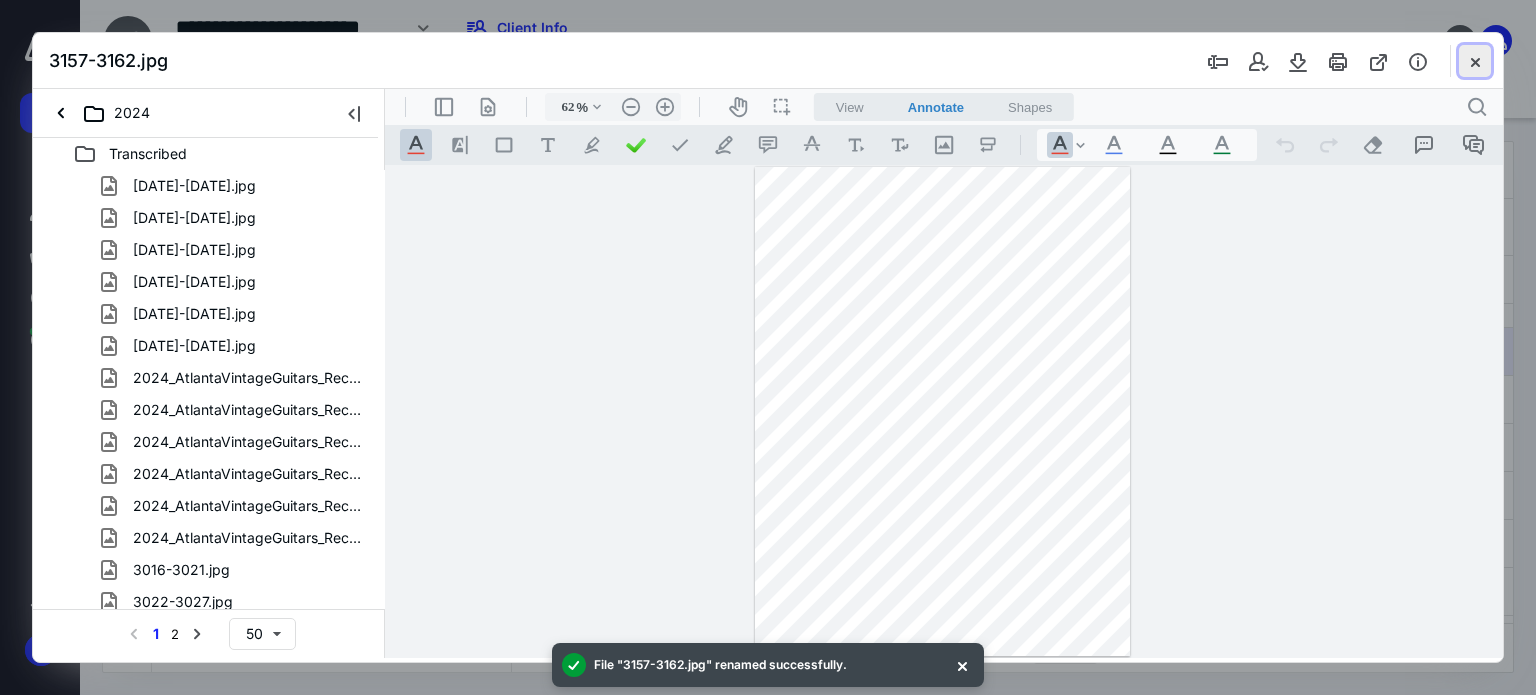 click at bounding box center (1475, 61) 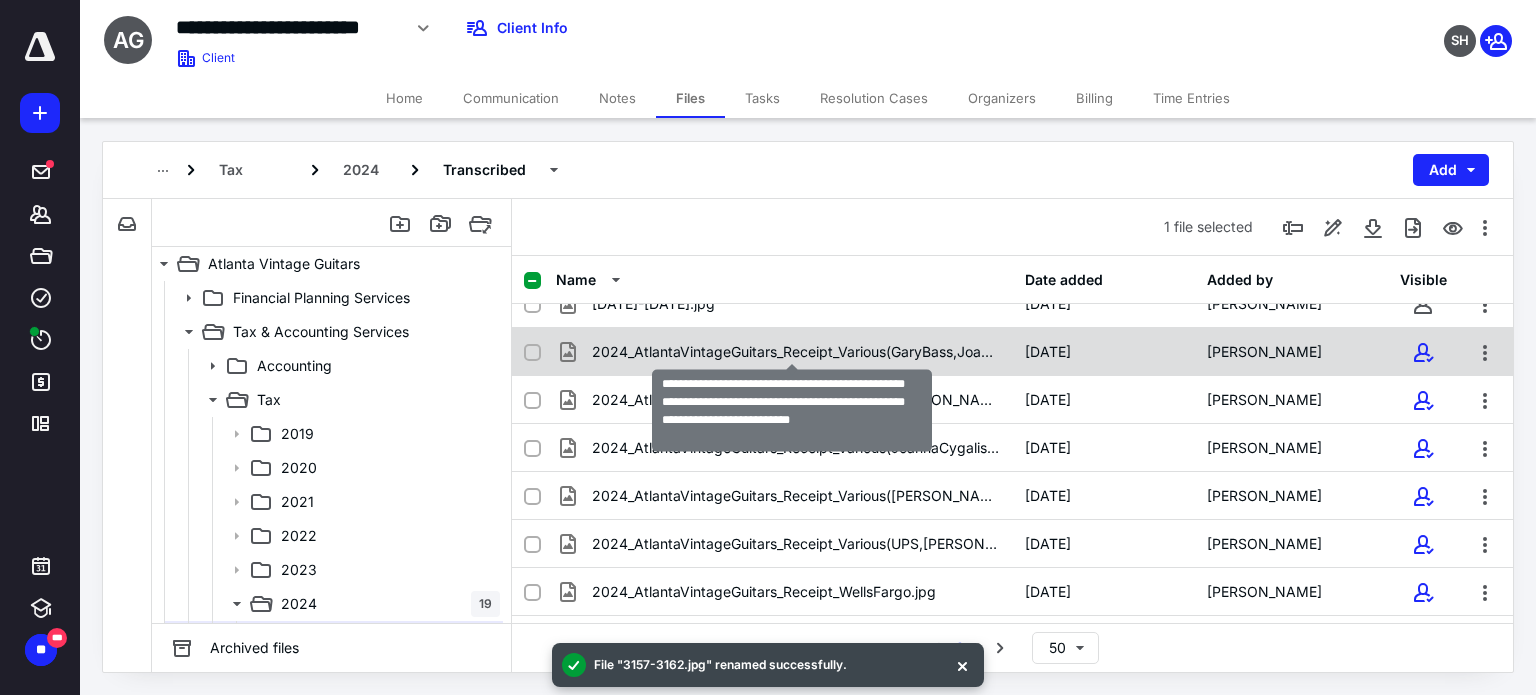 click on "2024_AtlantaVintageGuitars_Receipt_Various(GaryBass,JoannaAngialis,[PERSON_NAME],MaysElectronics,[PERSON_NAME],JohnLangdale).jpg" at bounding box center (796, 352) 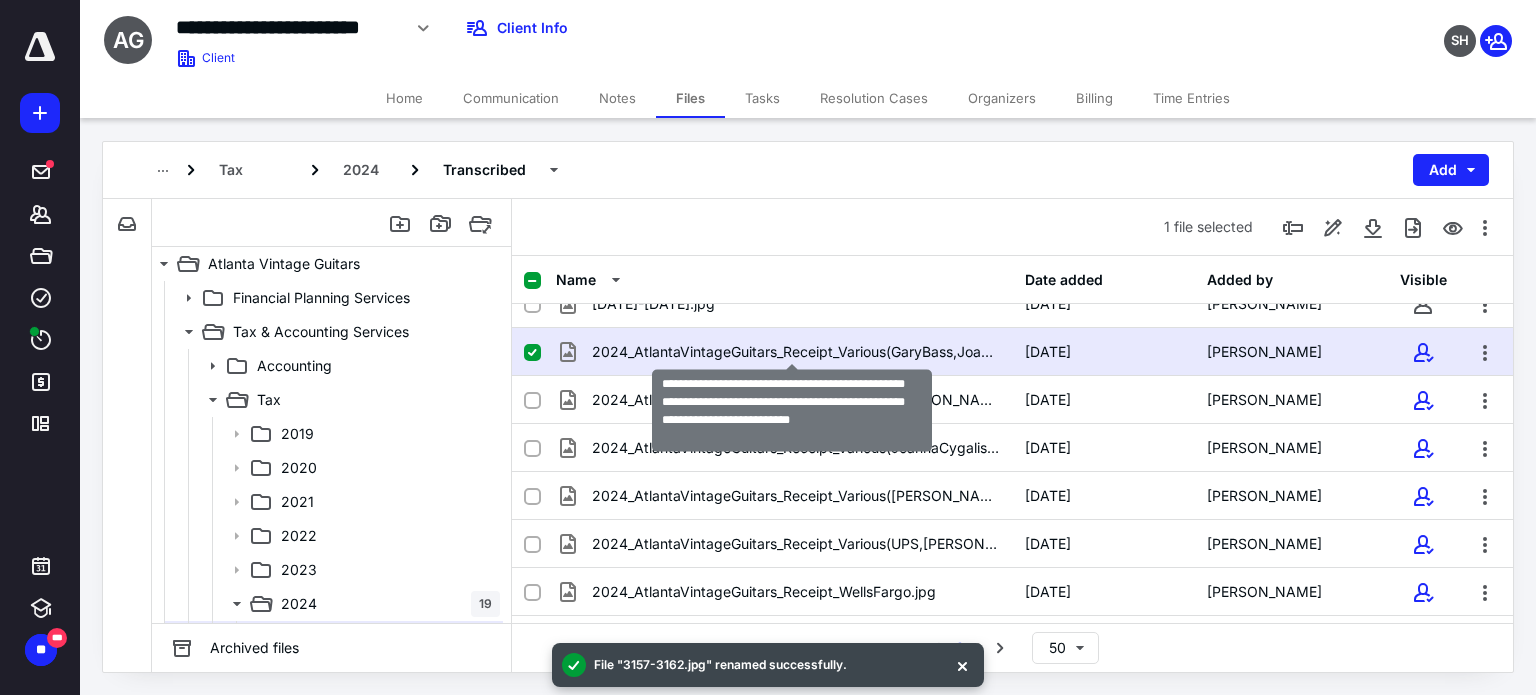 click on "2024_AtlantaVintageGuitars_Receipt_Various(GaryBass,JoannaAngialis,[PERSON_NAME],MaysElectronics,[PERSON_NAME],JohnLangdale).jpg" at bounding box center (796, 352) 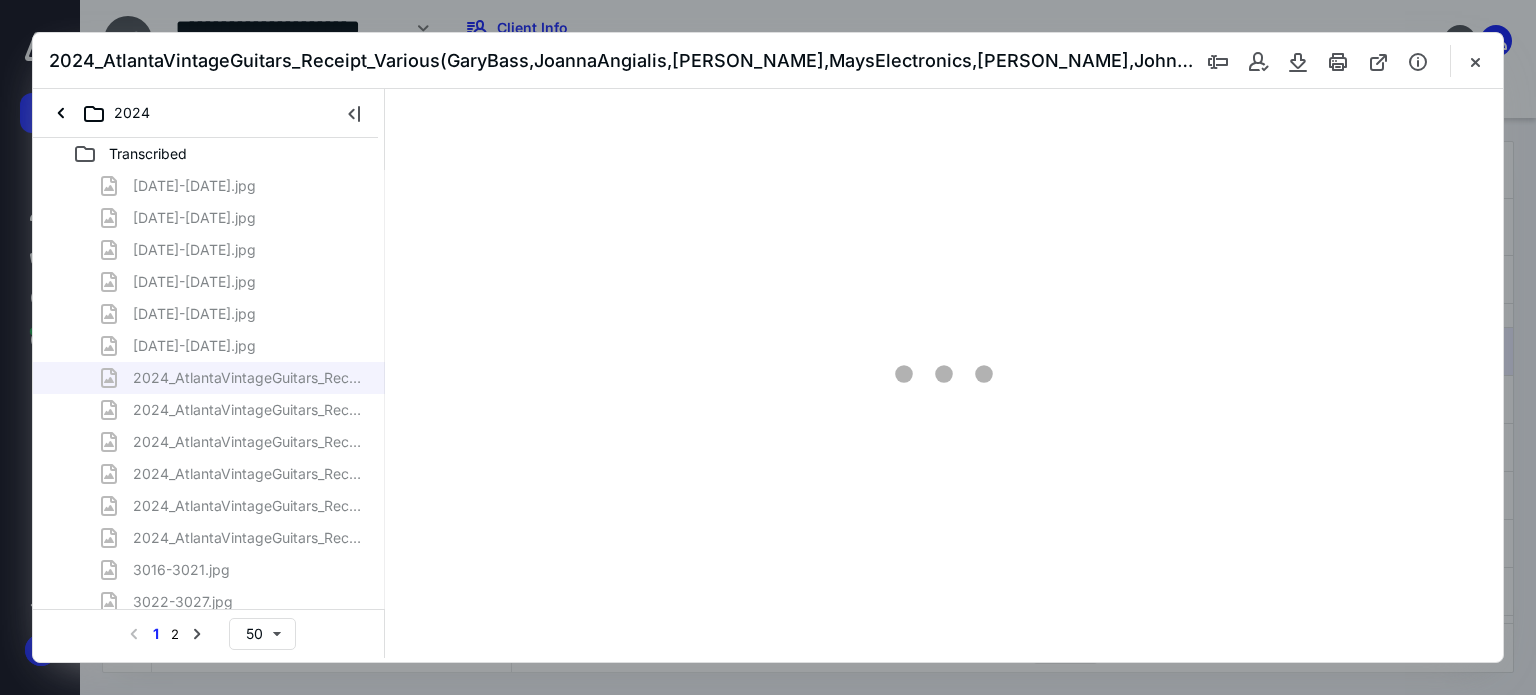 scroll, scrollTop: 0, scrollLeft: 0, axis: both 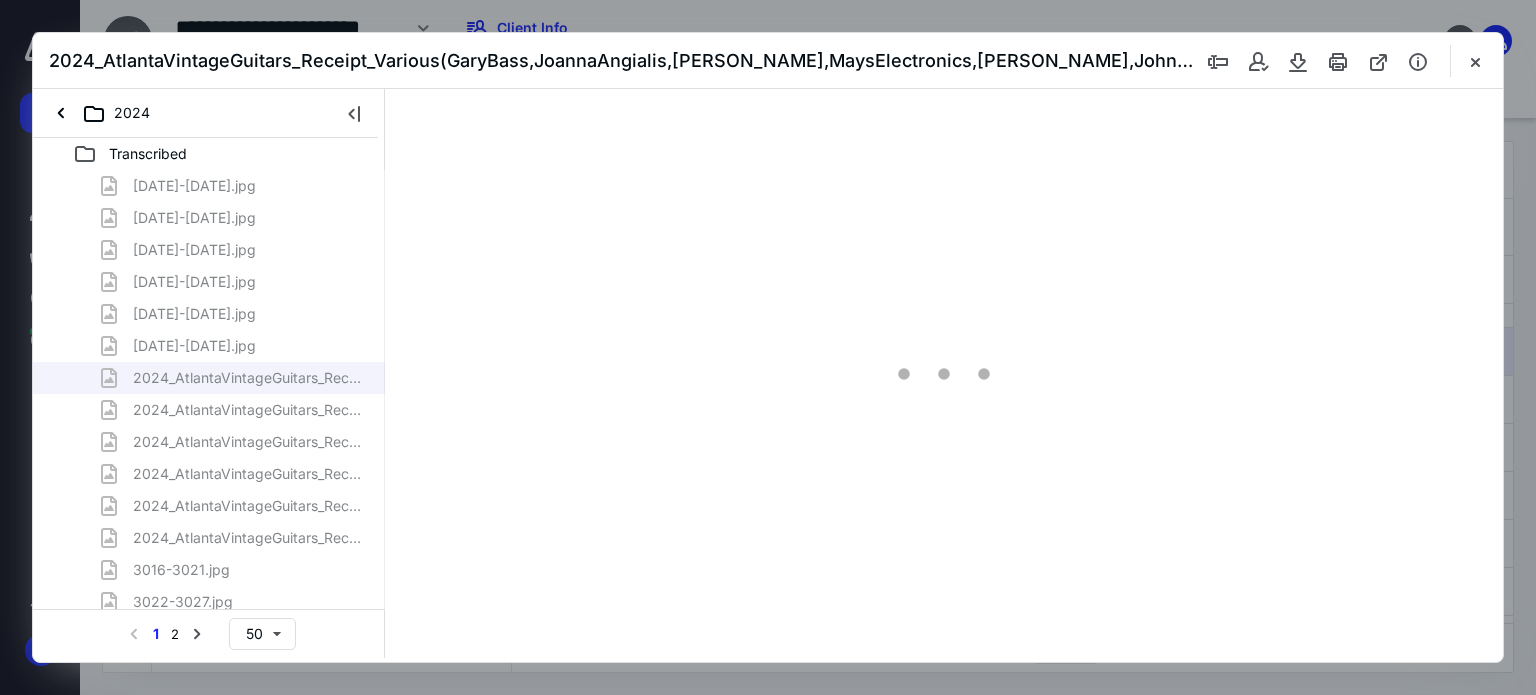 type on "62" 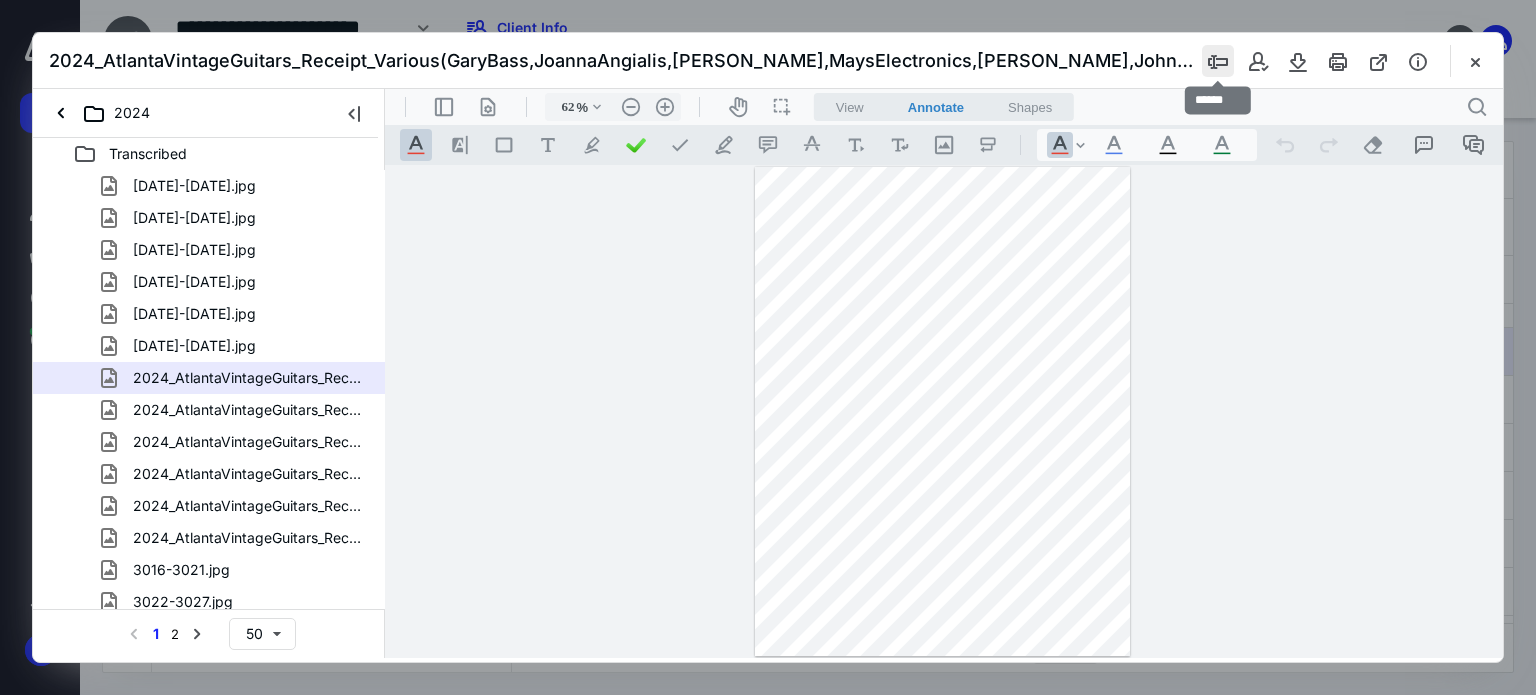 click at bounding box center (1218, 61) 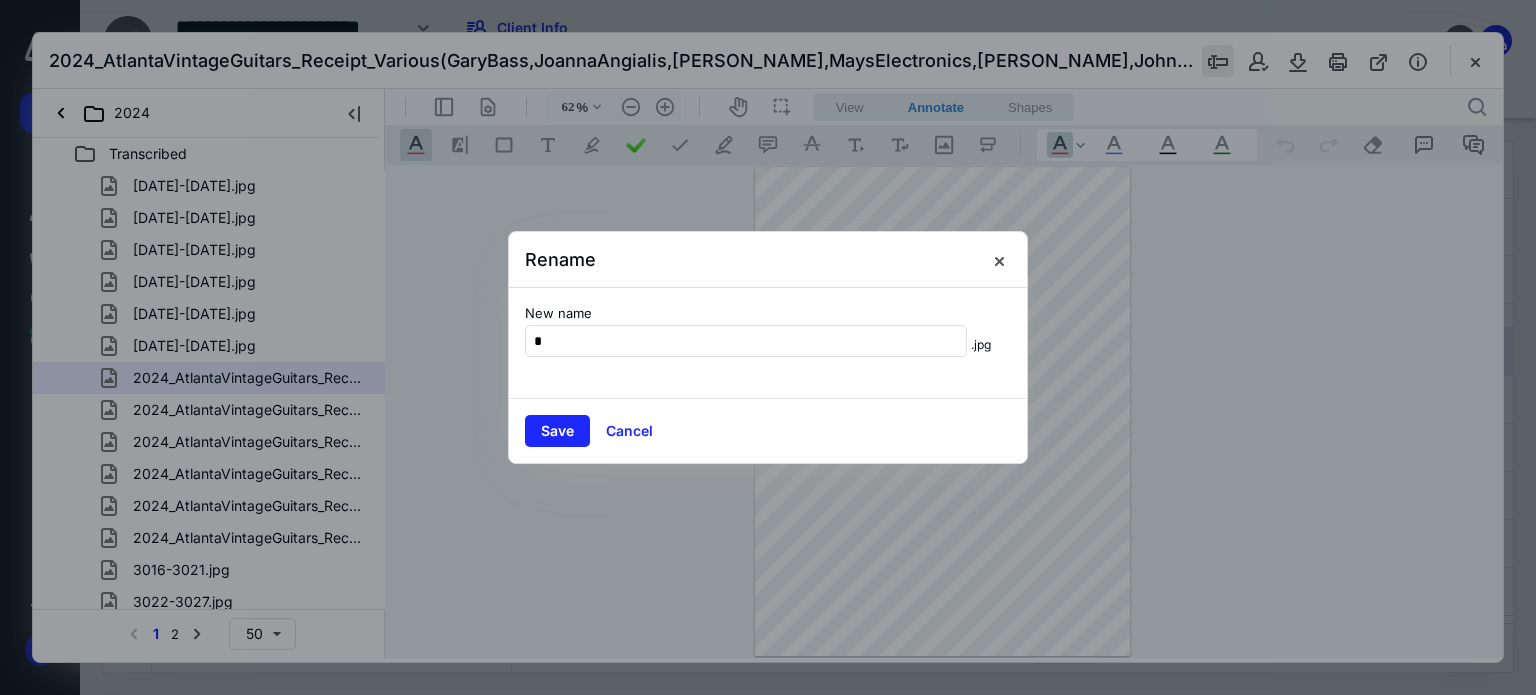 scroll, scrollTop: 0, scrollLeft: 0, axis: both 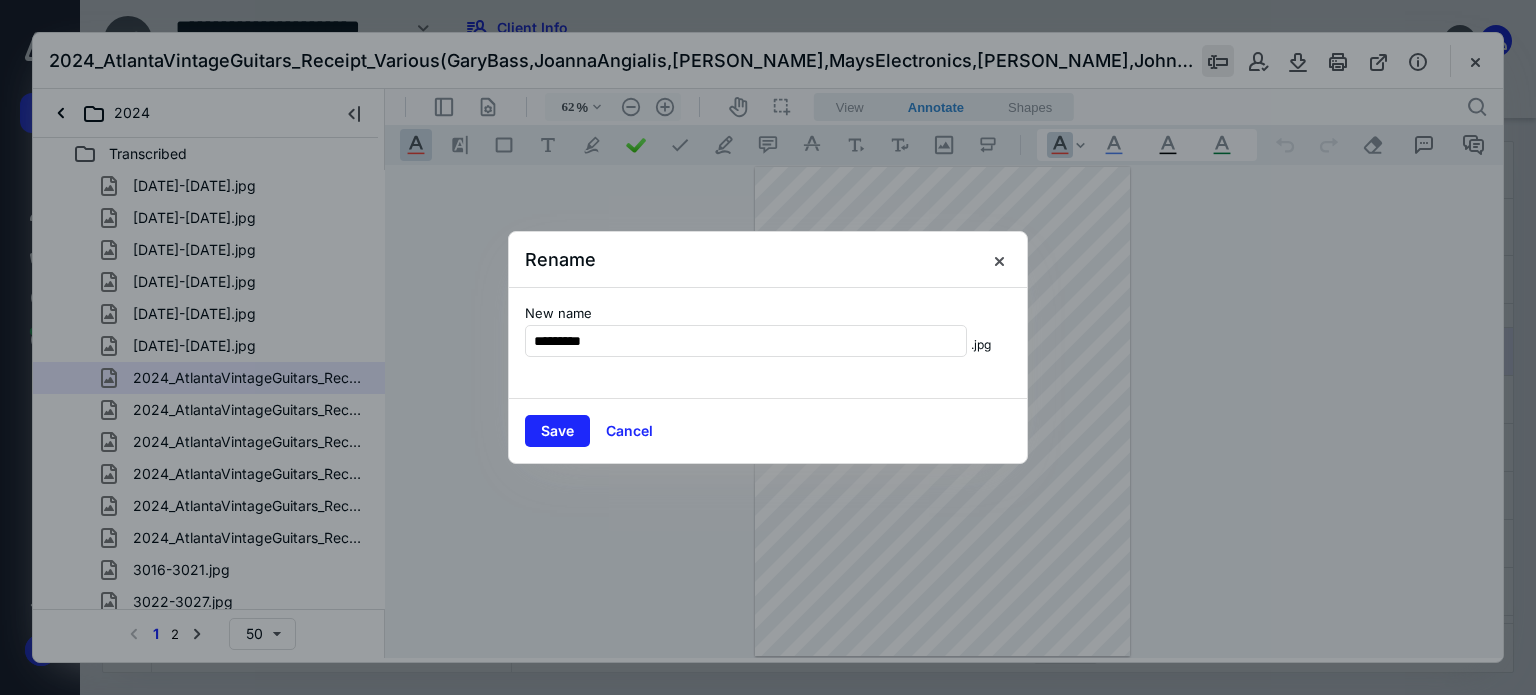 type on "*********" 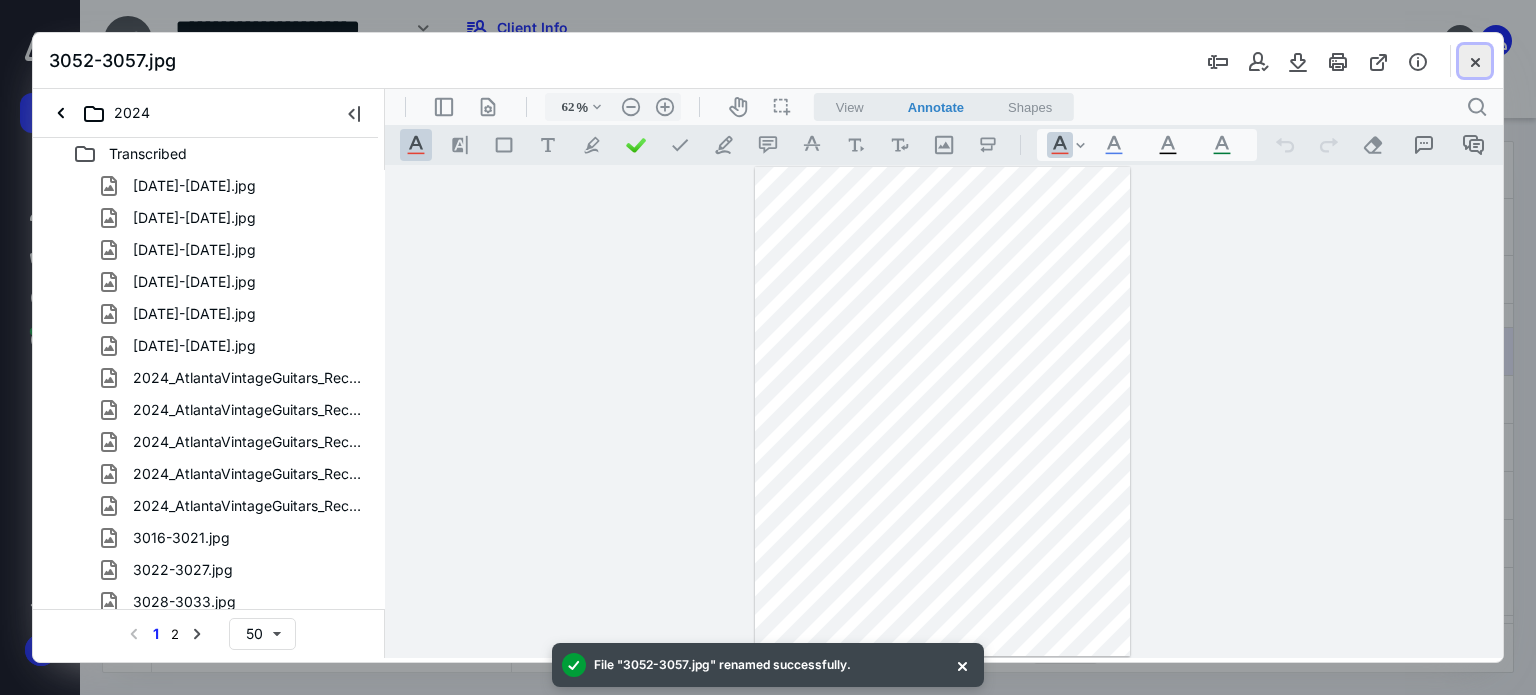 click at bounding box center [1475, 61] 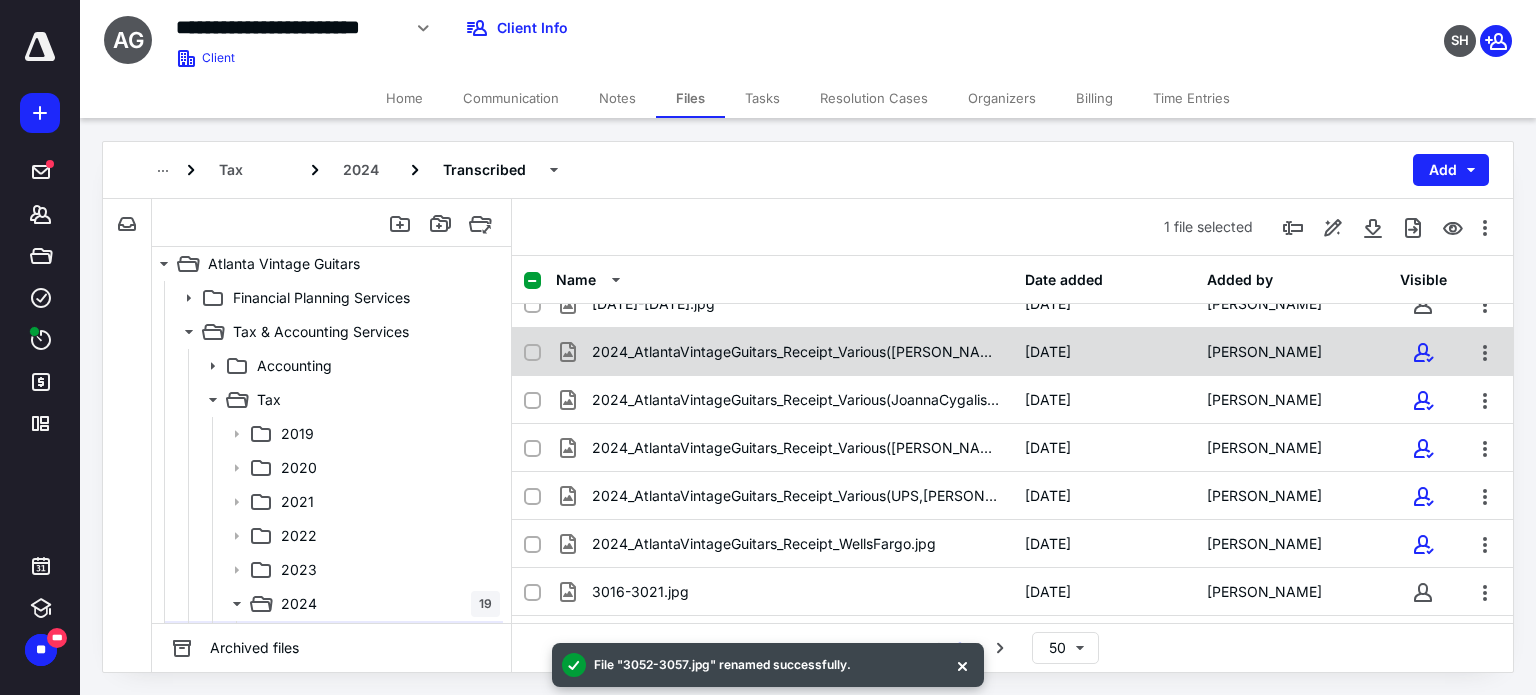 click on "2024_AtlantaVintageGuitars_Receipt_Various([PERSON_NAME],JeannaCrysalio,JohnLangdale,MaysElectronics,3718CurtanRdLLC,[GEOGRAPHIC_DATA]).jpg" at bounding box center [796, 352] 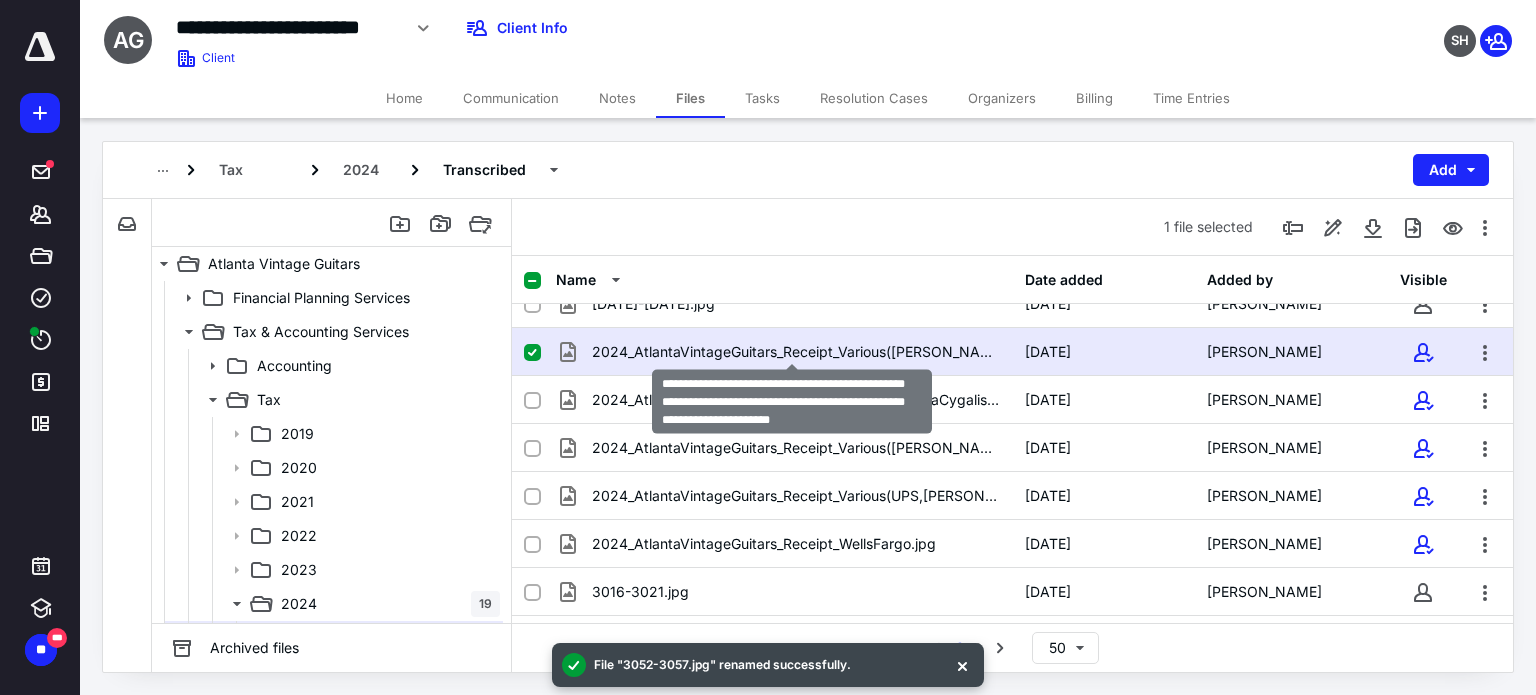 click on "2024_AtlantaVintageGuitars_Receipt_Various([PERSON_NAME],JeannaCrysalio,JohnLangdale,MaysElectronics,3718CurtanRdLLC,[GEOGRAPHIC_DATA]).jpg" at bounding box center (796, 352) 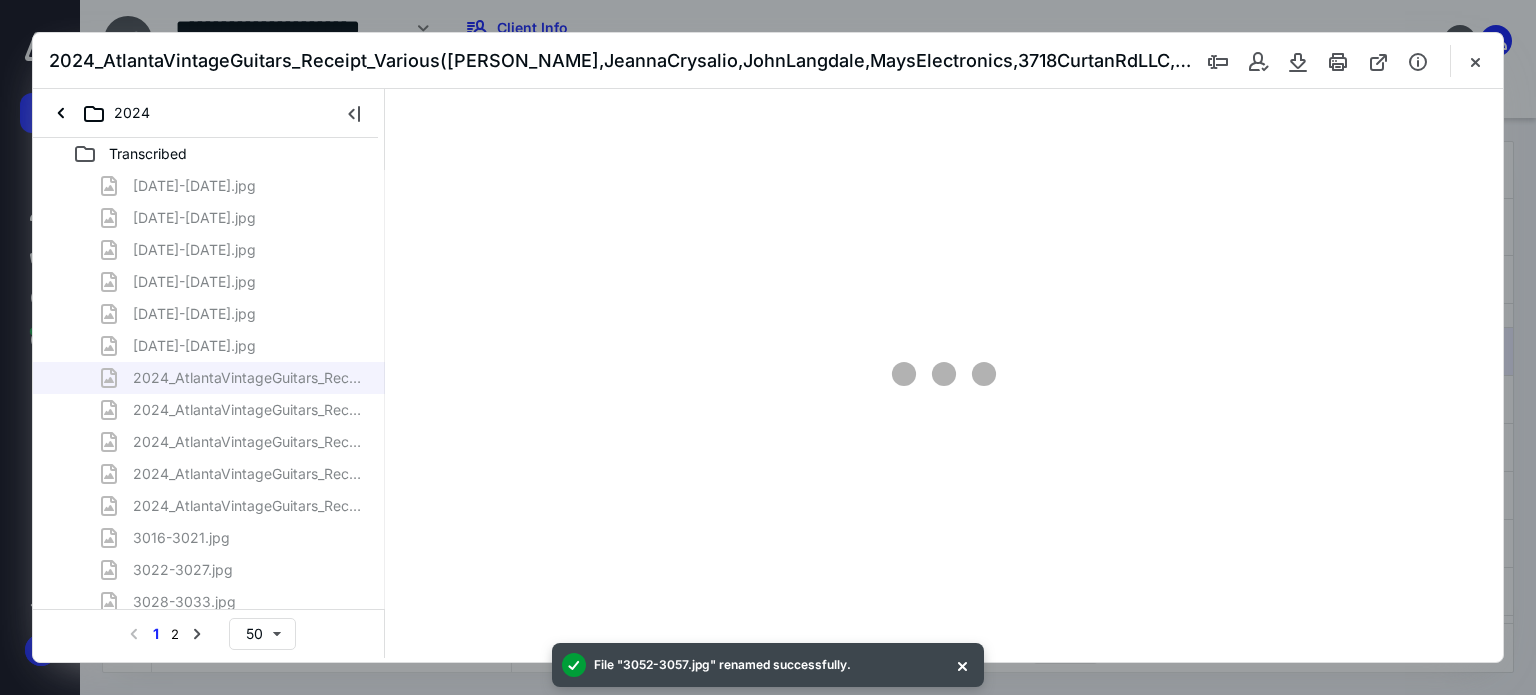 scroll, scrollTop: 0, scrollLeft: 0, axis: both 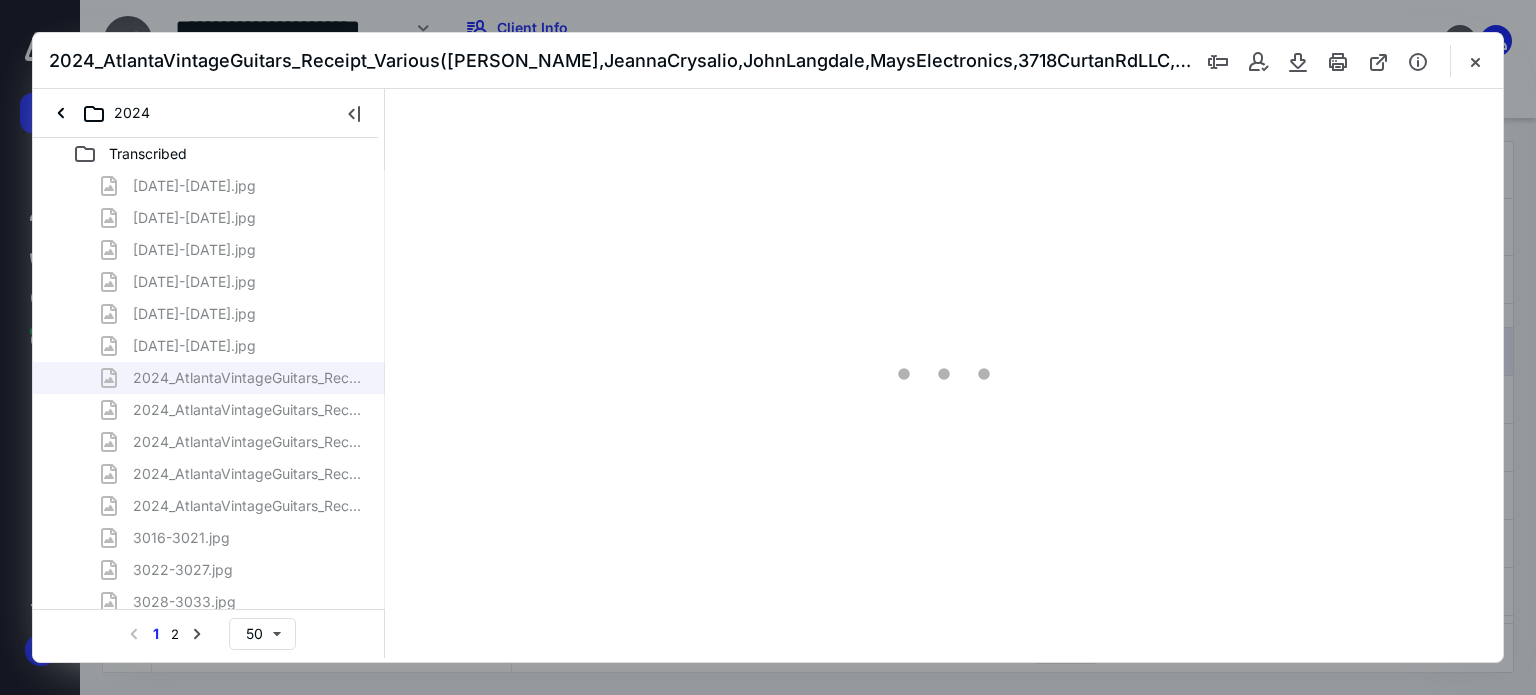 type on "62" 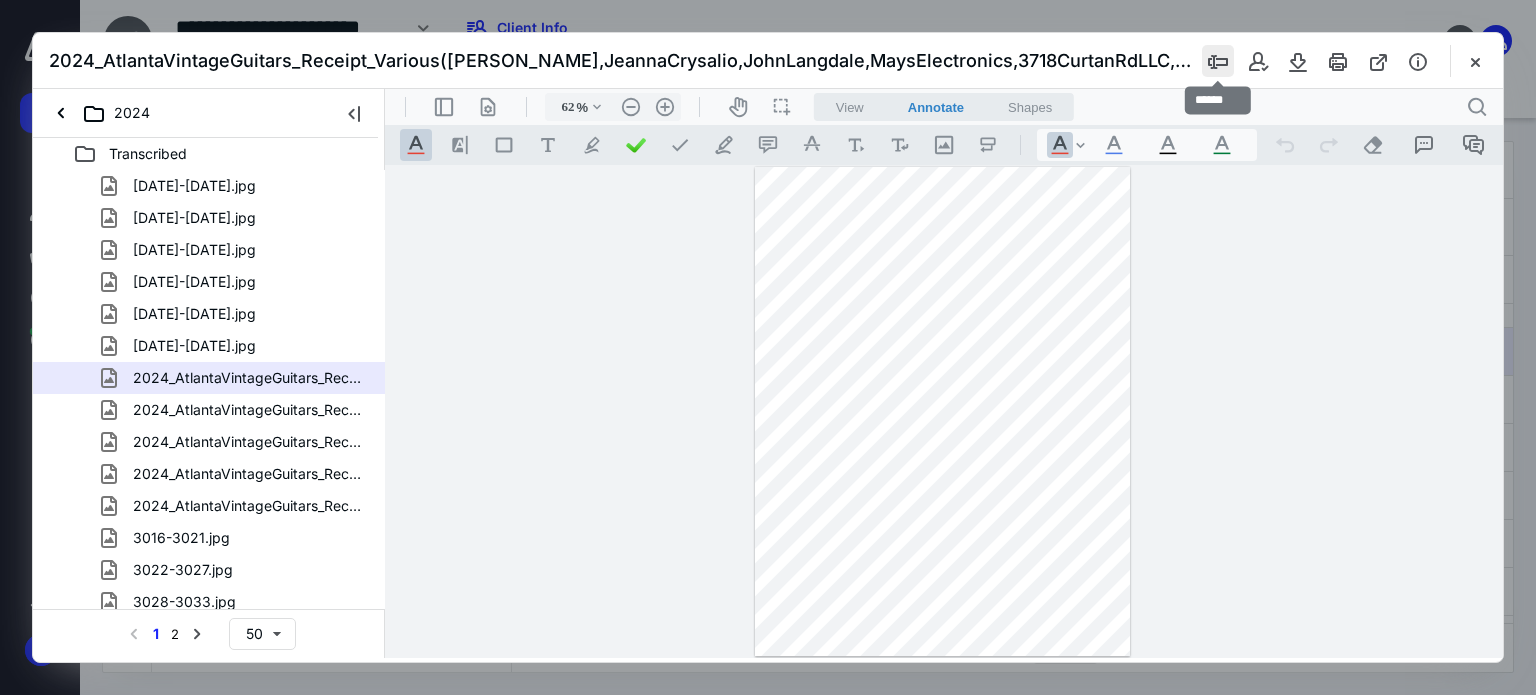 click at bounding box center [1218, 61] 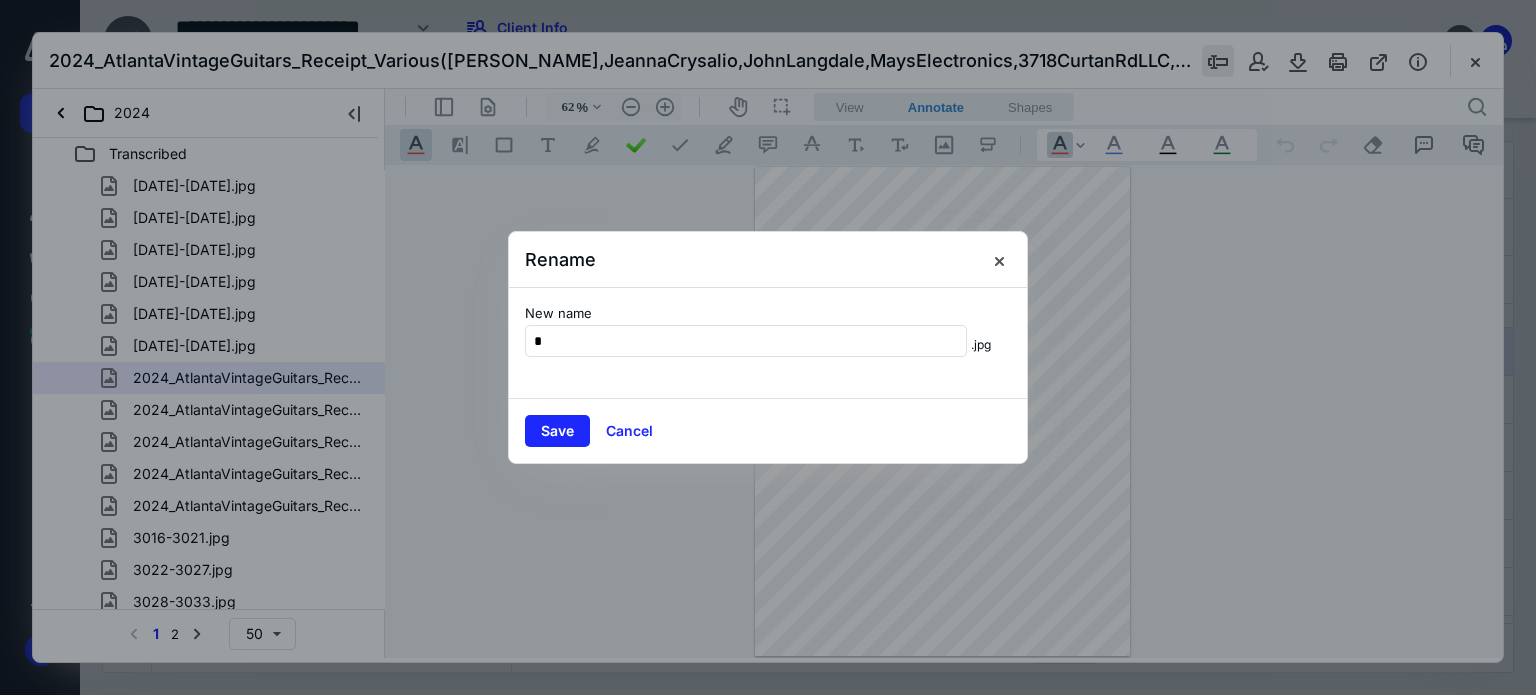 scroll, scrollTop: 0, scrollLeft: 0, axis: both 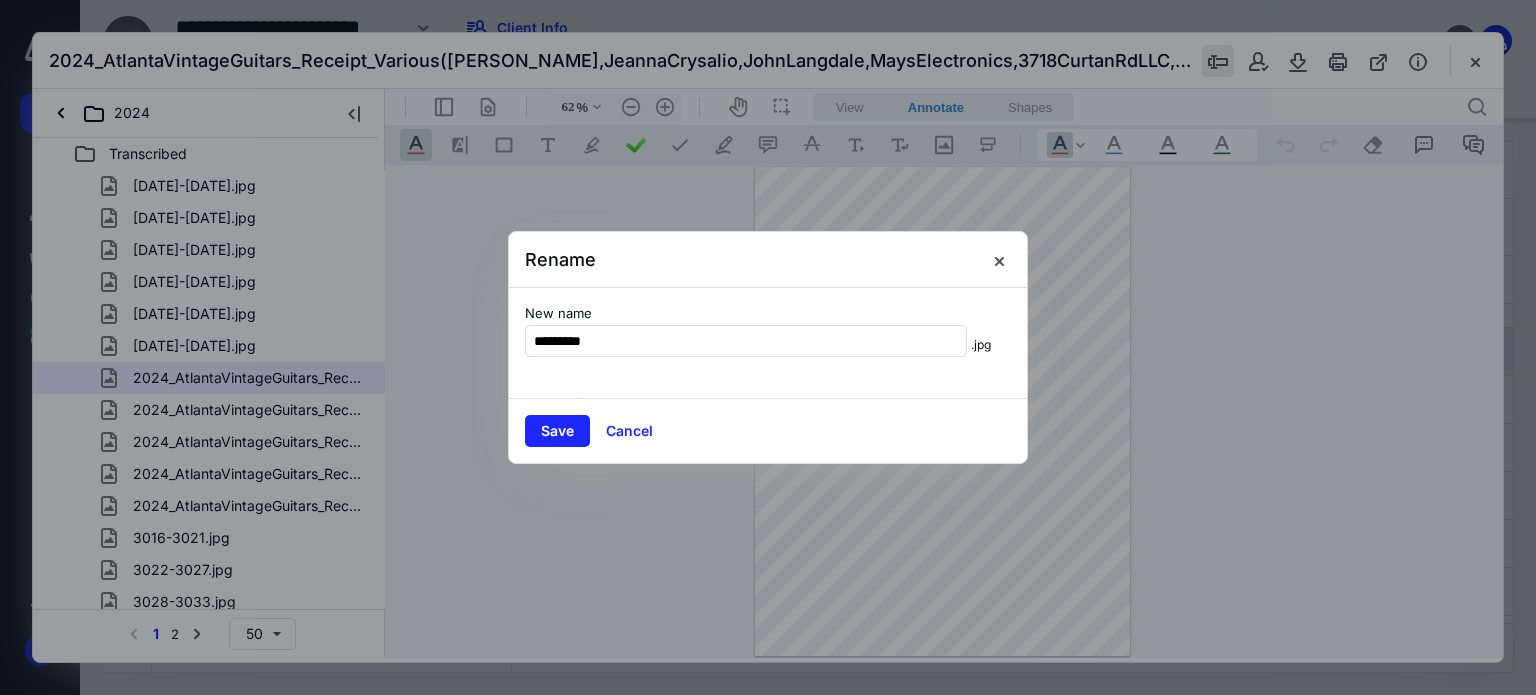 type on "*********" 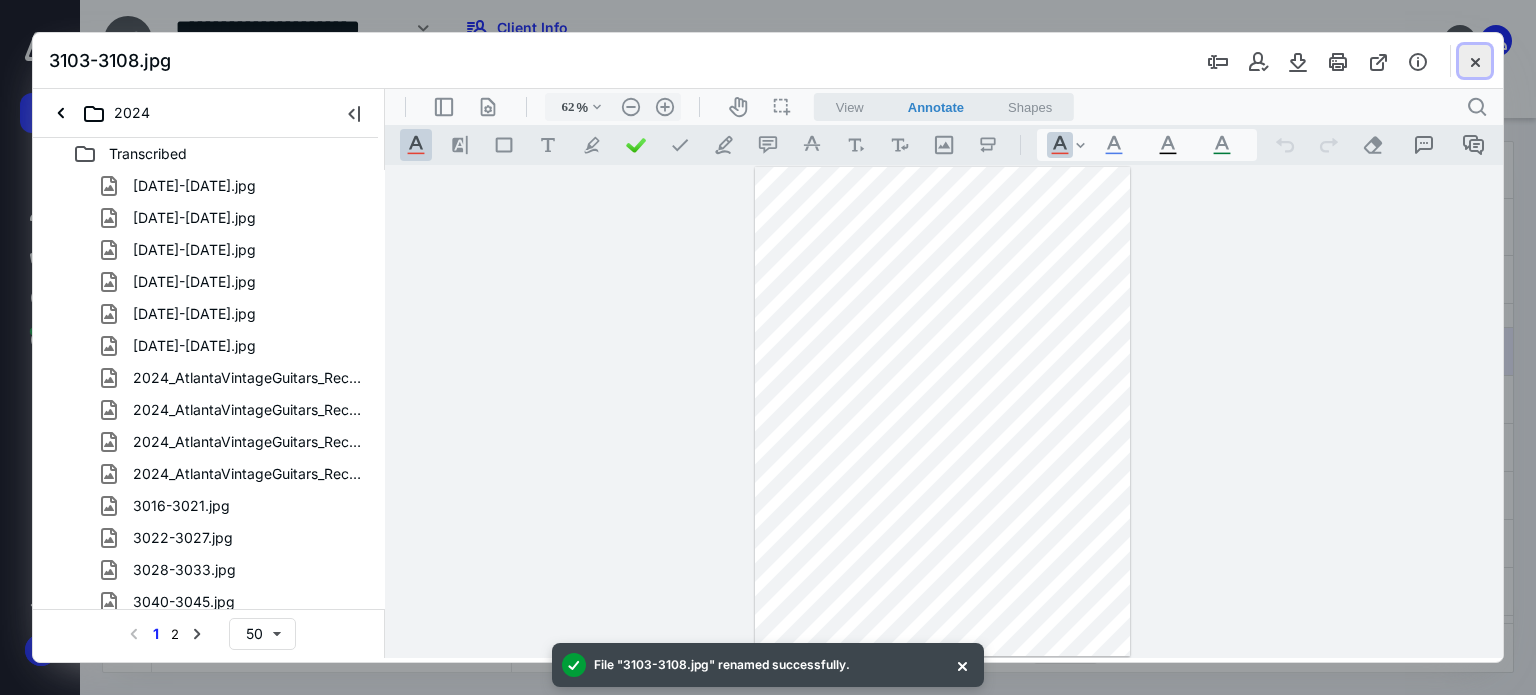 click at bounding box center [1475, 61] 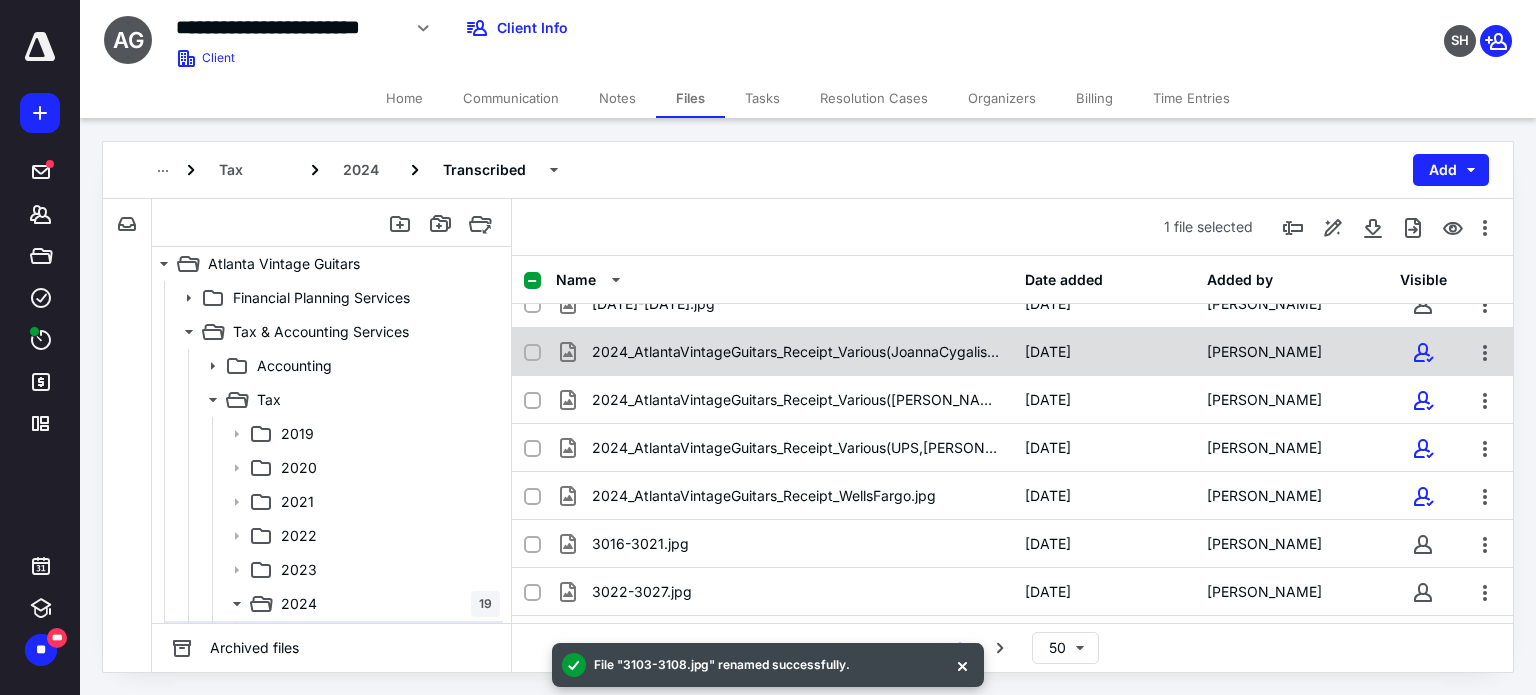 click on "2024_AtlantaVintageGuitars_Receipt_Various(JoannaCygalis,[PERSON_NAME],[PERSON_NAME],[PERSON_NAME]).jpg [DATE] [PERSON_NAME]" at bounding box center (1012, 352) 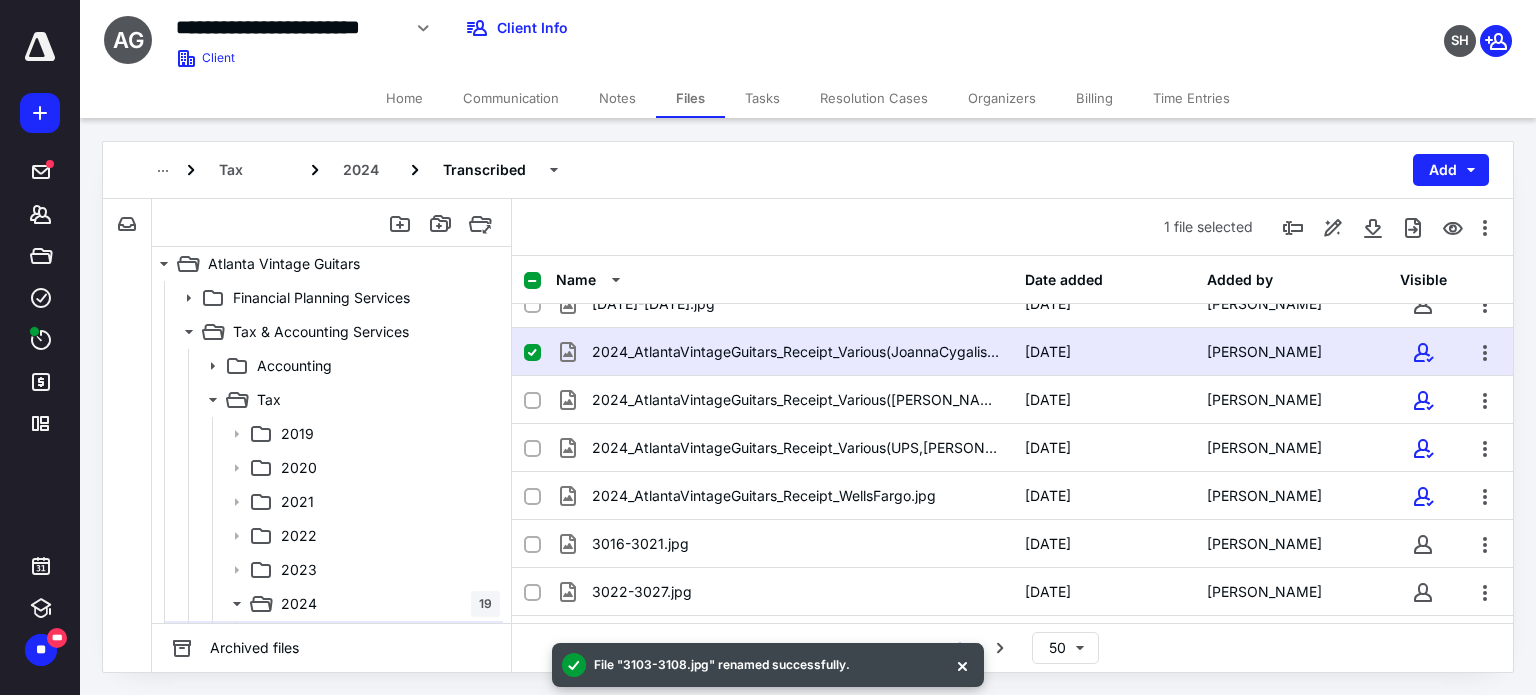 click on "2024_AtlantaVintageGuitars_Receipt_Various(JoannaCygalis,[PERSON_NAME],[PERSON_NAME],[PERSON_NAME]).jpg [DATE] [PERSON_NAME]" at bounding box center (1012, 352) 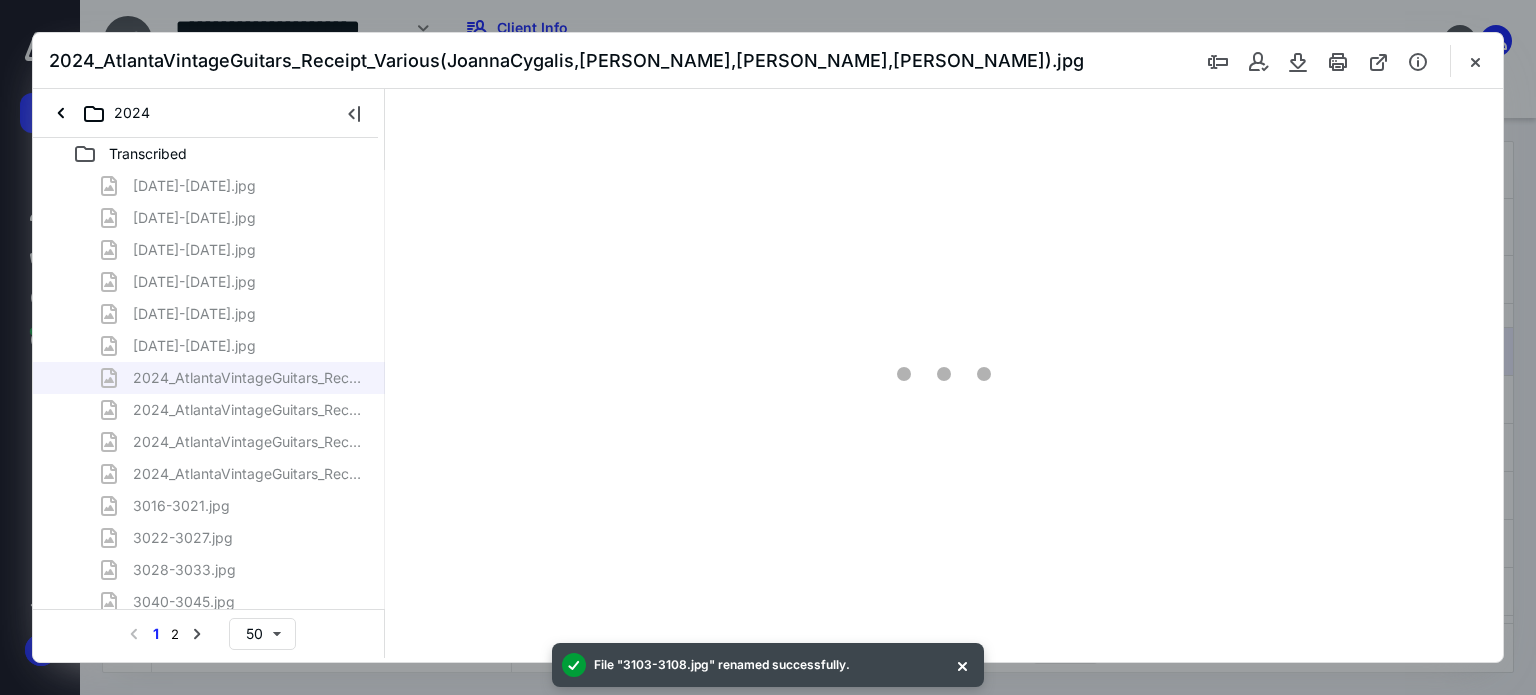 scroll, scrollTop: 0, scrollLeft: 0, axis: both 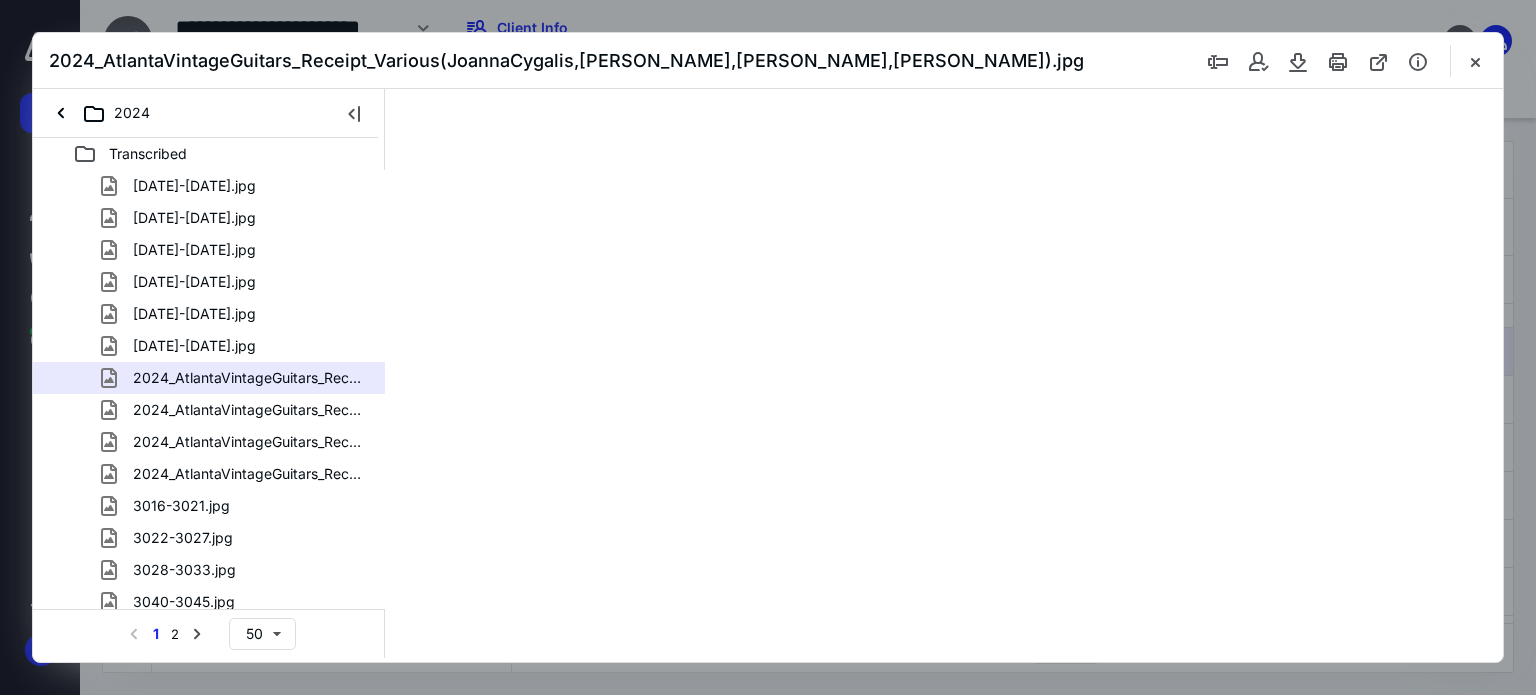 type on "62" 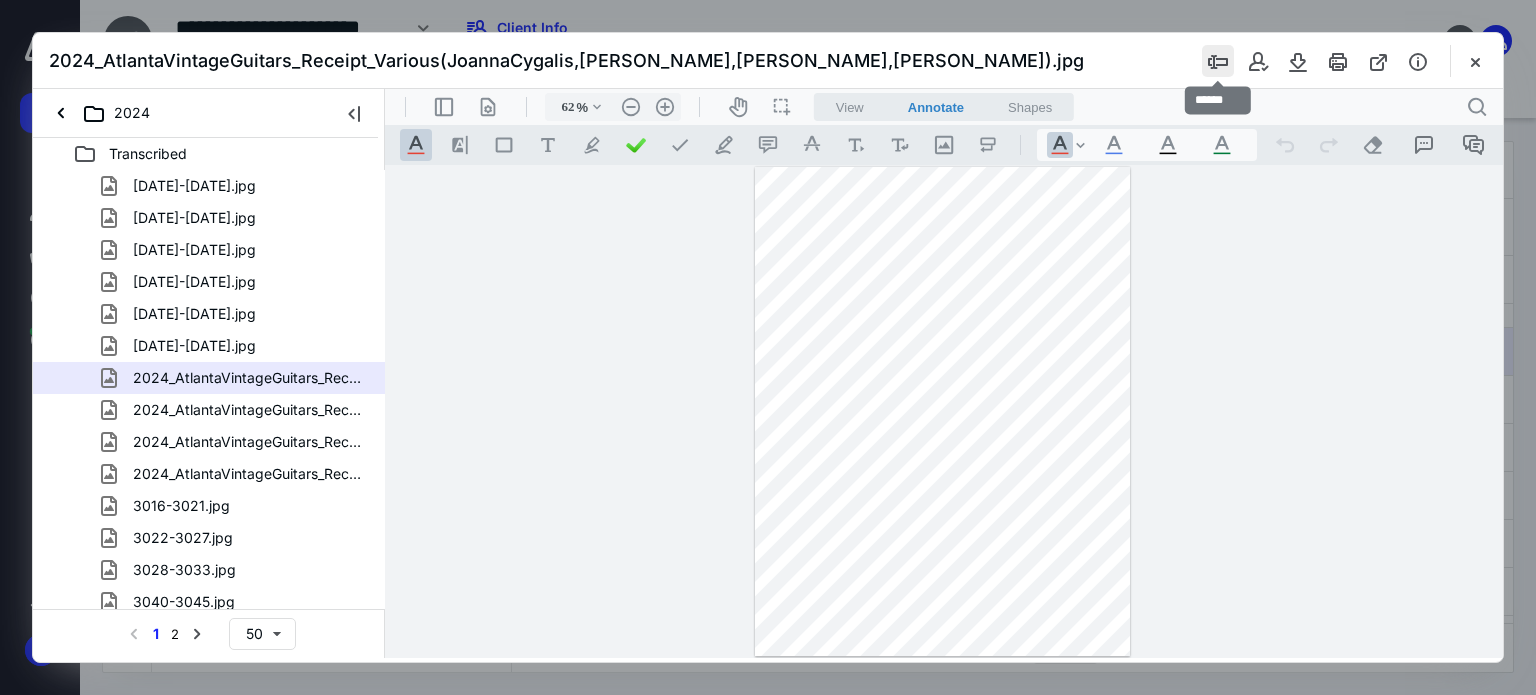 click at bounding box center [1218, 61] 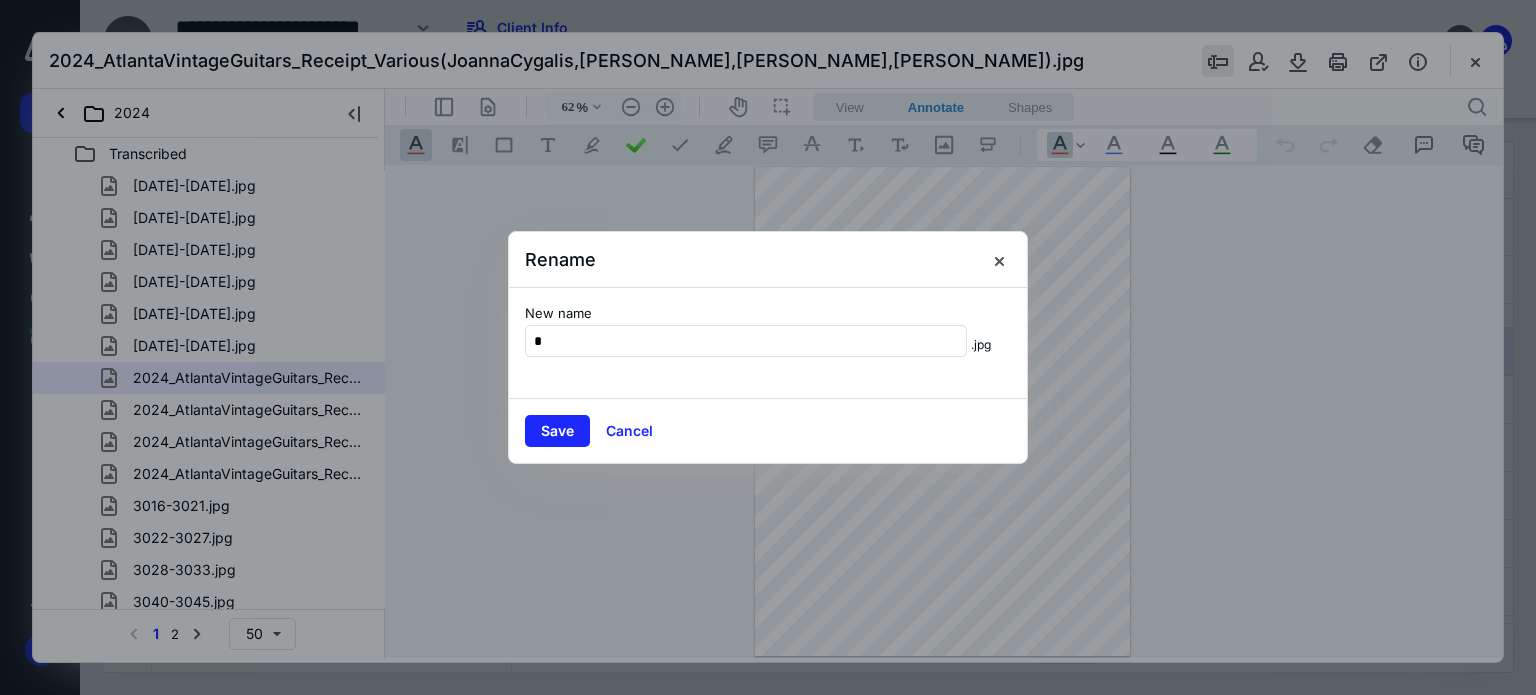 scroll, scrollTop: 0, scrollLeft: 0, axis: both 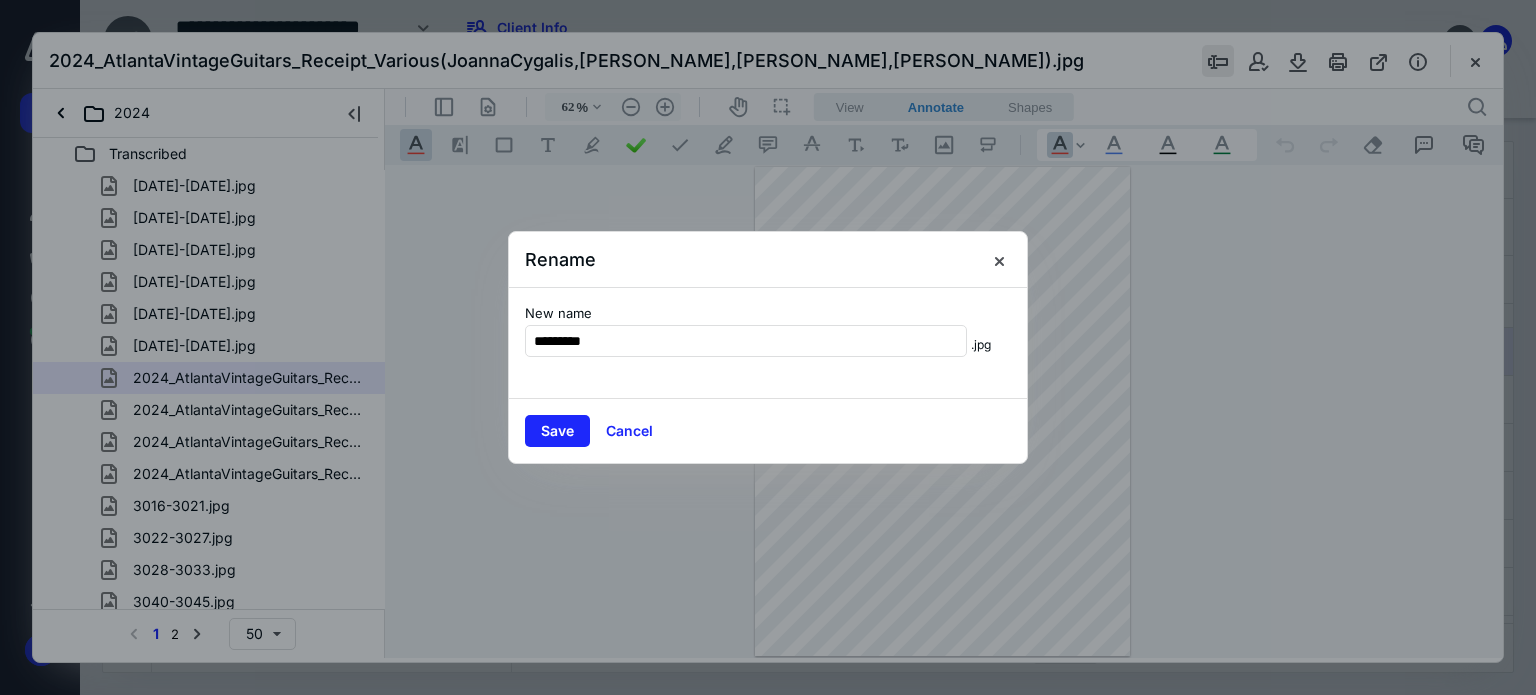 type on "*********" 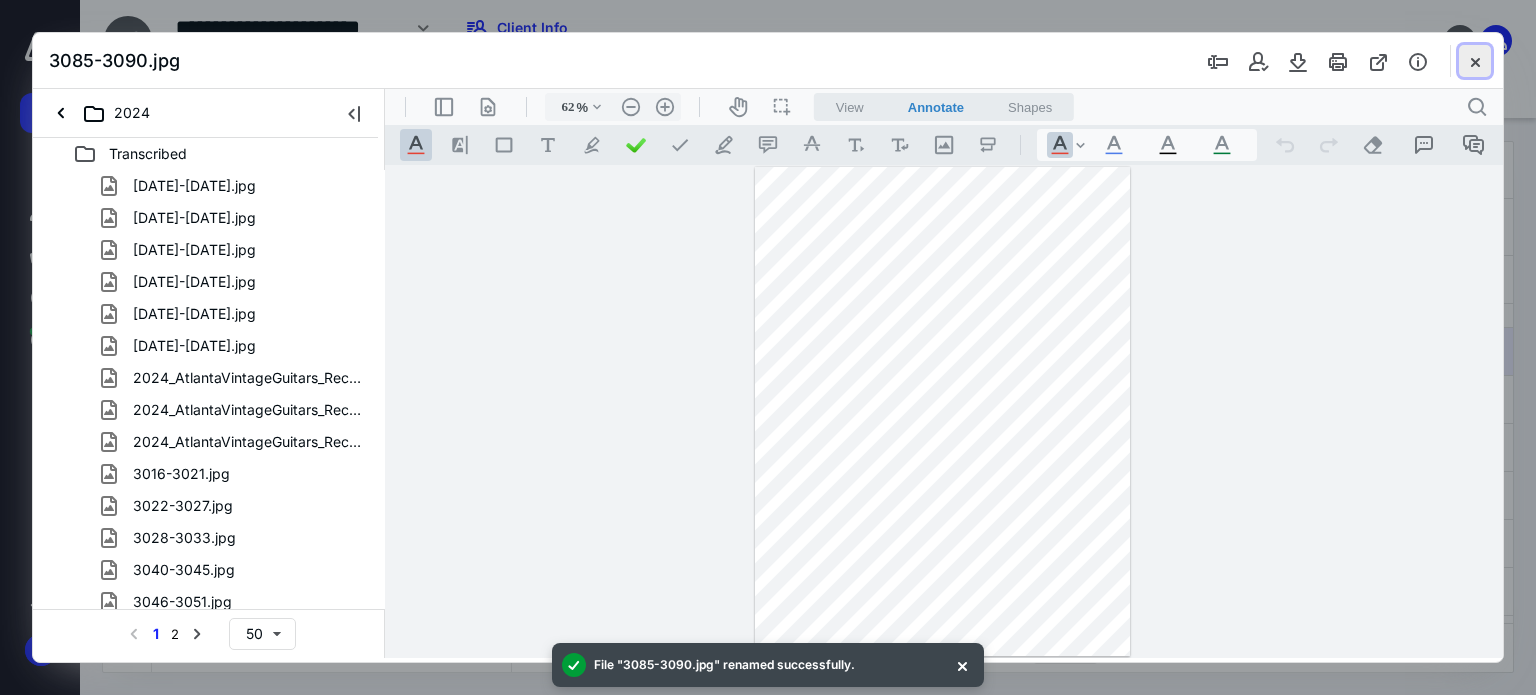 click at bounding box center (1475, 61) 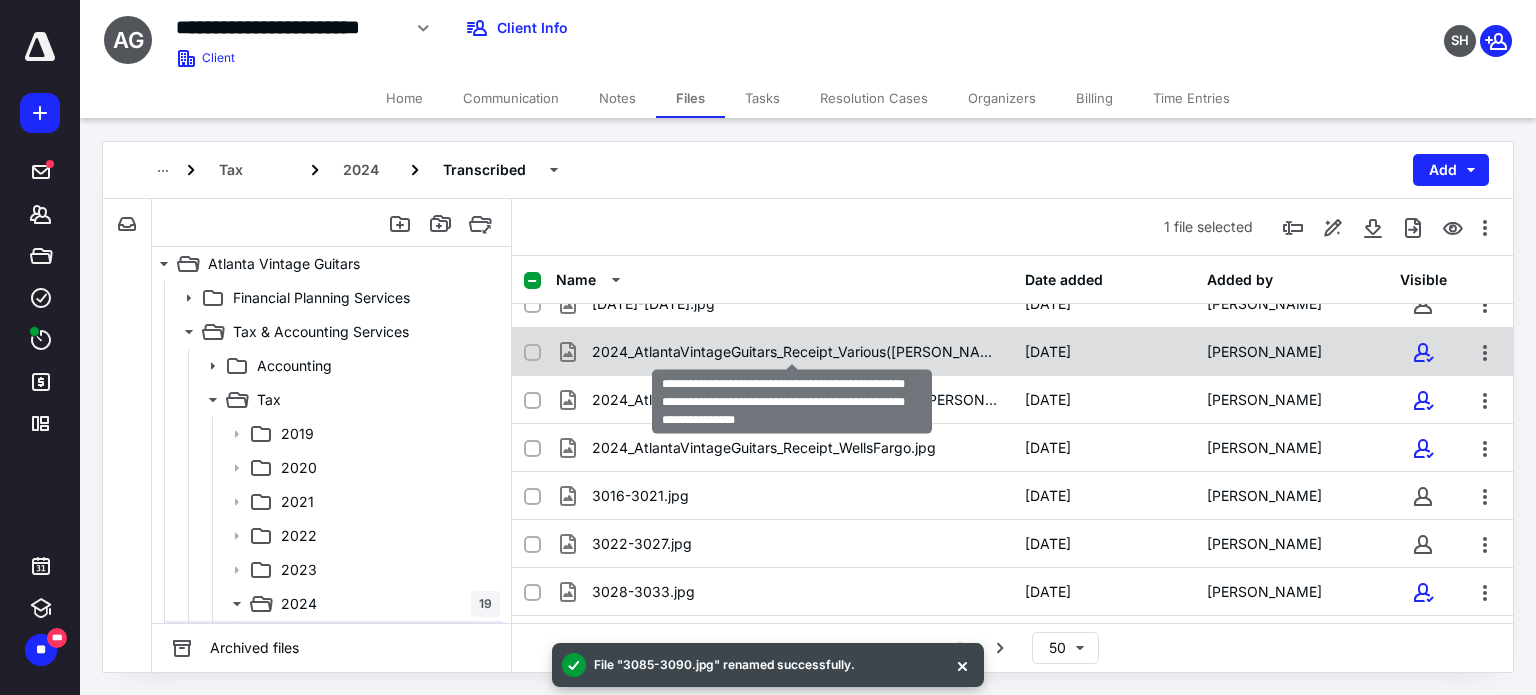 click on "2024_AtlantaVintageGuitars_Receipt_Various([PERSON_NAME],[PERSON_NAME],[PERSON_NAME],[PERSON_NAME],[PERSON_NAME],AutomatrixLLC).jpg" at bounding box center [796, 352] 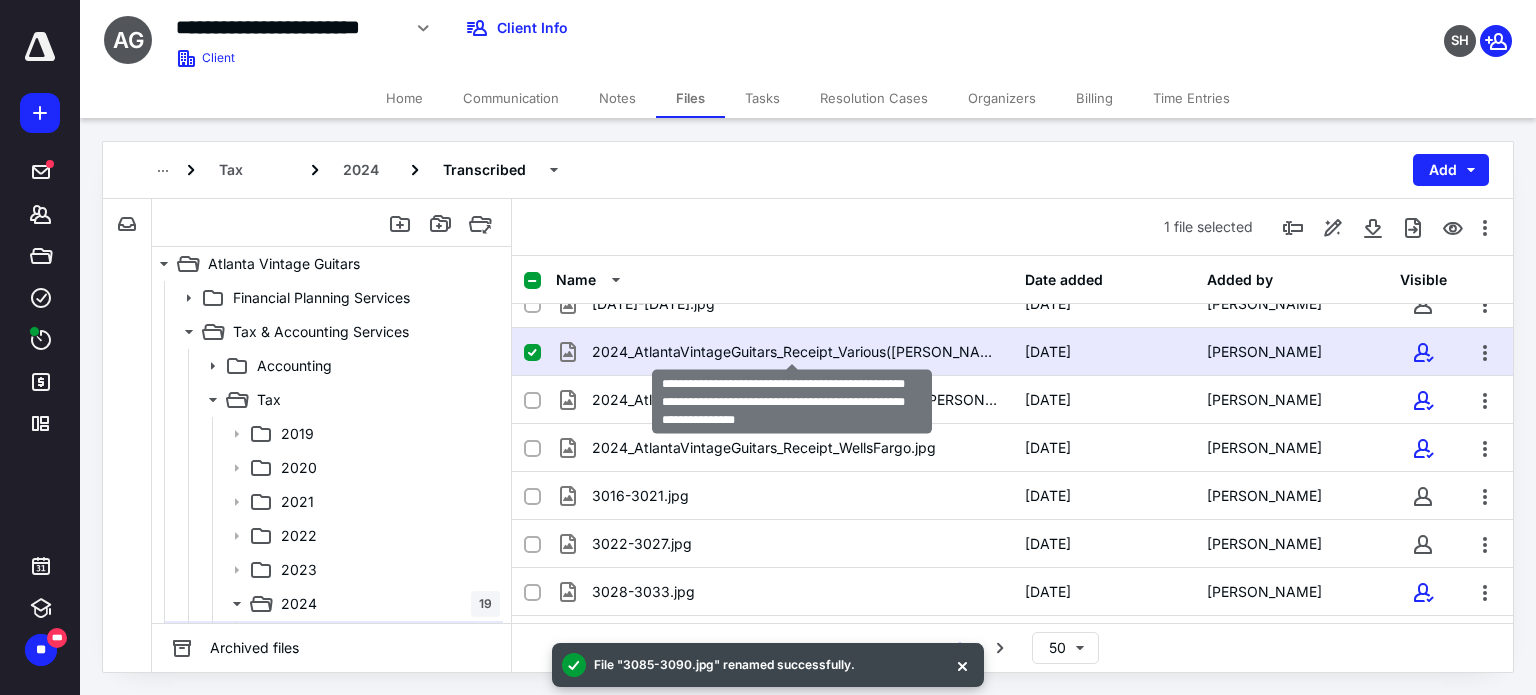 click on "2024_AtlantaVintageGuitars_Receipt_Various([PERSON_NAME],[PERSON_NAME],[PERSON_NAME],[PERSON_NAME],[PERSON_NAME],AutomatrixLLC).jpg" at bounding box center [796, 352] 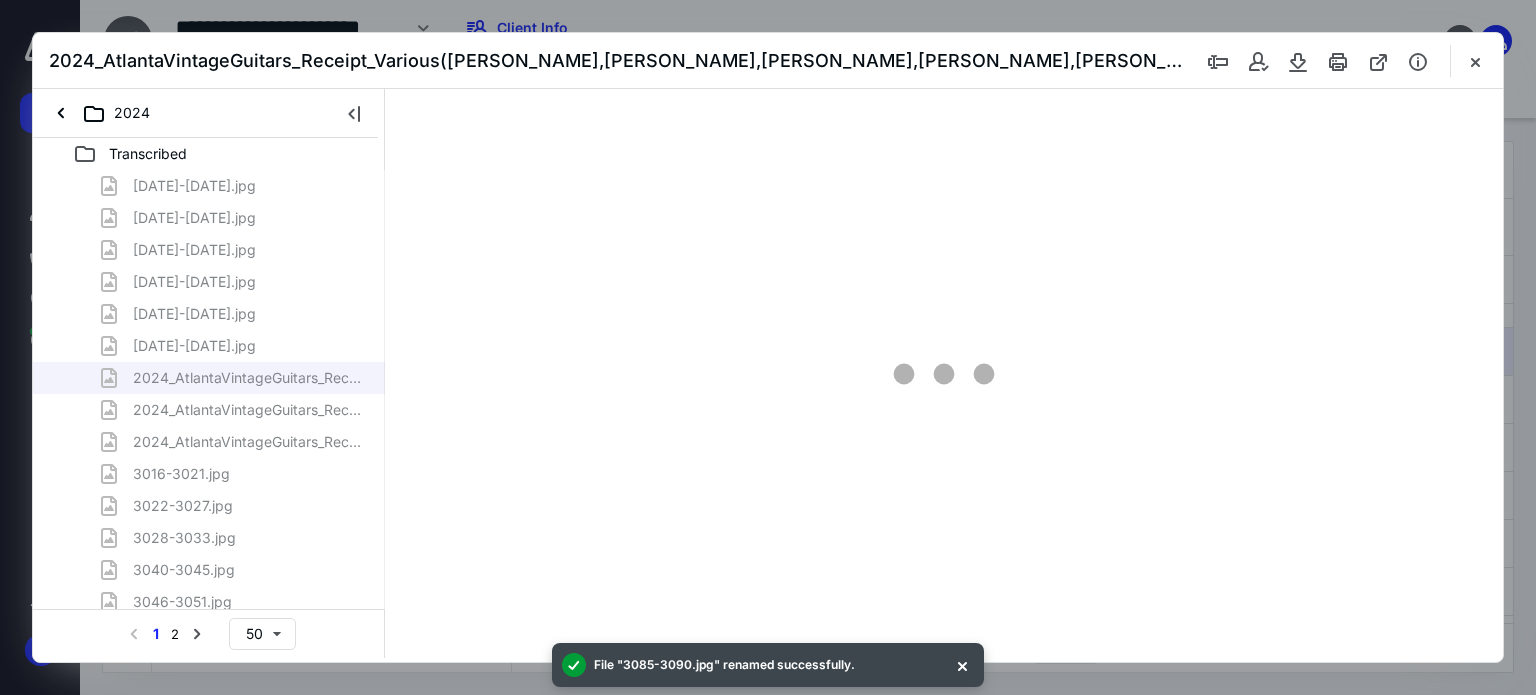 scroll, scrollTop: 0, scrollLeft: 0, axis: both 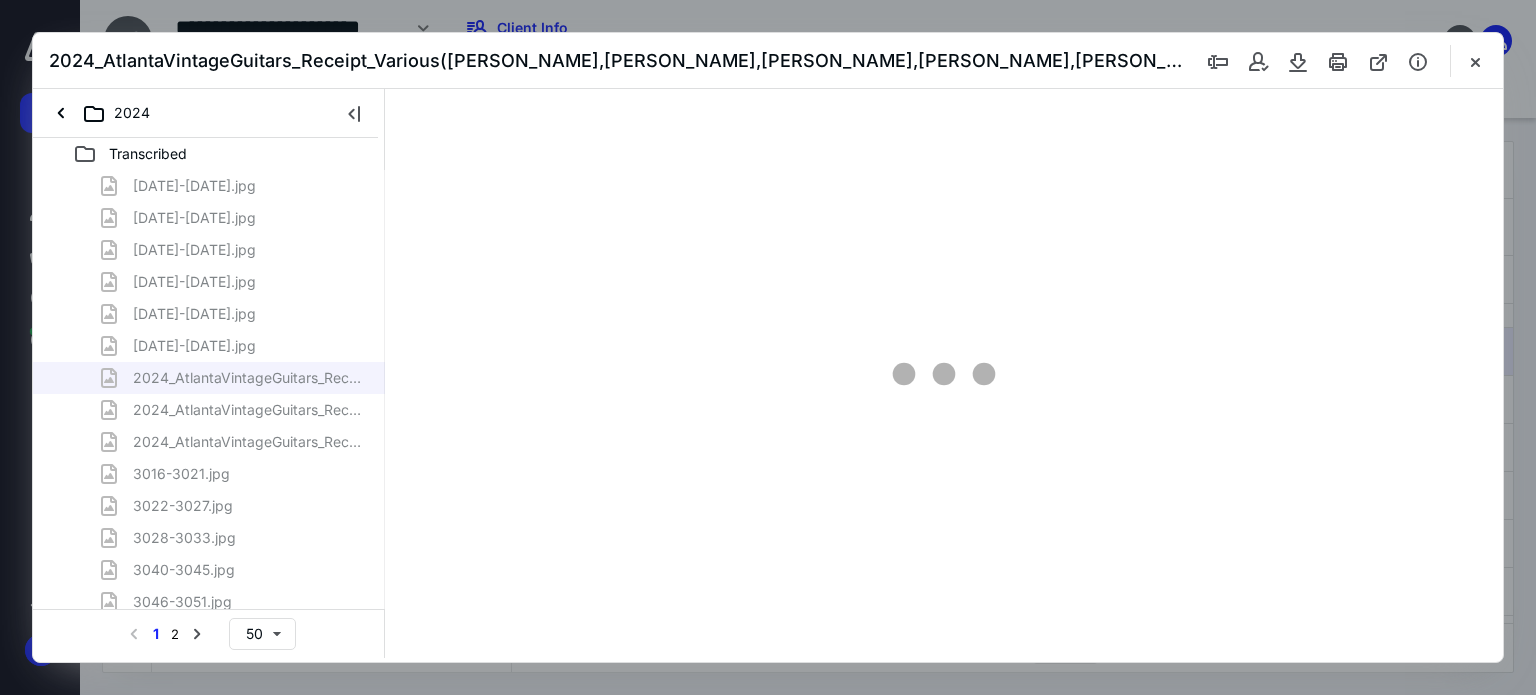 type on "62" 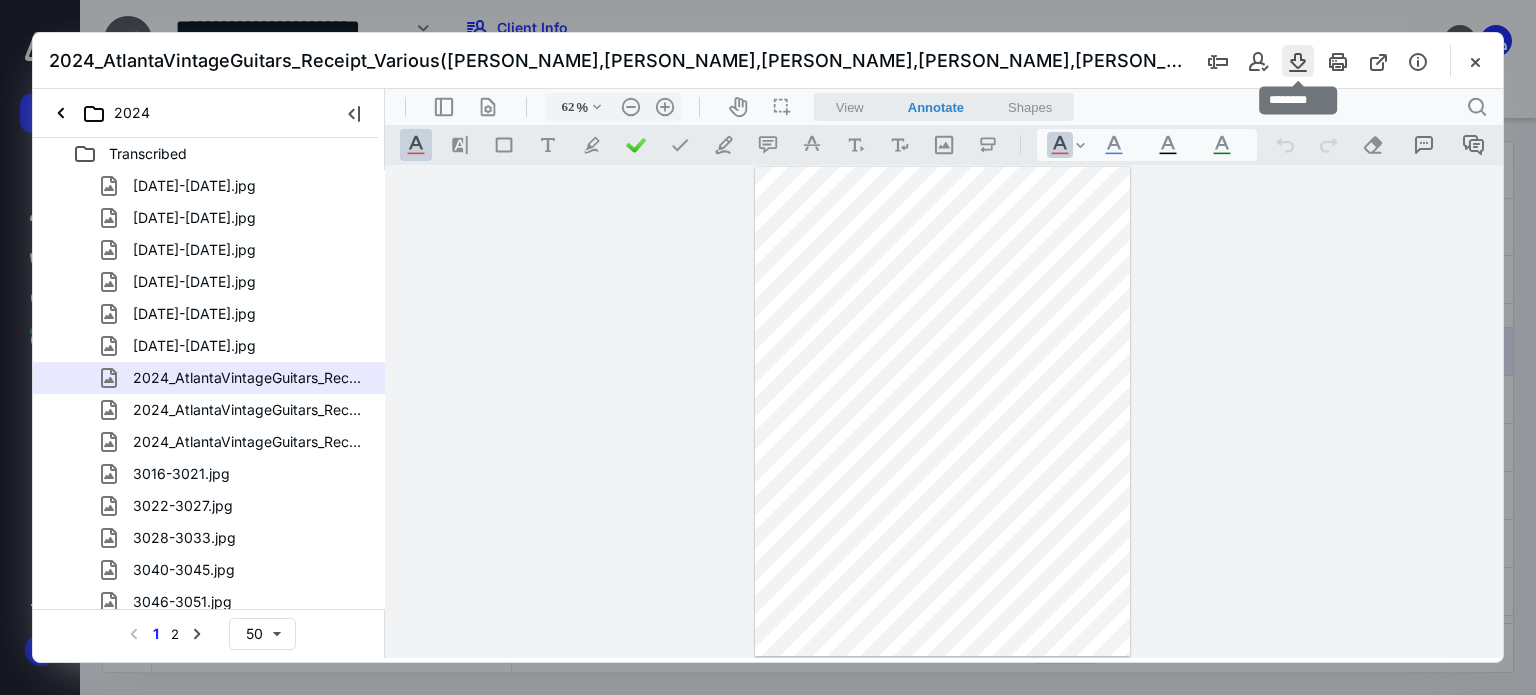 click at bounding box center [1298, 61] 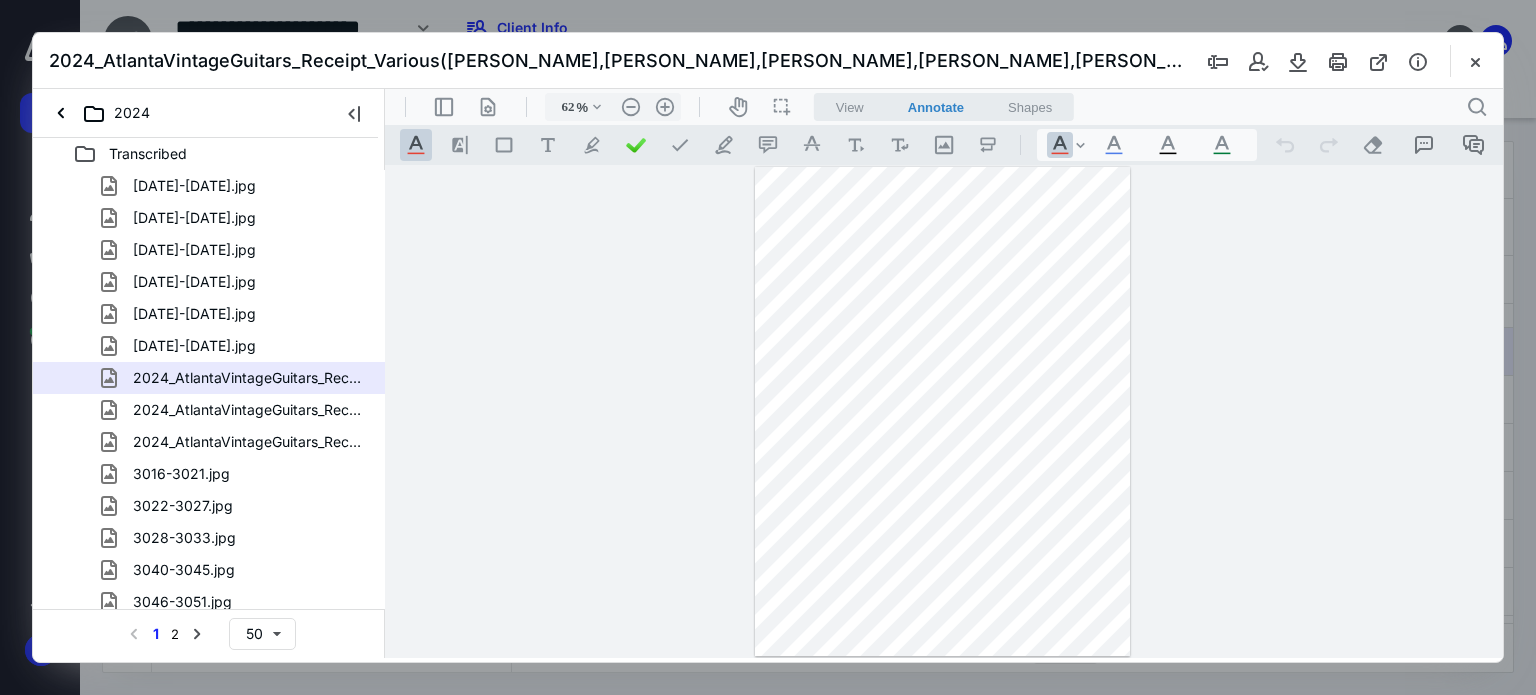 click on "**********" at bounding box center (944, 412) 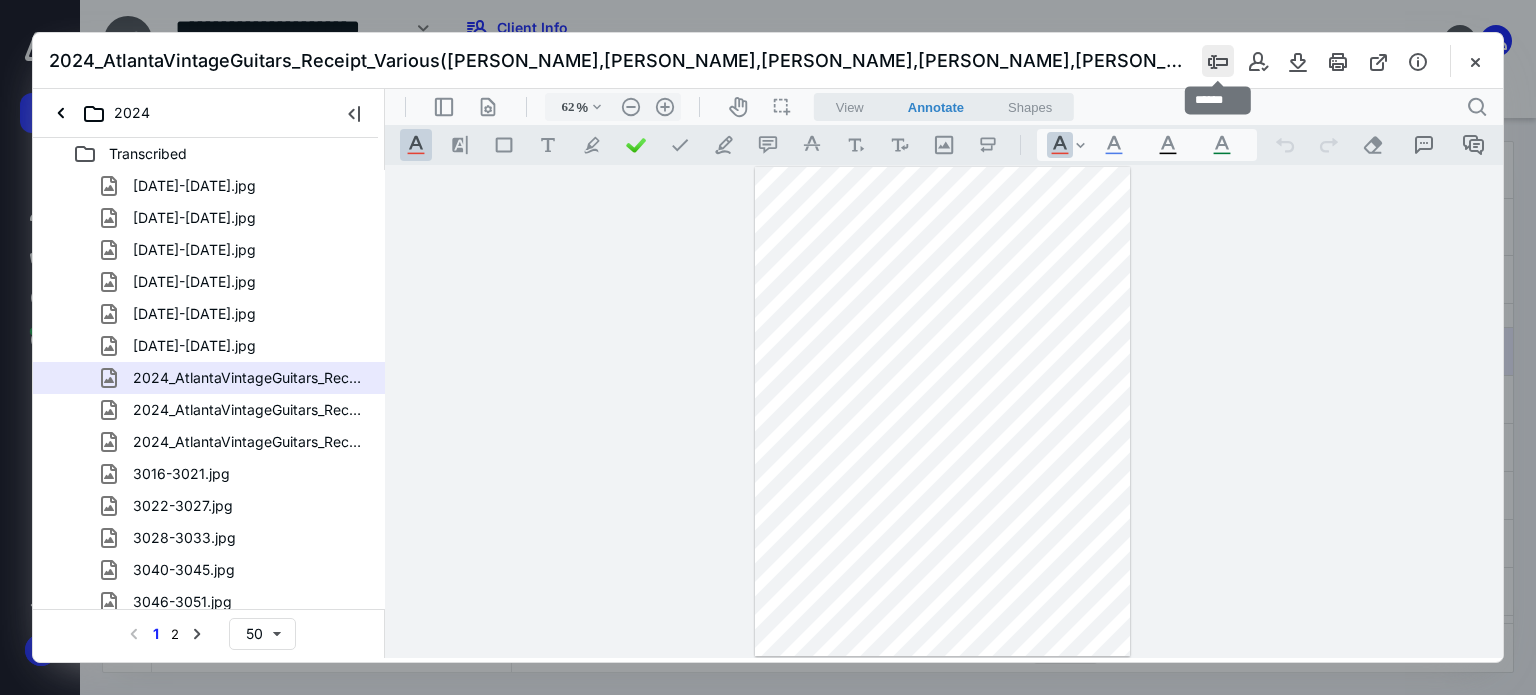 click at bounding box center [1218, 61] 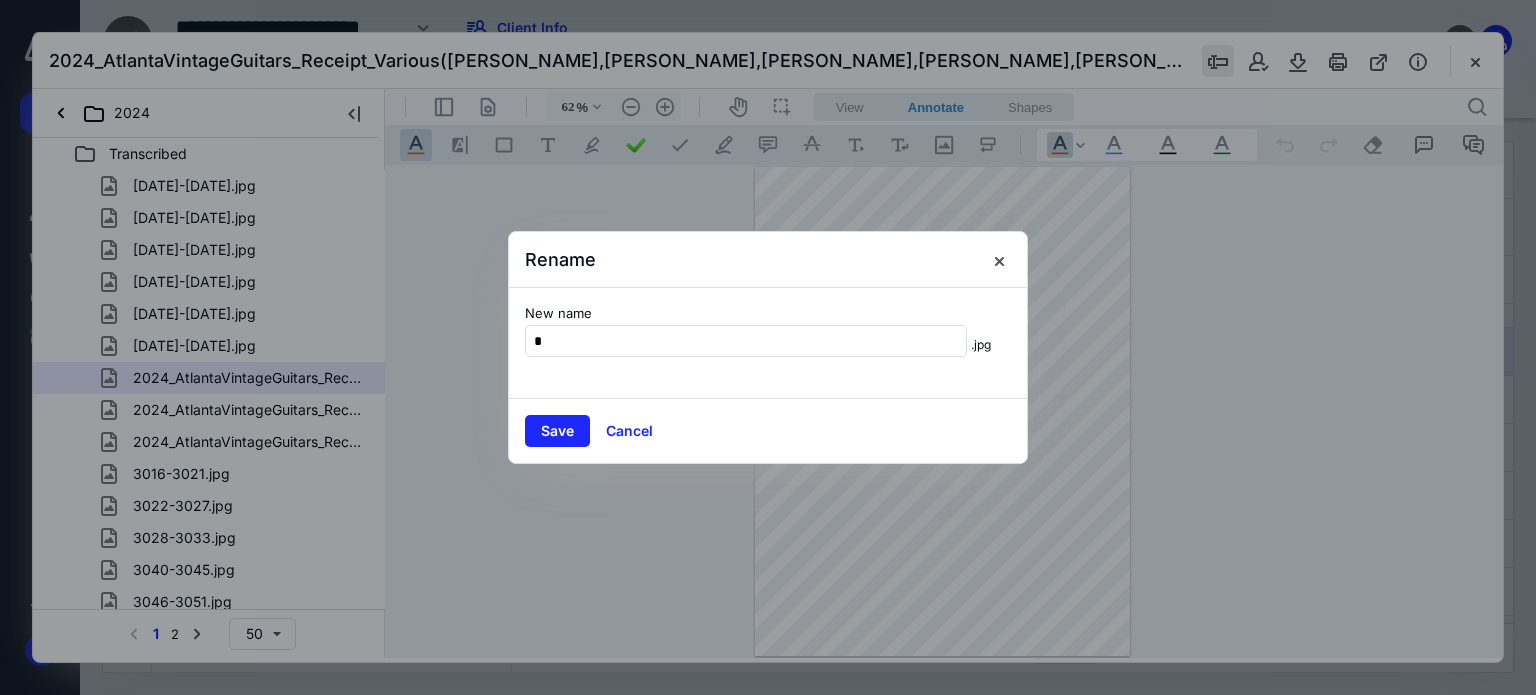 scroll, scrollTop: 0, scrollLeft: 0, axis: both 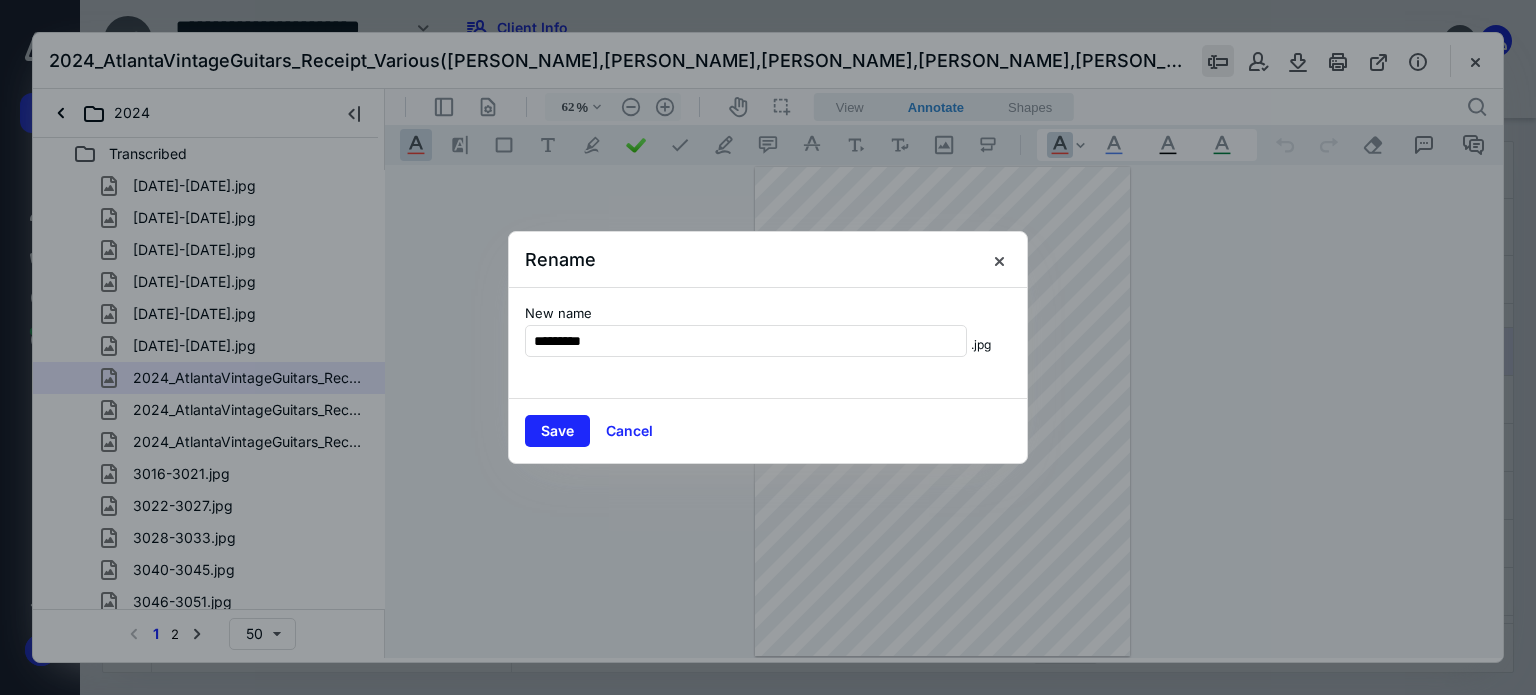 type on "*********" 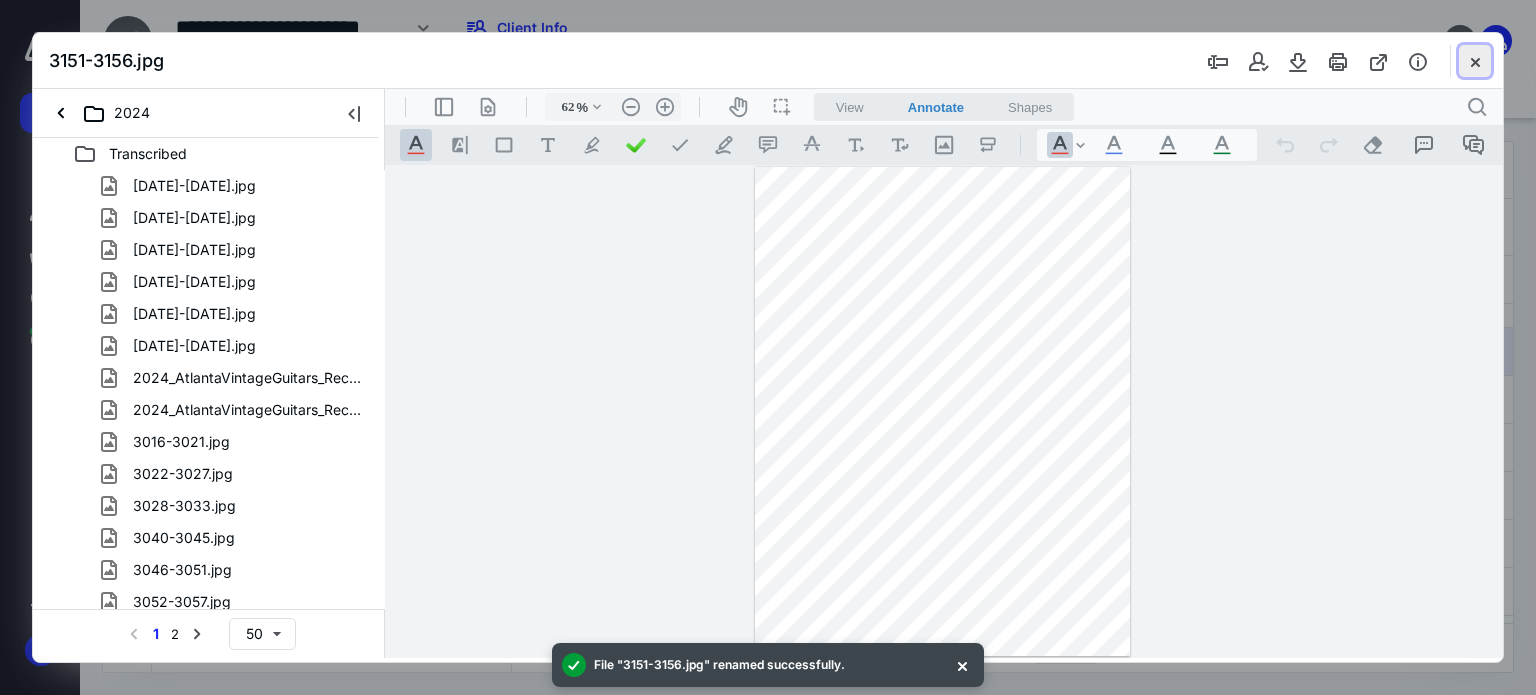 click at bounding box center (1475, 61) 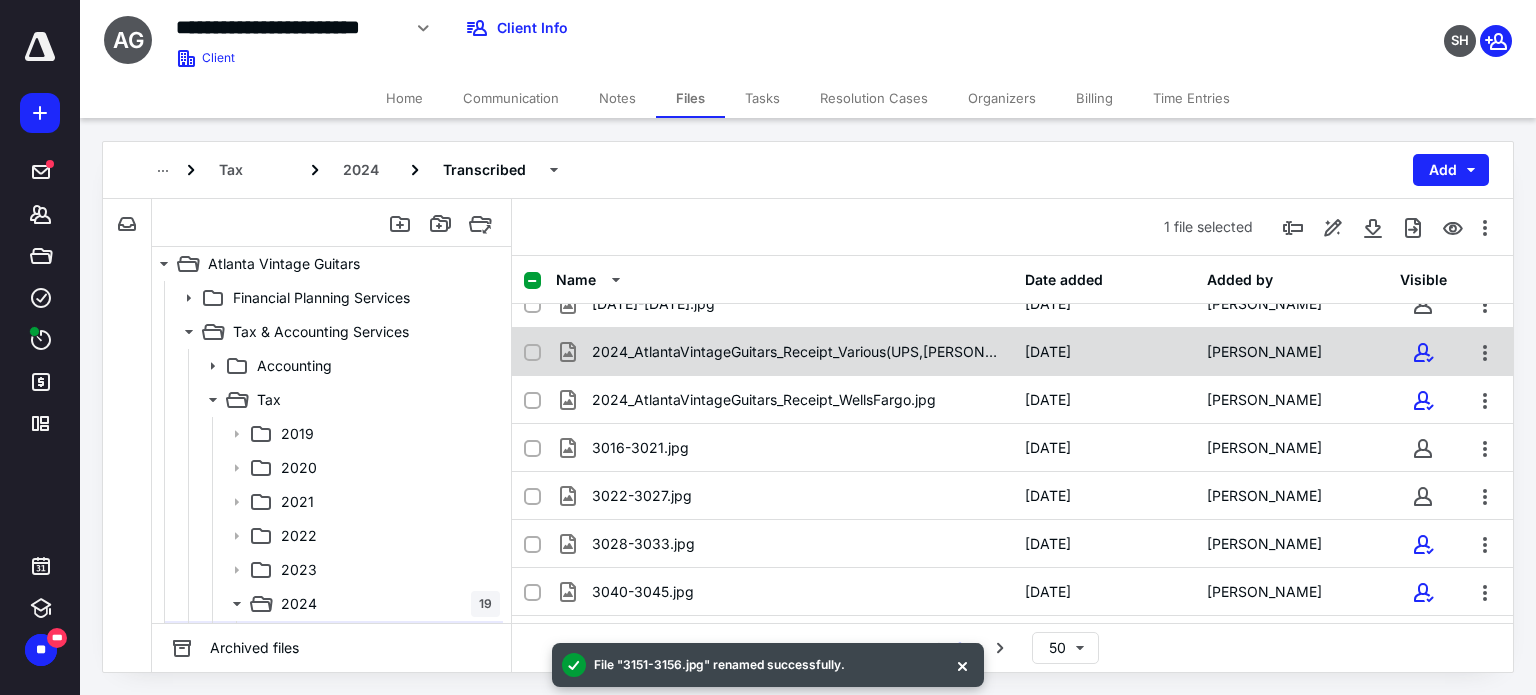 click on "2024_AtlantaVintageGuitars_Receipt_Various(UPS,[PERSON_NAME],3778CantonRdLLC,[PERSON_NAME],[PERSON_NAME],[PERSON_NAME],[PERSON_NAME],[PERSON_NAME],[PERSON_NAME]).jpg [DATE] [PERSON_NAME]" at bounding box center (1012, 352) 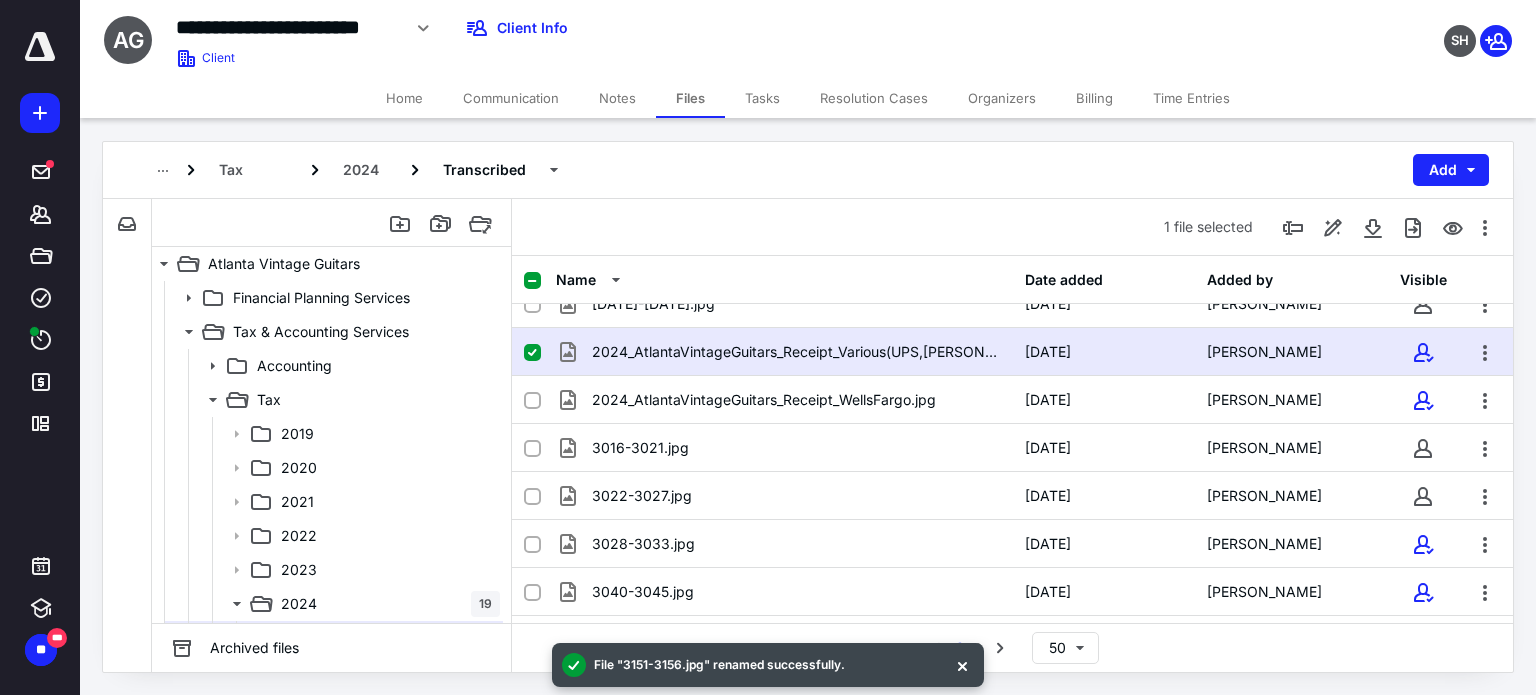 click on "2024_AtlantaVintageGuitars_Receipt_Various(UPS,[PERSON_NAME],3778CantonRdLLC,[PERSON_NAME],[PERSON_NAME],[PERSON_NAME],[PERSON_NAME],[PERSON_NAME],[PERSON_NAME]).jpg [DATE] [PERSON_NAME]" at bounding box center (1012, 352) 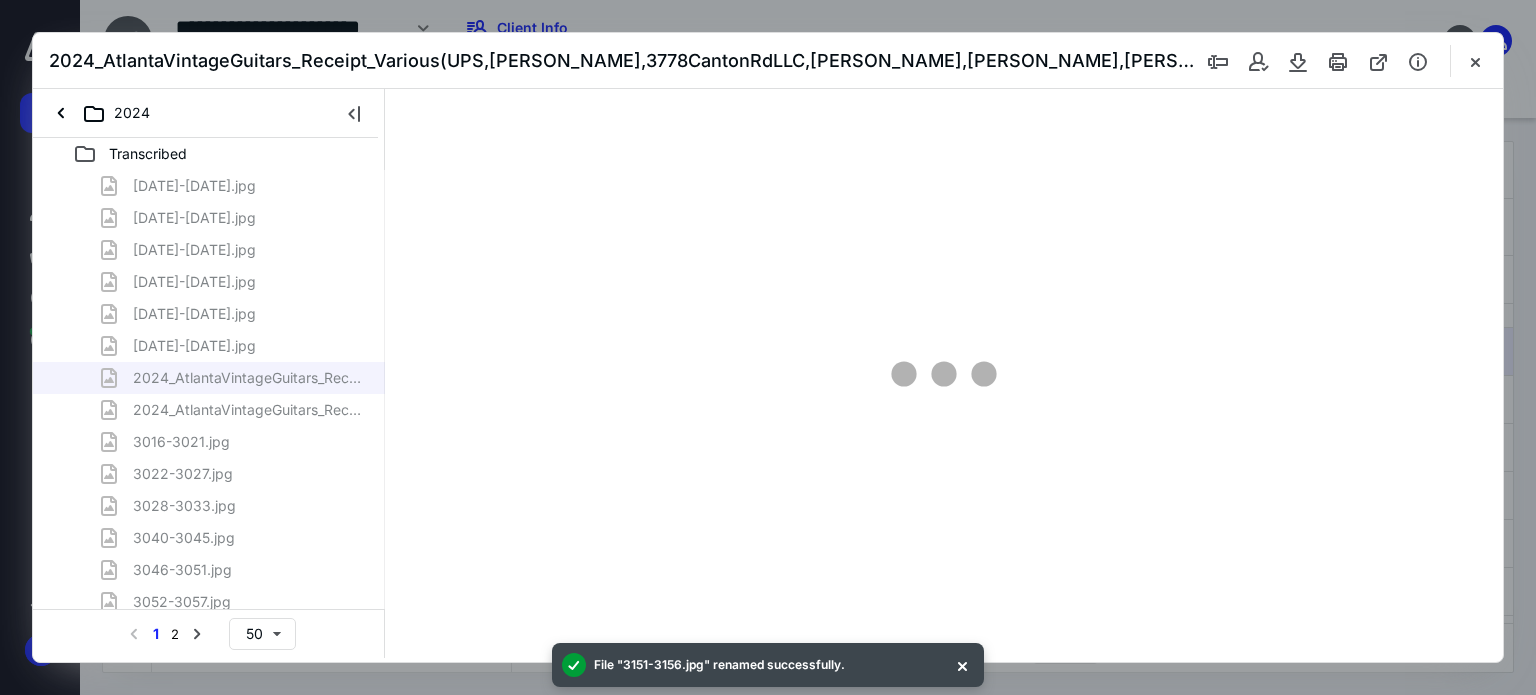 scroll, scrollTop: 0, scrollLeft: 0, axis: both 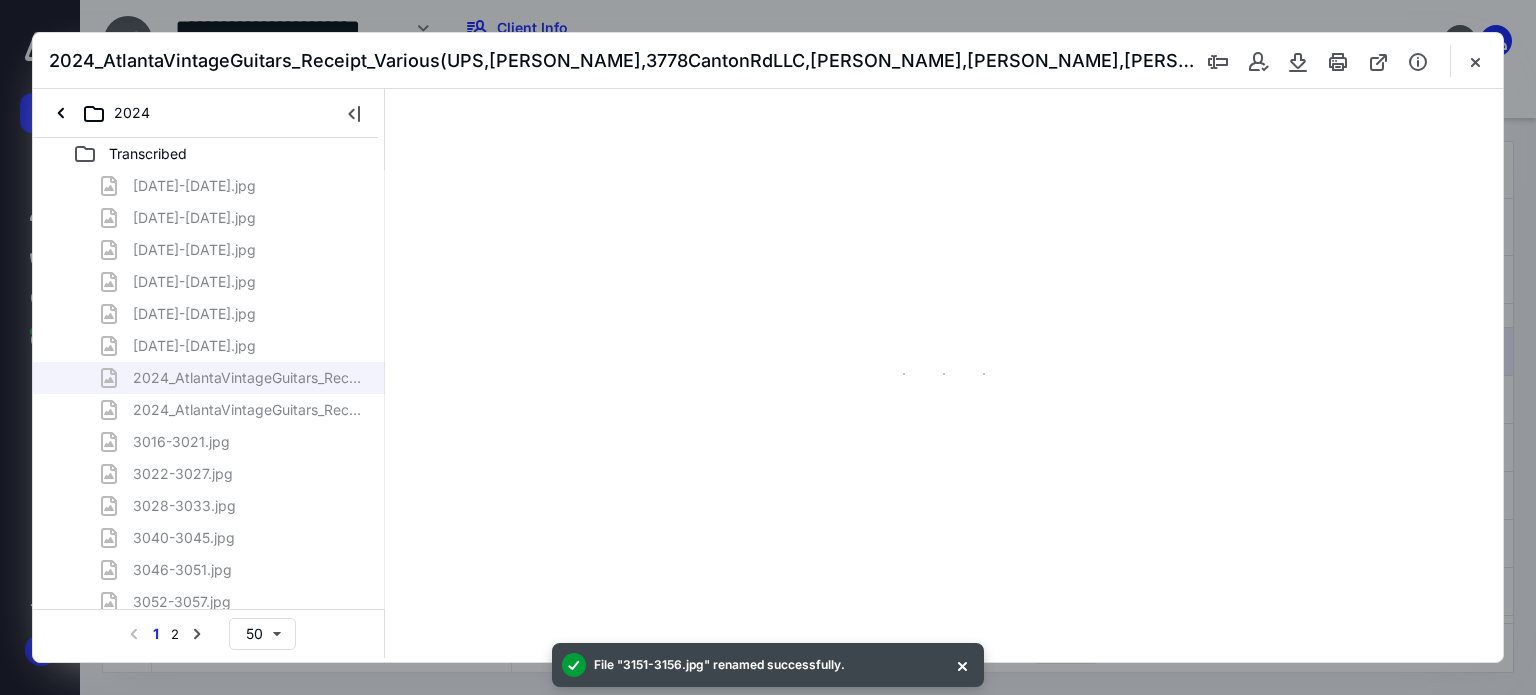 type on "62" 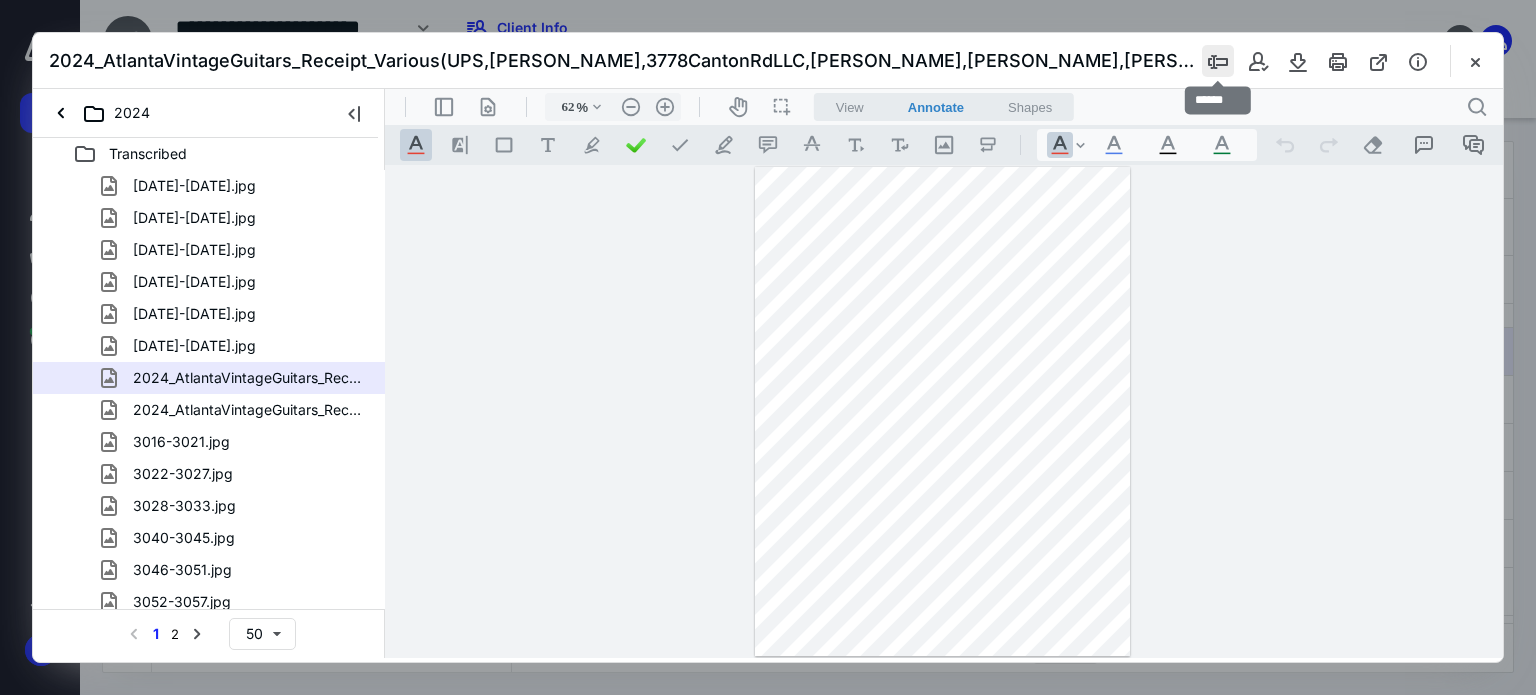 click at bounding box center [1218, 61] 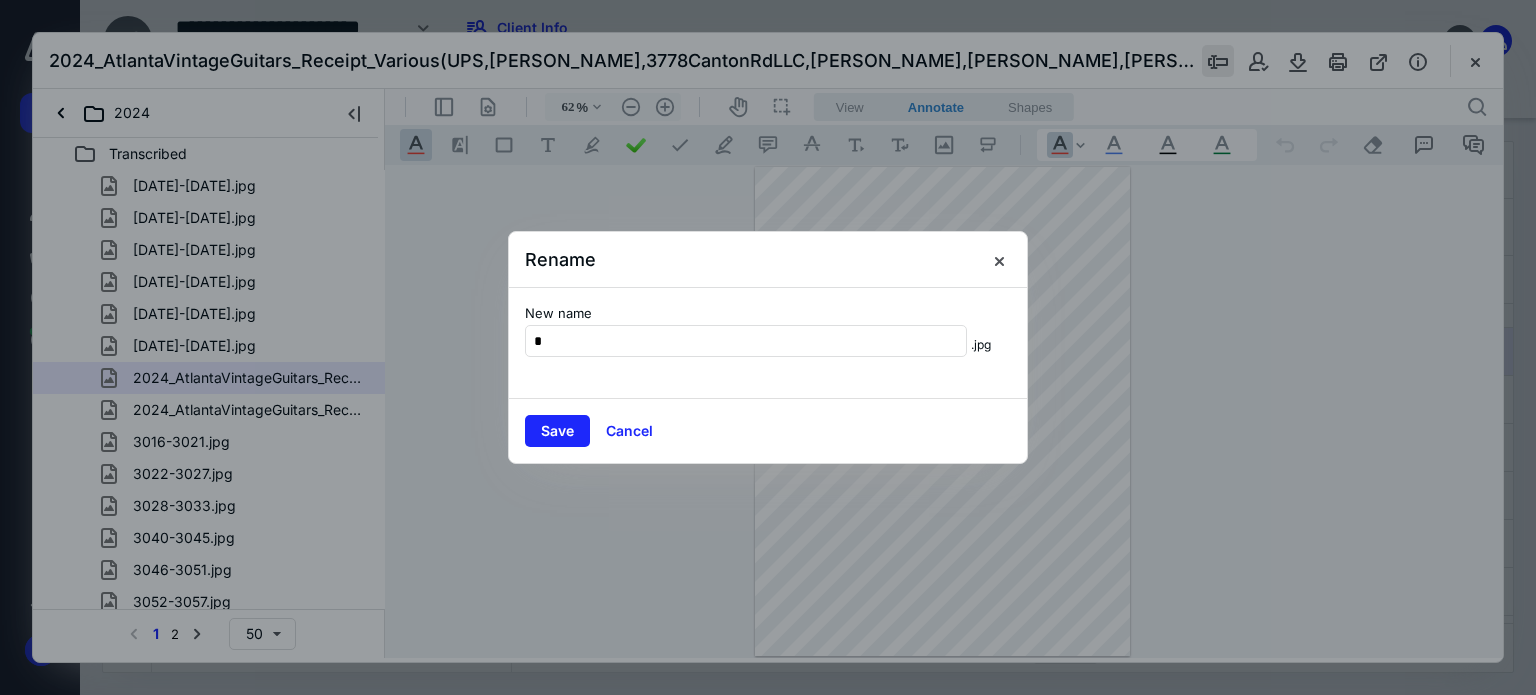 scroll, scrollTop: 0, scrollLeft: 0, axis: both 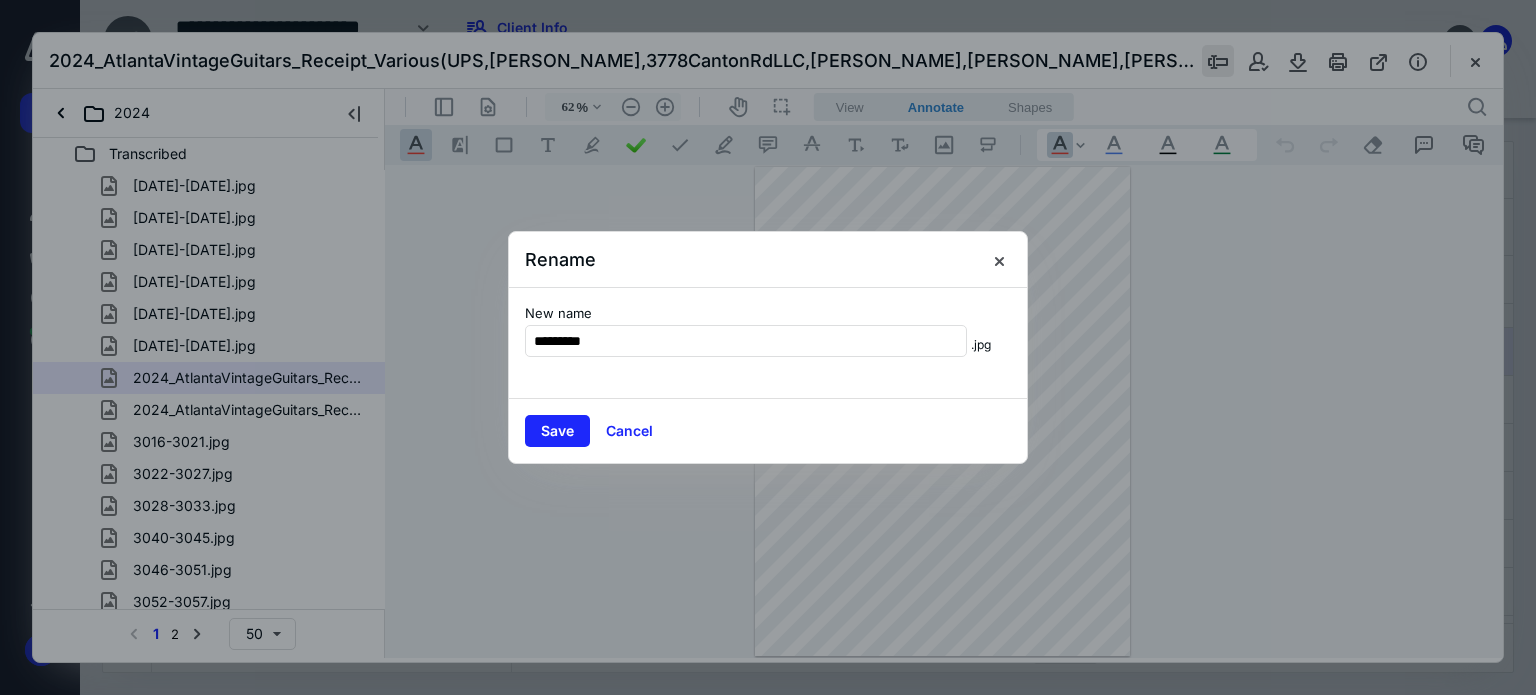 type on "*********" 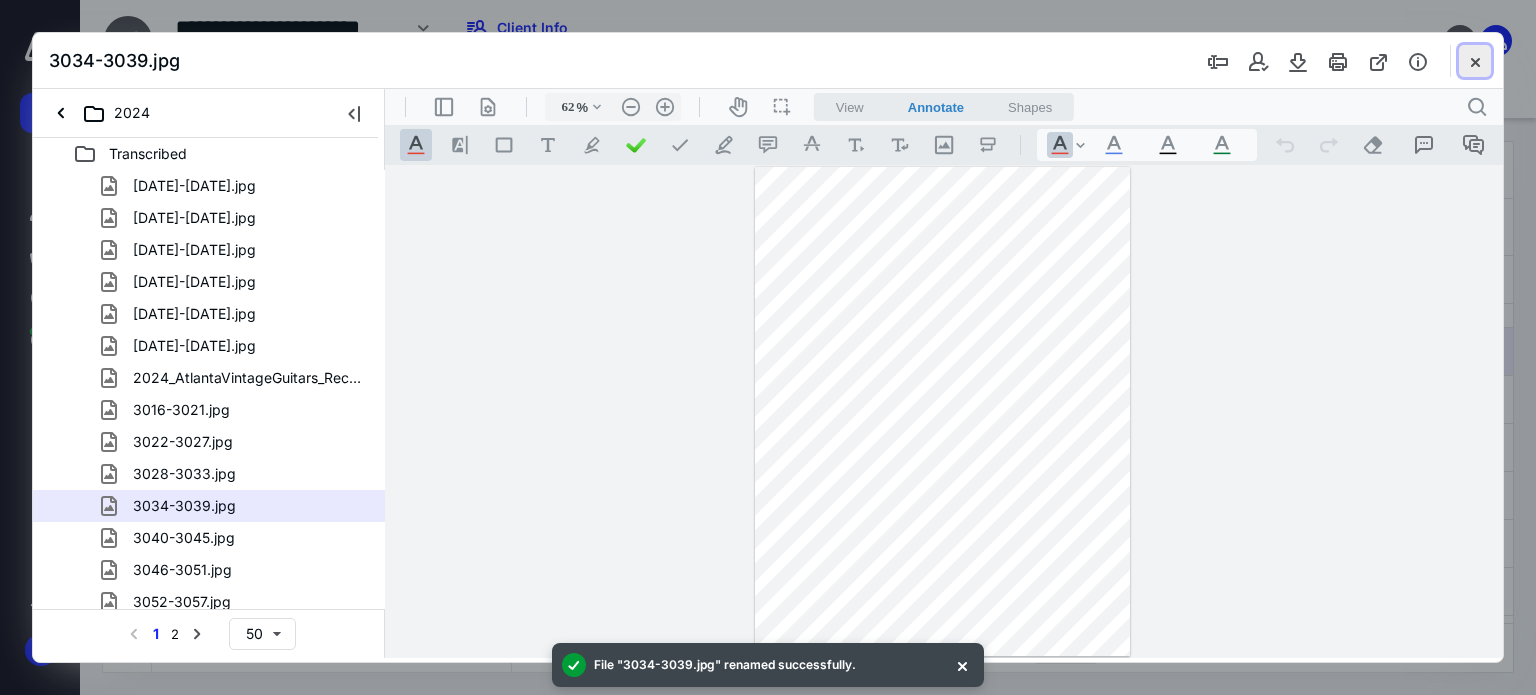 click at bounding box center [1475, 61] 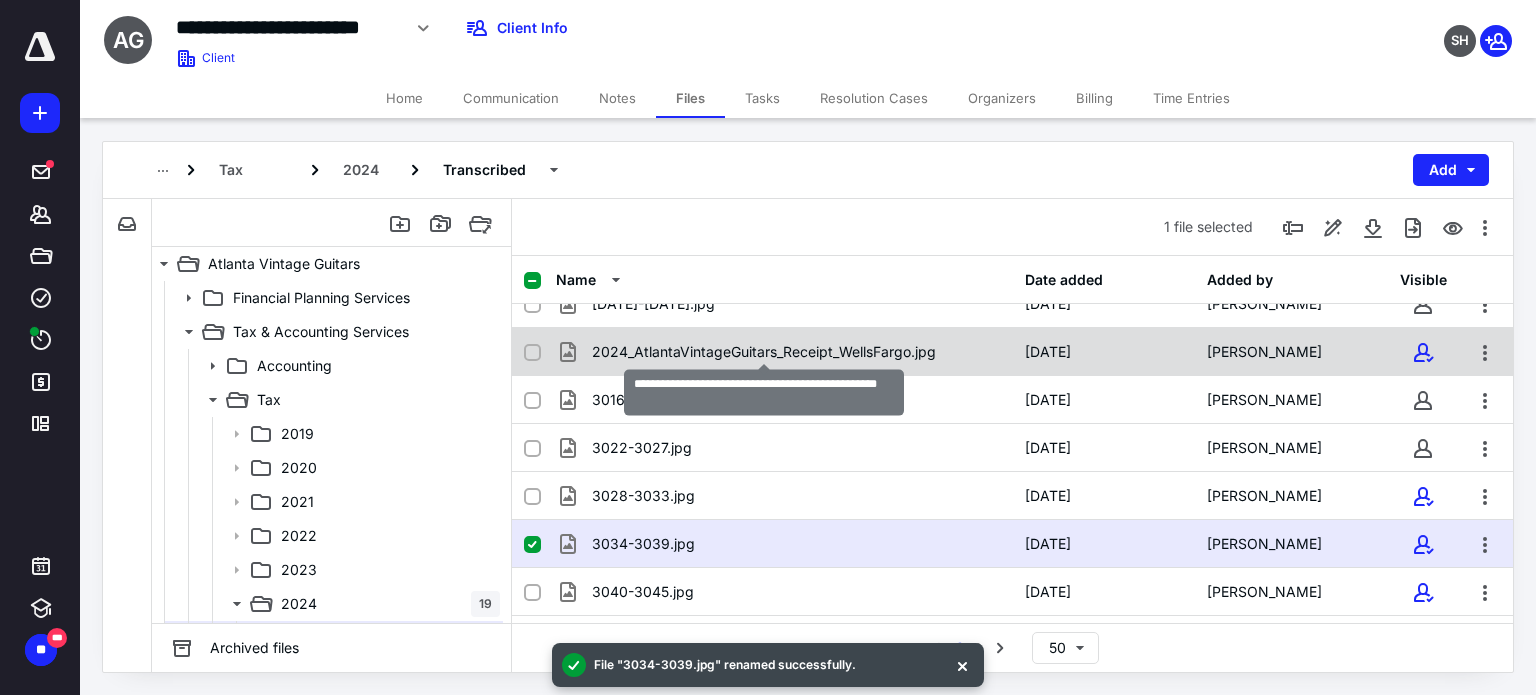click on "2024_AtlantaVintageGuitars_Receipt_WellsFargo.jpg" at bounding box center (764, 352) 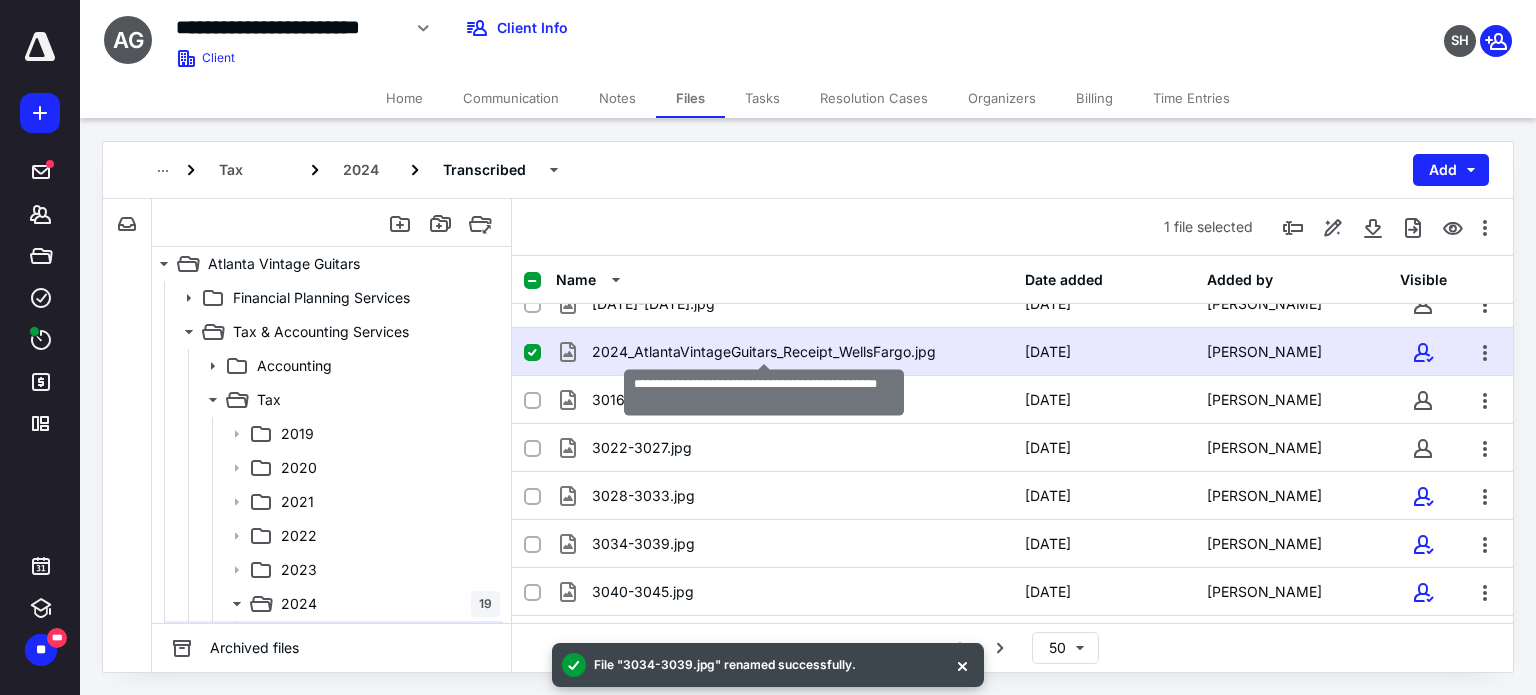 click on "2024_AtlantaVintageGuitars_Receipt_WellsFargo.jpg" at bounding box center [764, 352] 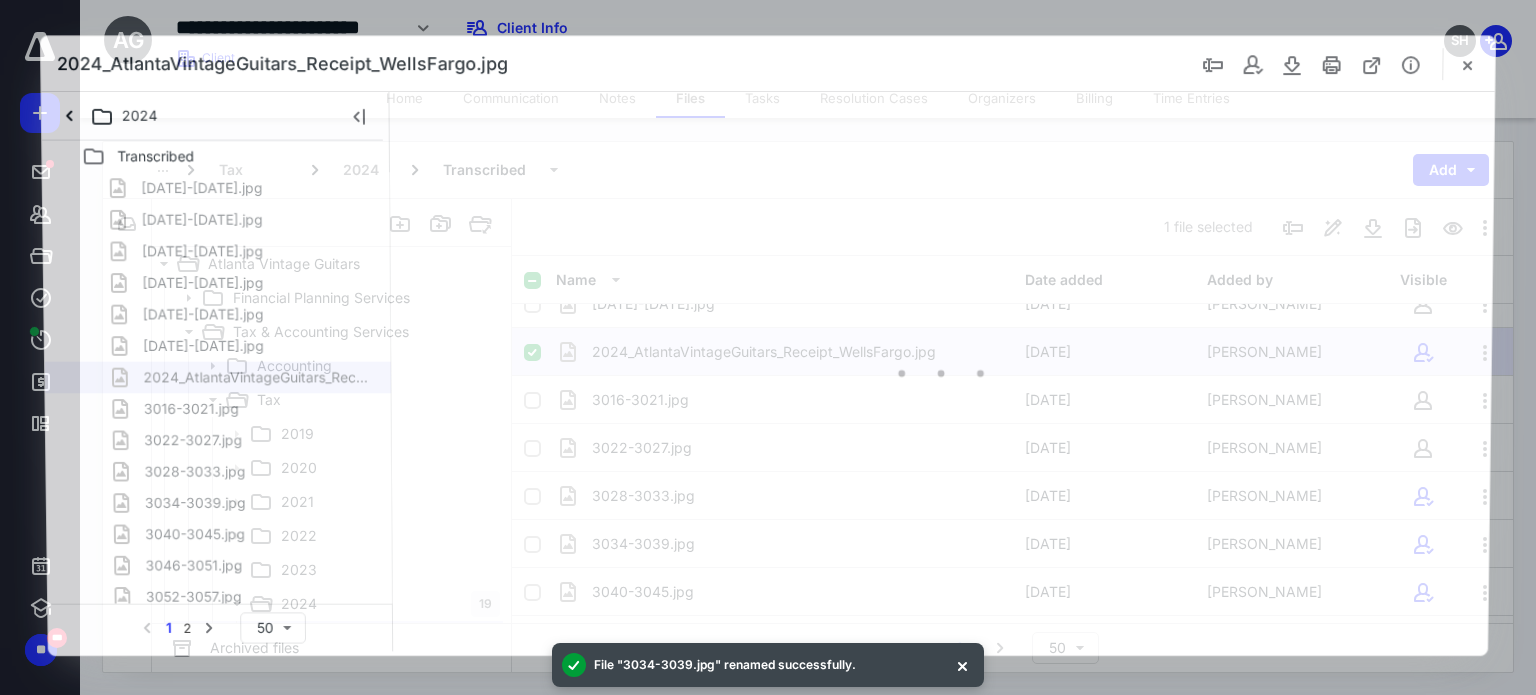 scroll, scrollTop: 0, scrollLeft: 0, axis: both 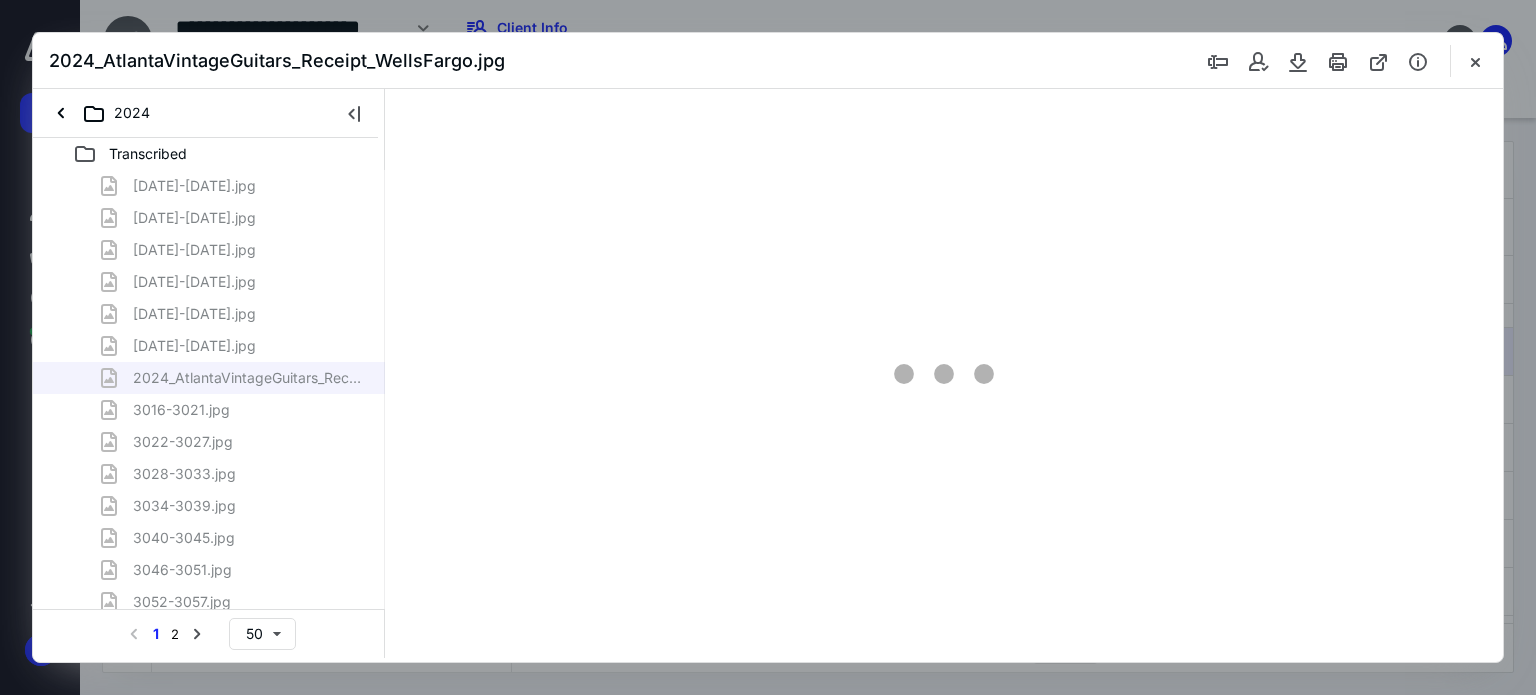 type on "62" 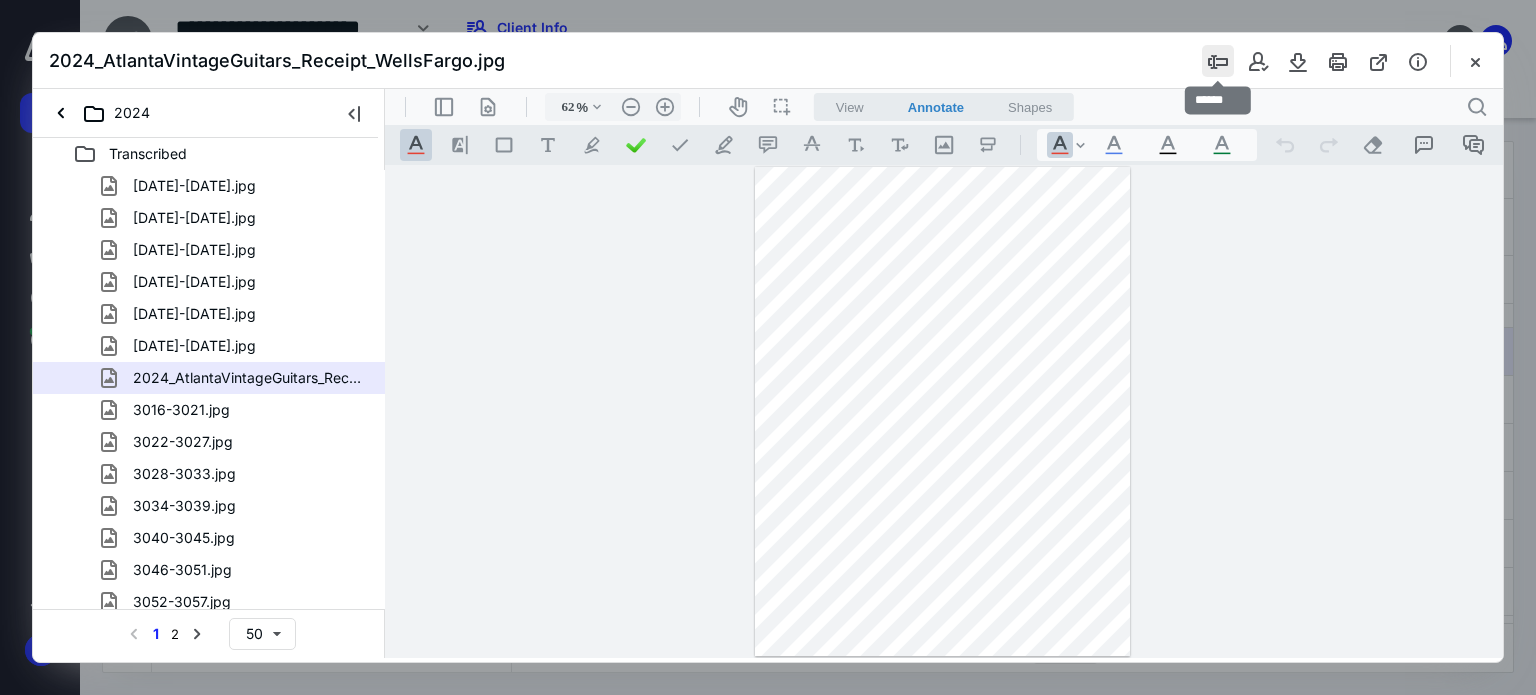 click at bounding box center [1218, 61] 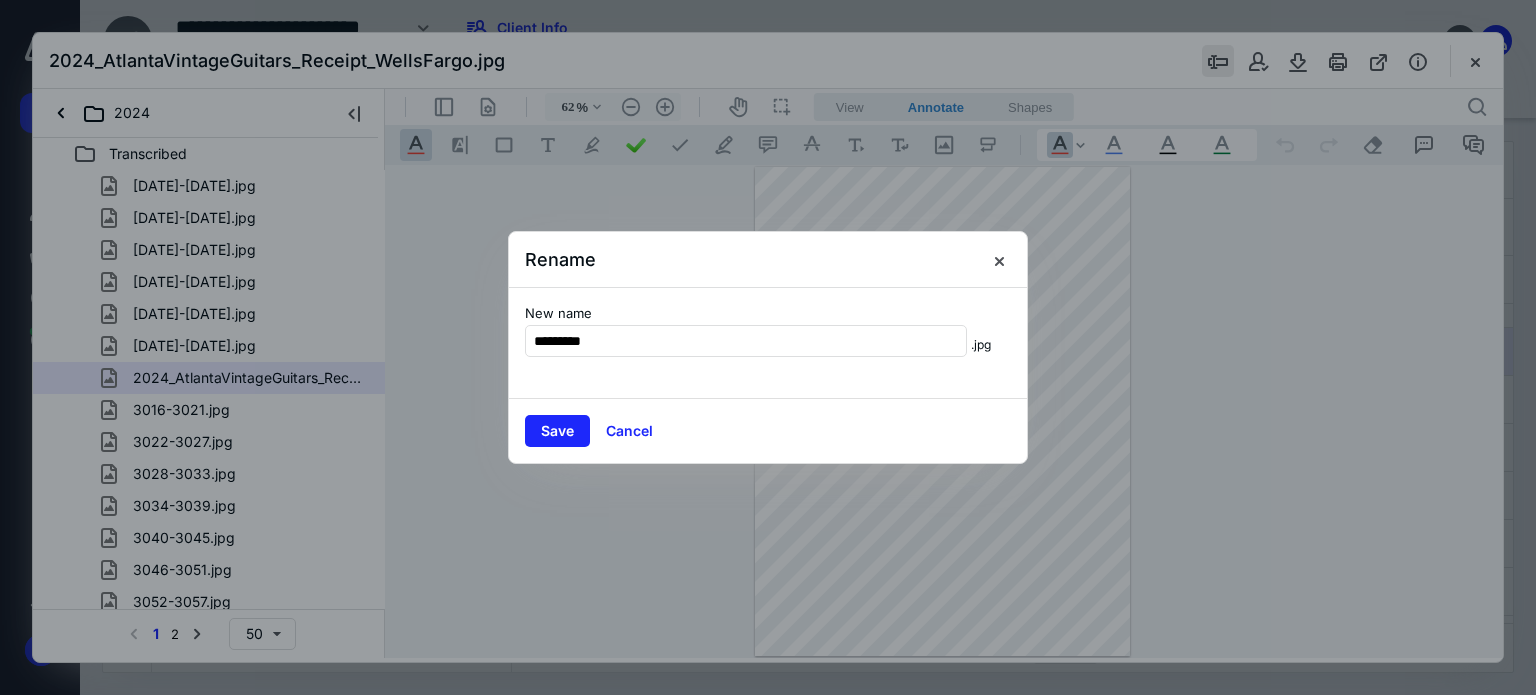 type on "*********" 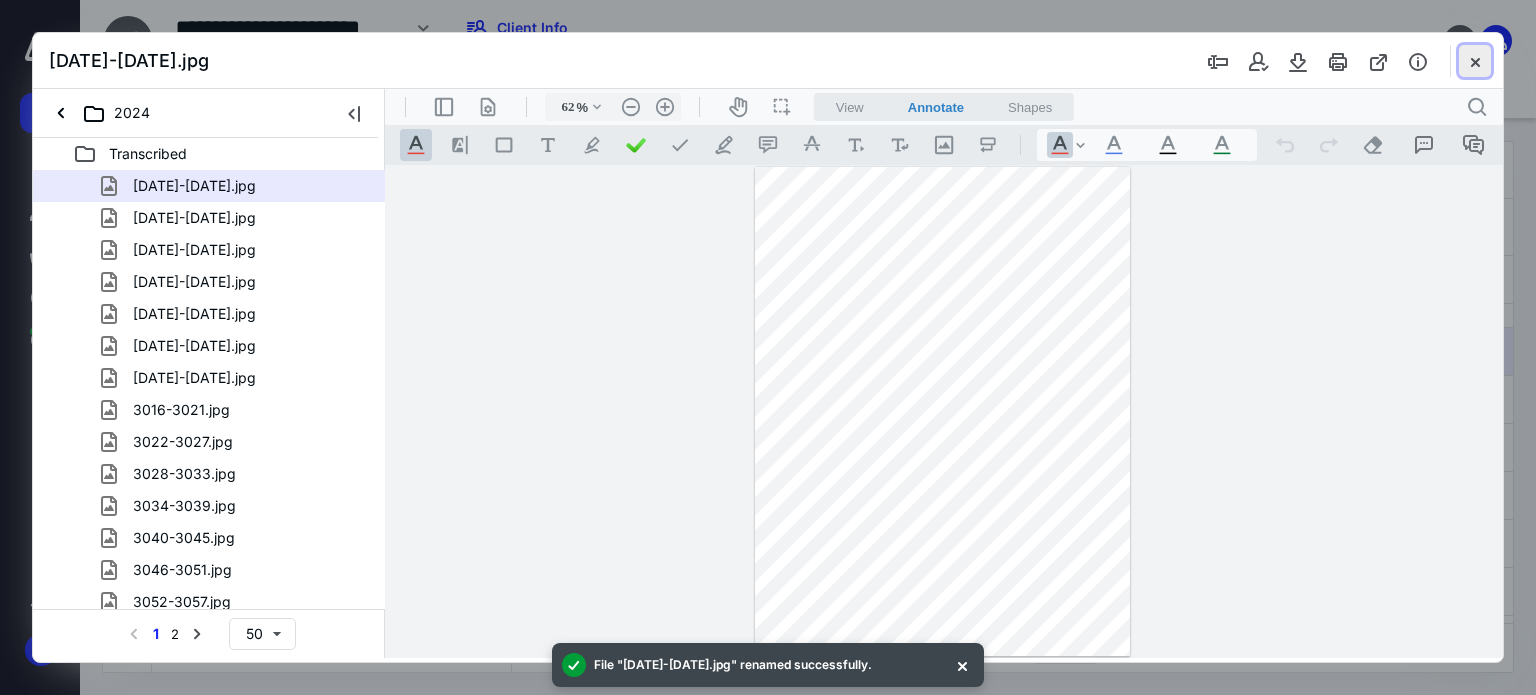 click at bounding box center [1475, 61] 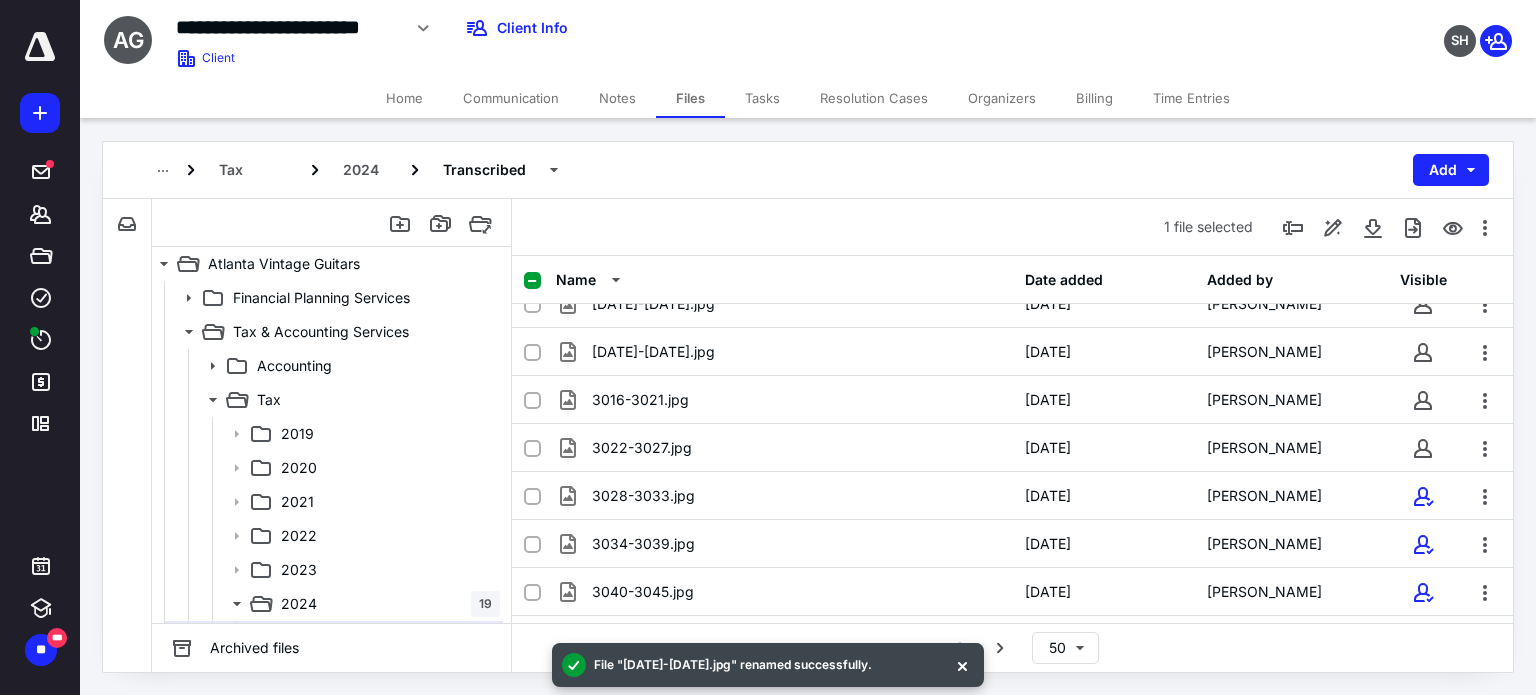scroll, scrollTop: 0, scrollLeft: 0, axis: both 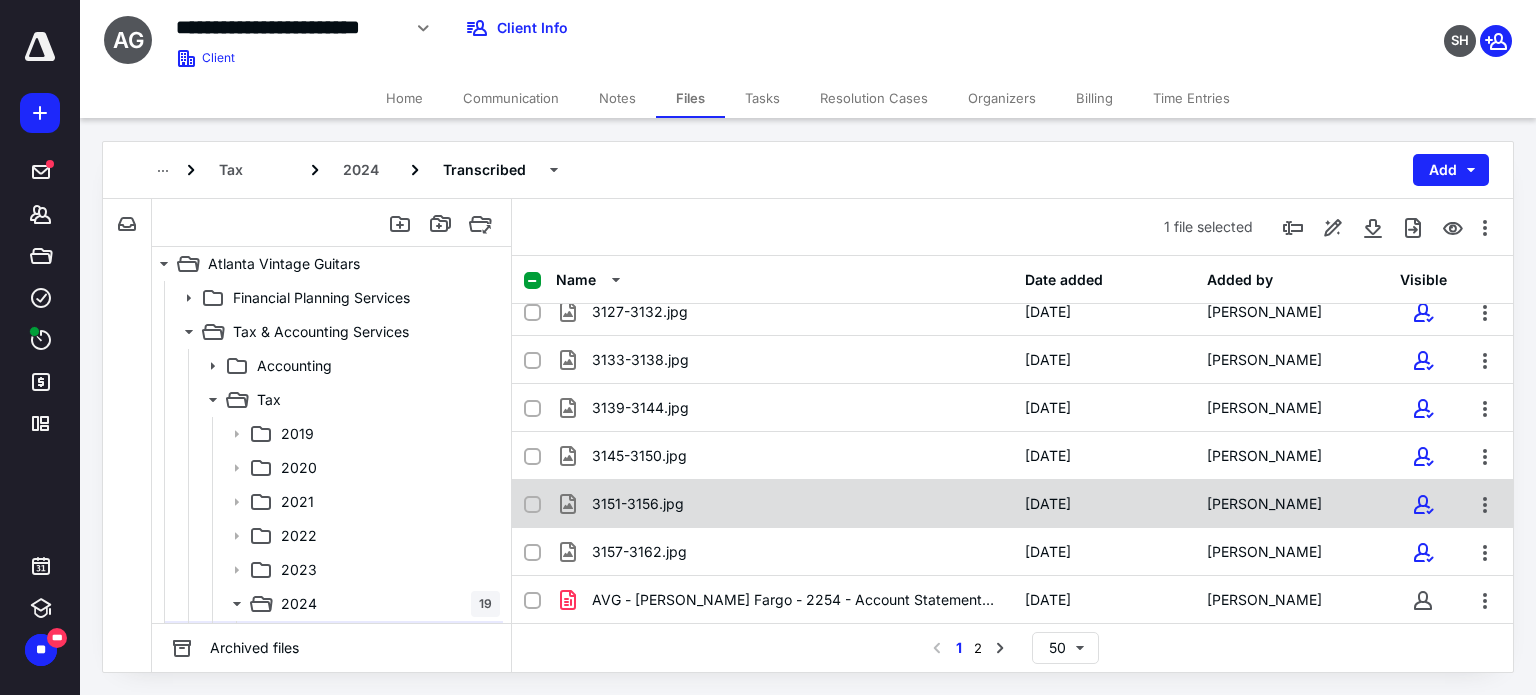 click on "3151-3156.jpg [DATE] [PERSON_NAME]" at bounding box center [1012, 504] 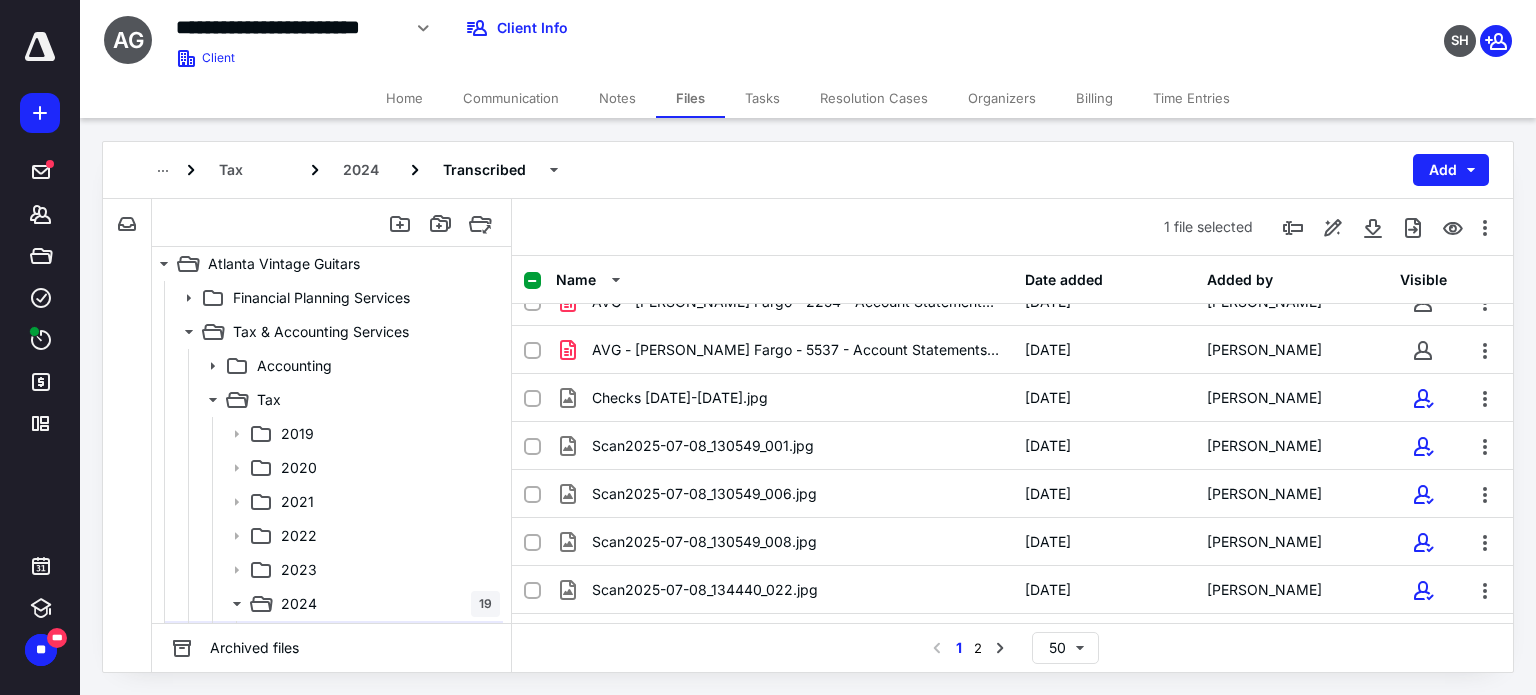 scroll, scrollTop: 1391, scrollLeft: 0, axis: vertical 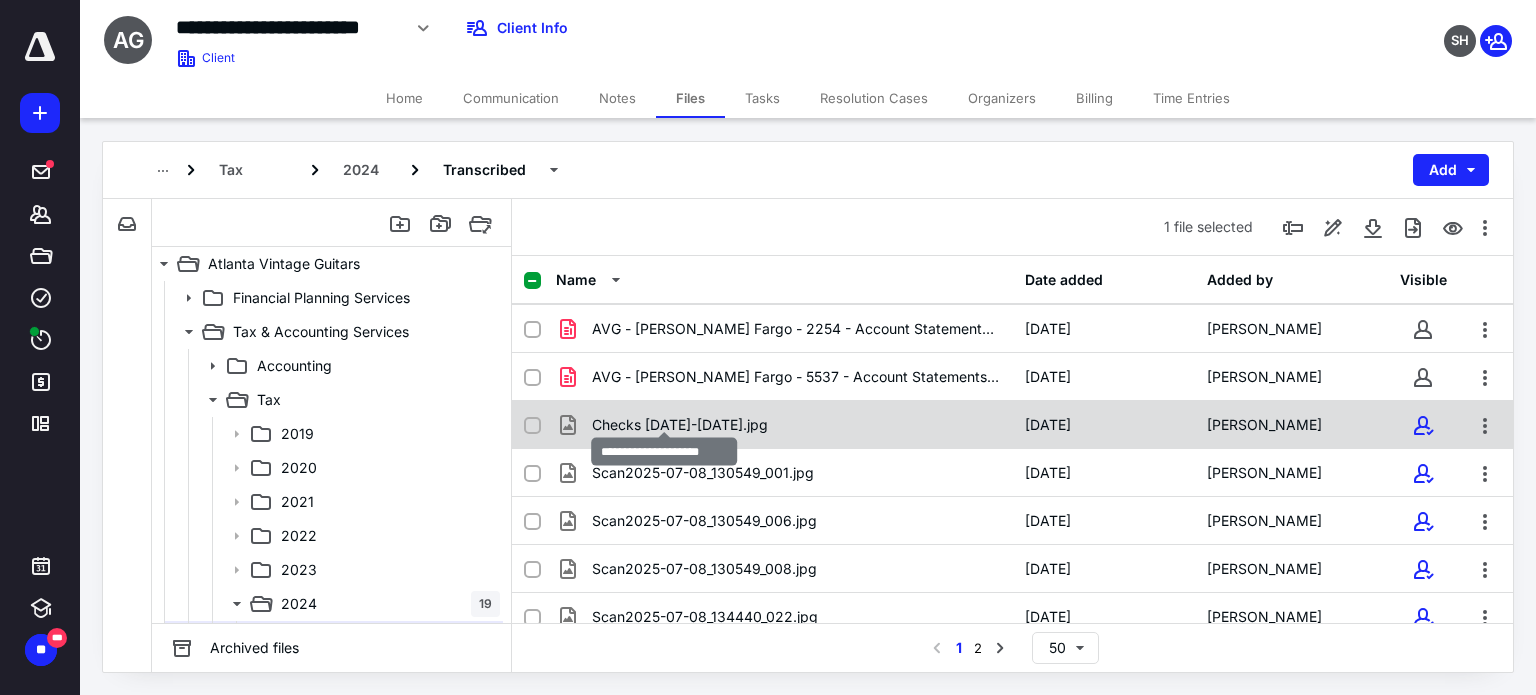 click on "Checks [DATE]-[DATE].jpg" at bounding box center [680, 425] 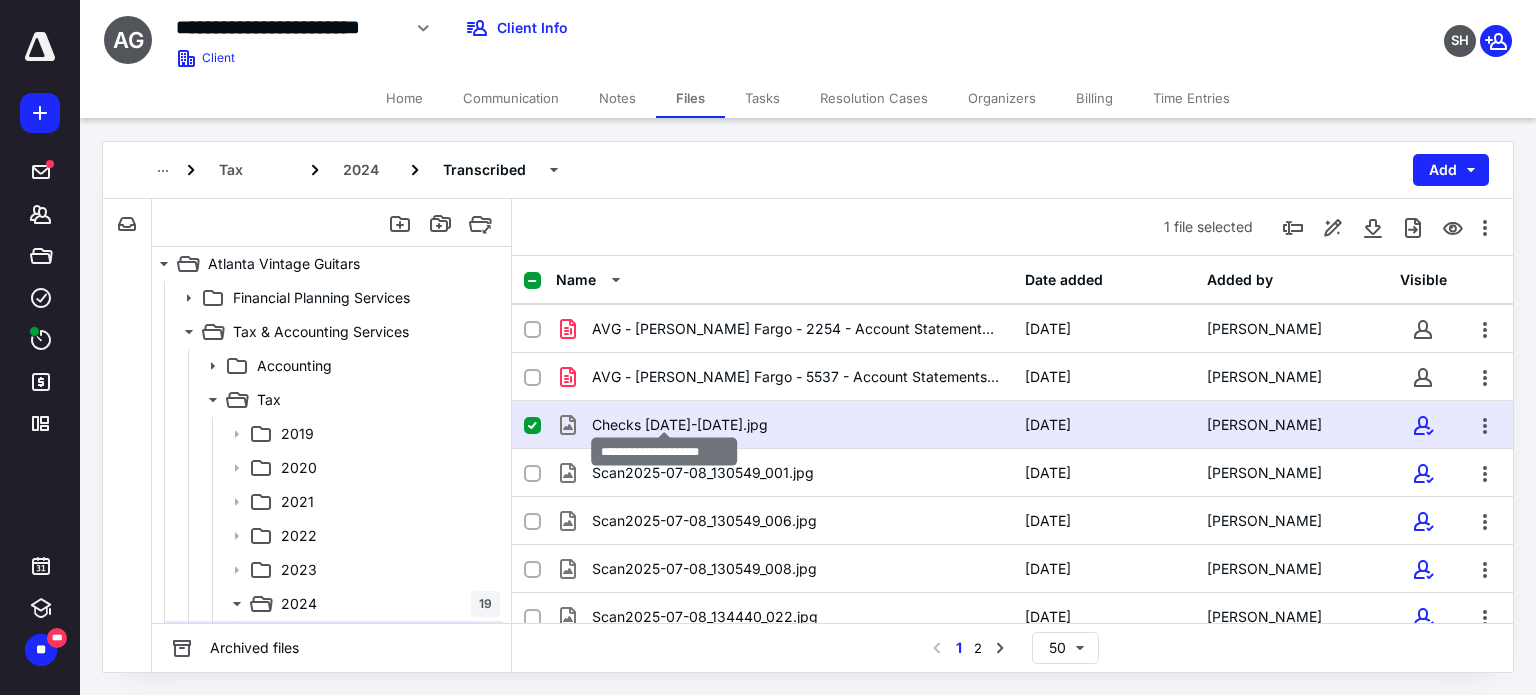 click on "Checks [DATE]-[DATE].jpg" at bounding box center [680, 425] 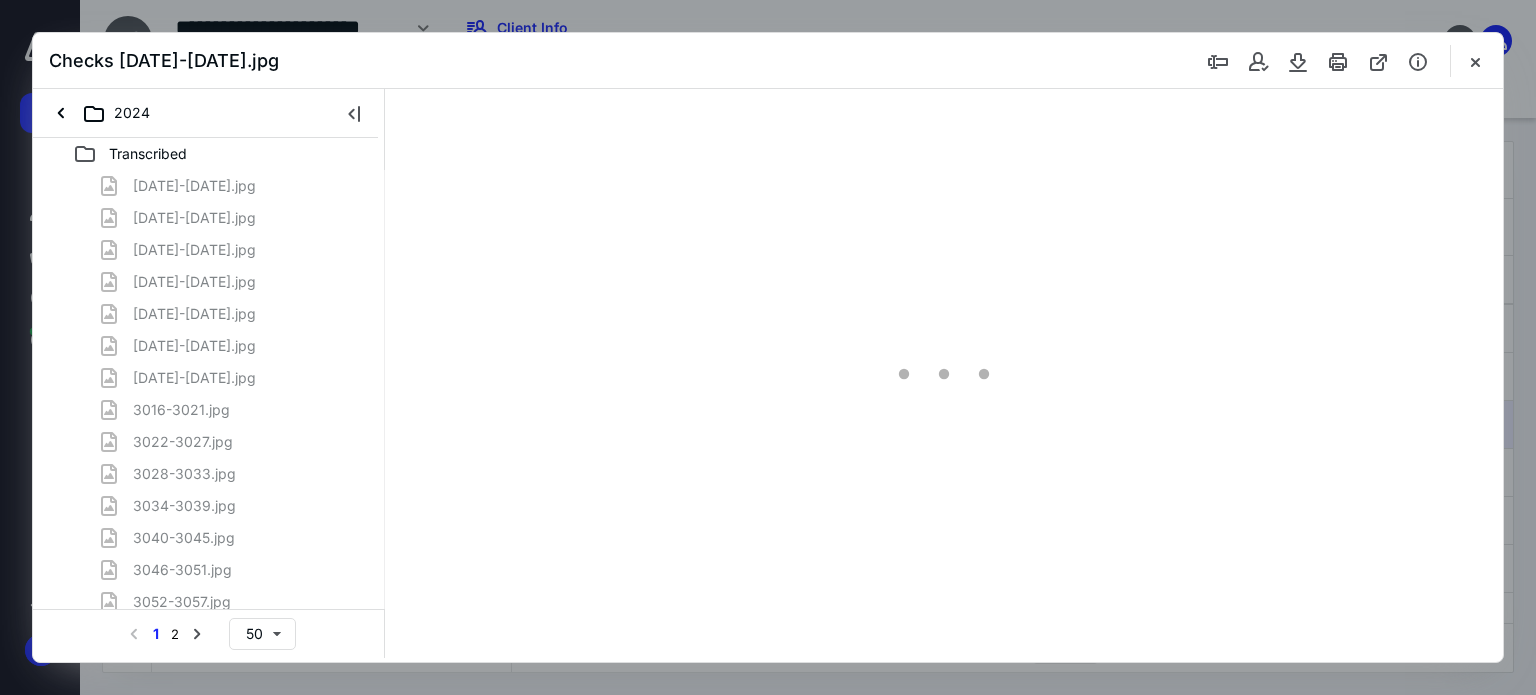 scroll, scrollTop: 0, scrollLeft: 0, axis: both 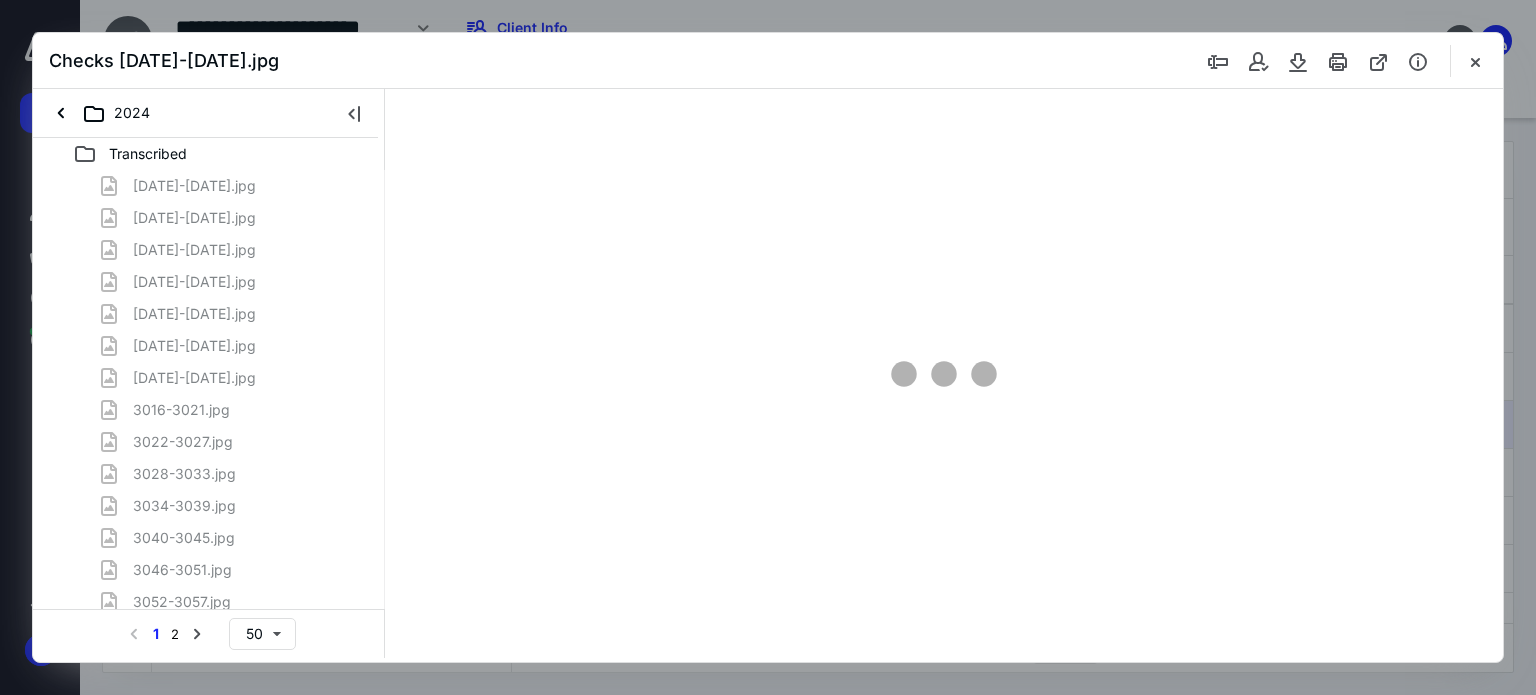 type on "62" 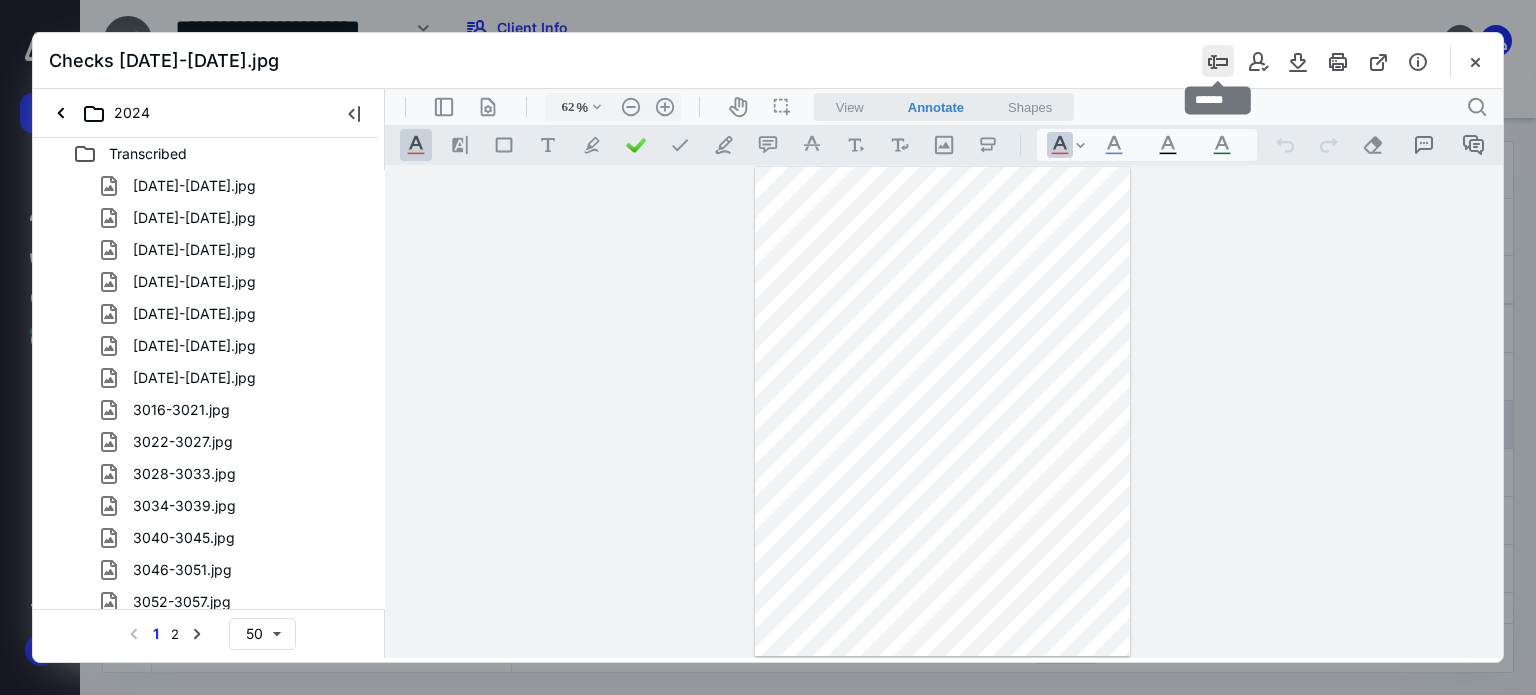 click at bounding box center (1218, 61) 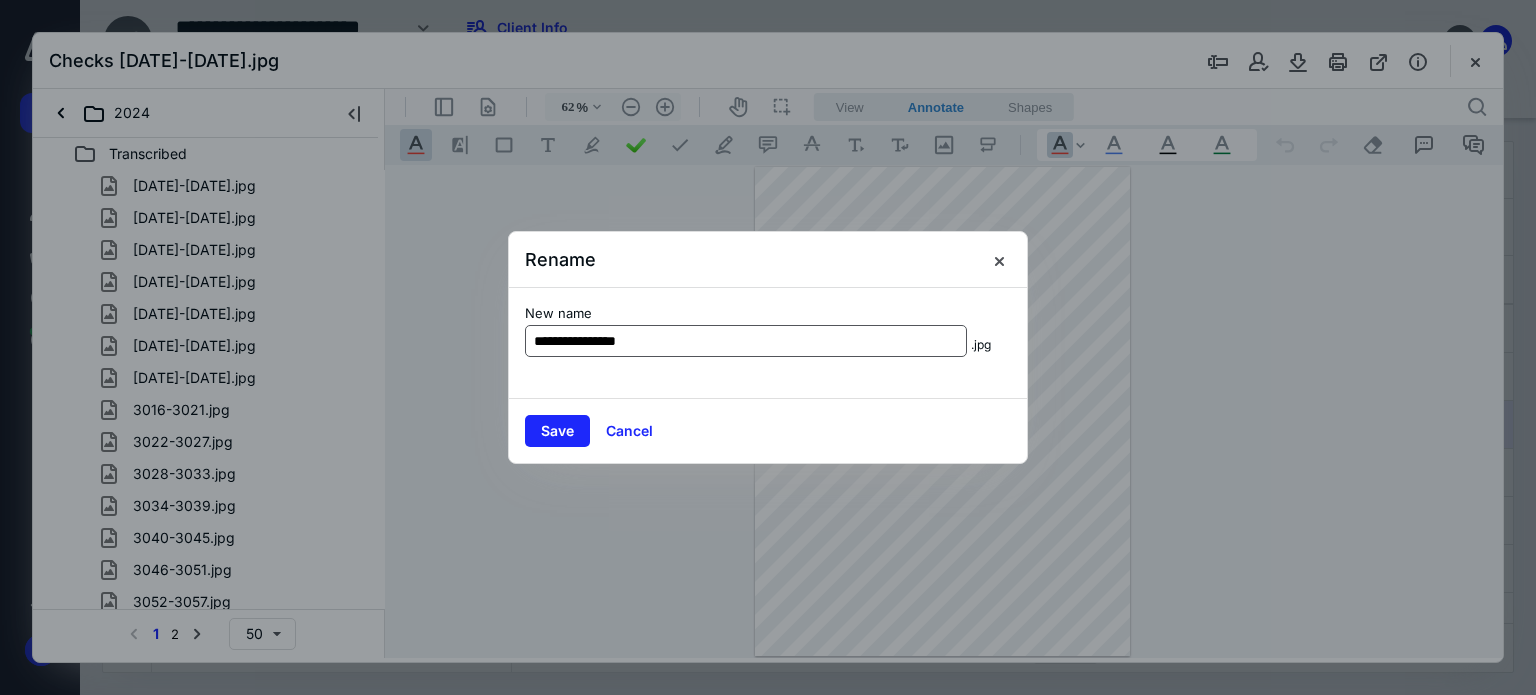 click on "**********" at bounding box center [746, 341] 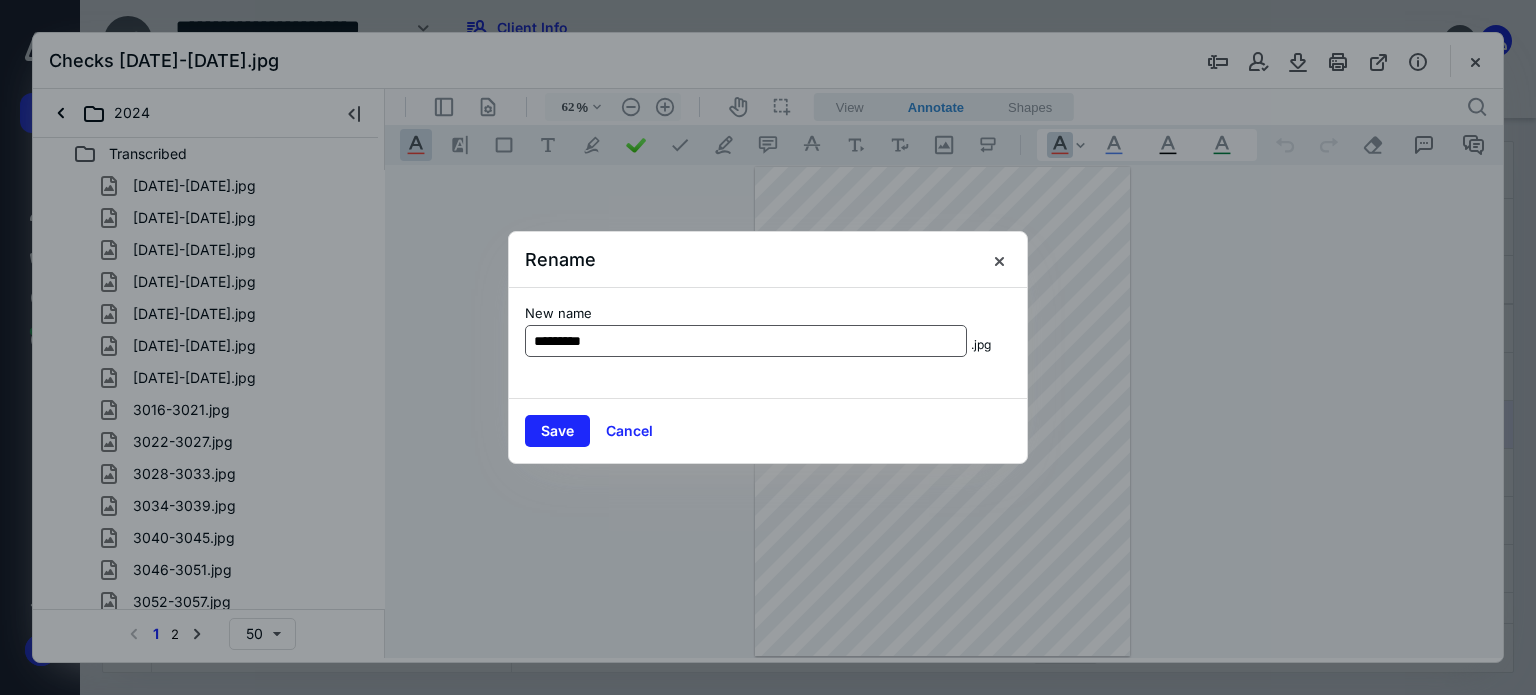 type on "*********" 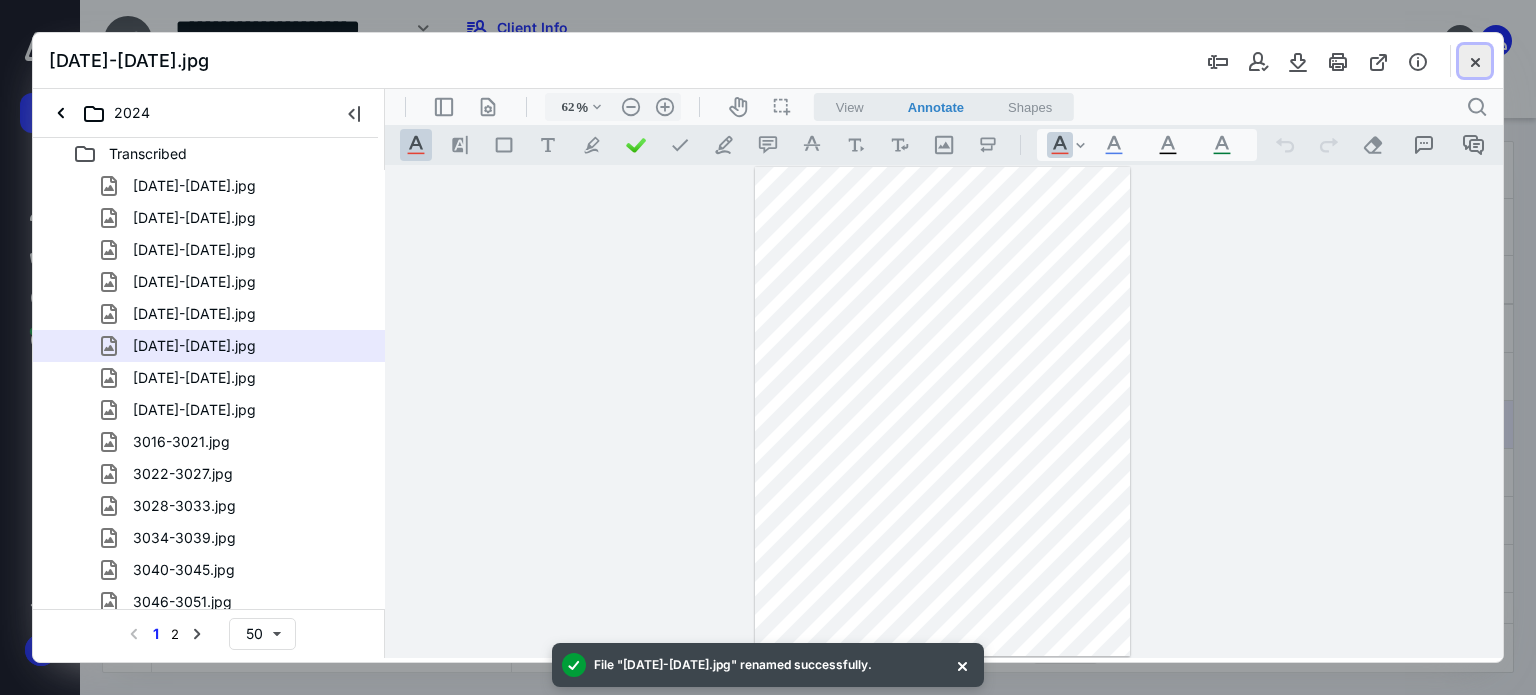 click at bounding box center [1475, 61] 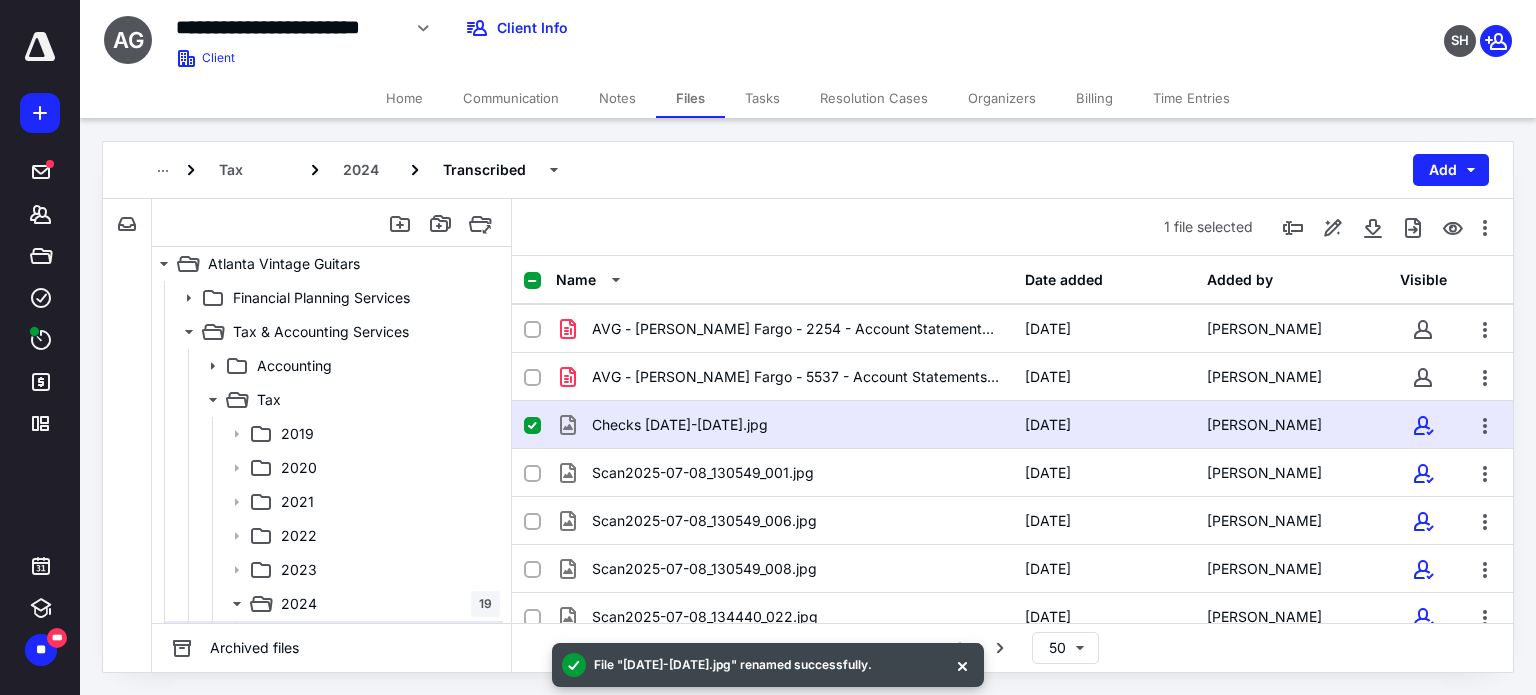 scroll, scrollTop: 148, scrollLeft: 0, axis: vertical 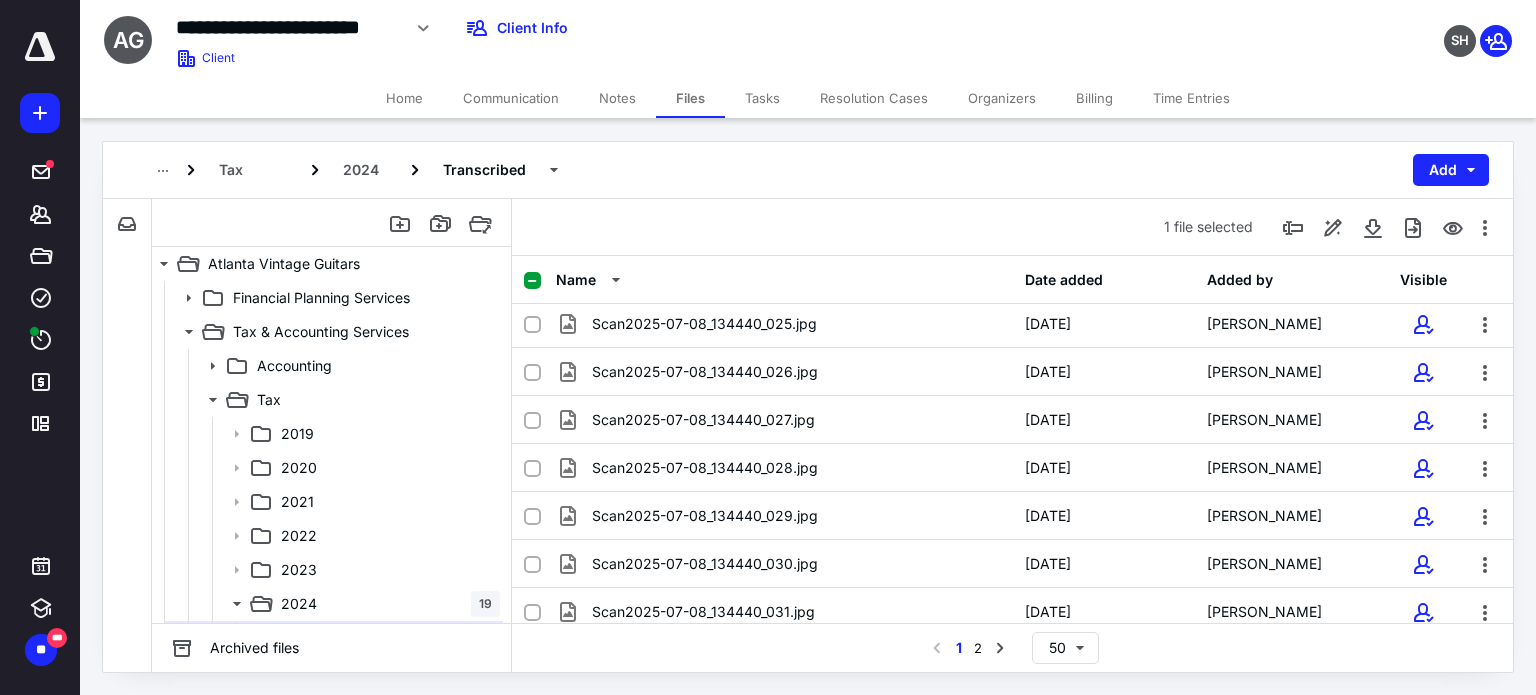 click on "Tax 2024 Transcribed   Add File Inbox: Atlanta Vintage Guitars This inbox does not have any files Atlanta Vintage Guitars Financial Planning Services Tax & Accounting Services Accounting Tax 2019 2020 2021 2022 2023 2024 19 Transcribed 65 [PERSON_NAME] Fargo 14 Financial Planning Services Tax & Accounting Services Accounting Tax 2019 2020 2021 2022 2023 2024 19 Transcribed 65 [PERSON_NAME] Fargo 14 Archived files 1 file selected Name Date added Added by Visible [DATE]-[DATE].jpg [DATE] [PERSON_NAME] [DATE]-[DATE].jpg [DATE] [PERSON_NAME] [DATE]-[DATE].jpg [DATE] [PERSON_NAME] [DATE]-[DATE].jpg [DATE] [PERSON_NAME] [DATE]-[DATE].jpg [DATE] [PERSON_NAME] [DATE]-[DATE].jpg [DATE] [PERSON_NAME] [DATE]-[DATE].jpg [DATE] [PERSON_NAME] [DATE]-[DATE].jpg [DATE] [PERSON_NAME] 3016-3021.jpg [DATE] [PERSON_NAME] 3022-3027.jpg [DATE] [PERSON_NAME] 3028-3033.jpg [DATE] [PERSON_NAME] 3034-3039.jpg [DATE] [PERSON_NAME] 3040-3045.jpg [DATE] [PERSON_NAME] 3046-3051.jpg [DATE] [PERSON_NAME] [DATE] 1" at bounding box center [808, 407] 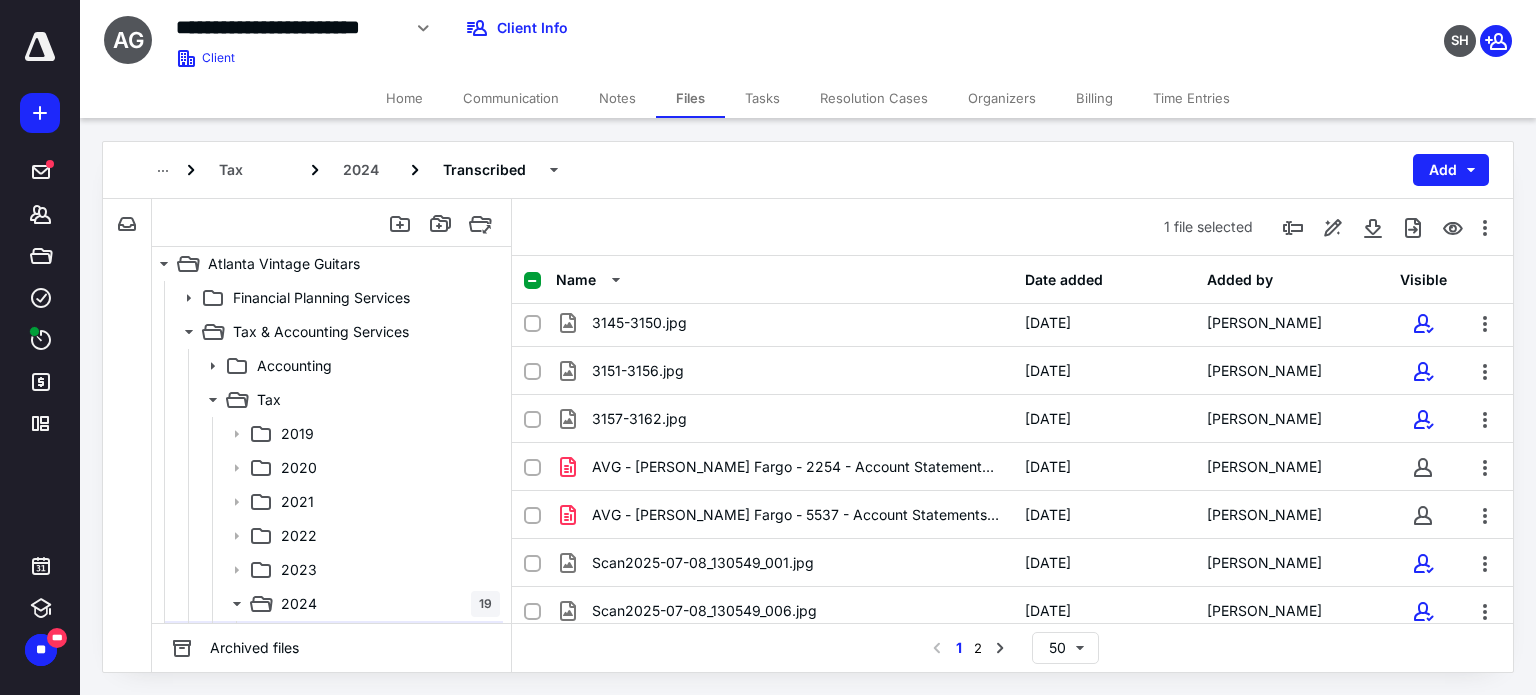 scroll, scrollTop: 1268, scrollLeft: 0, axis: vertical 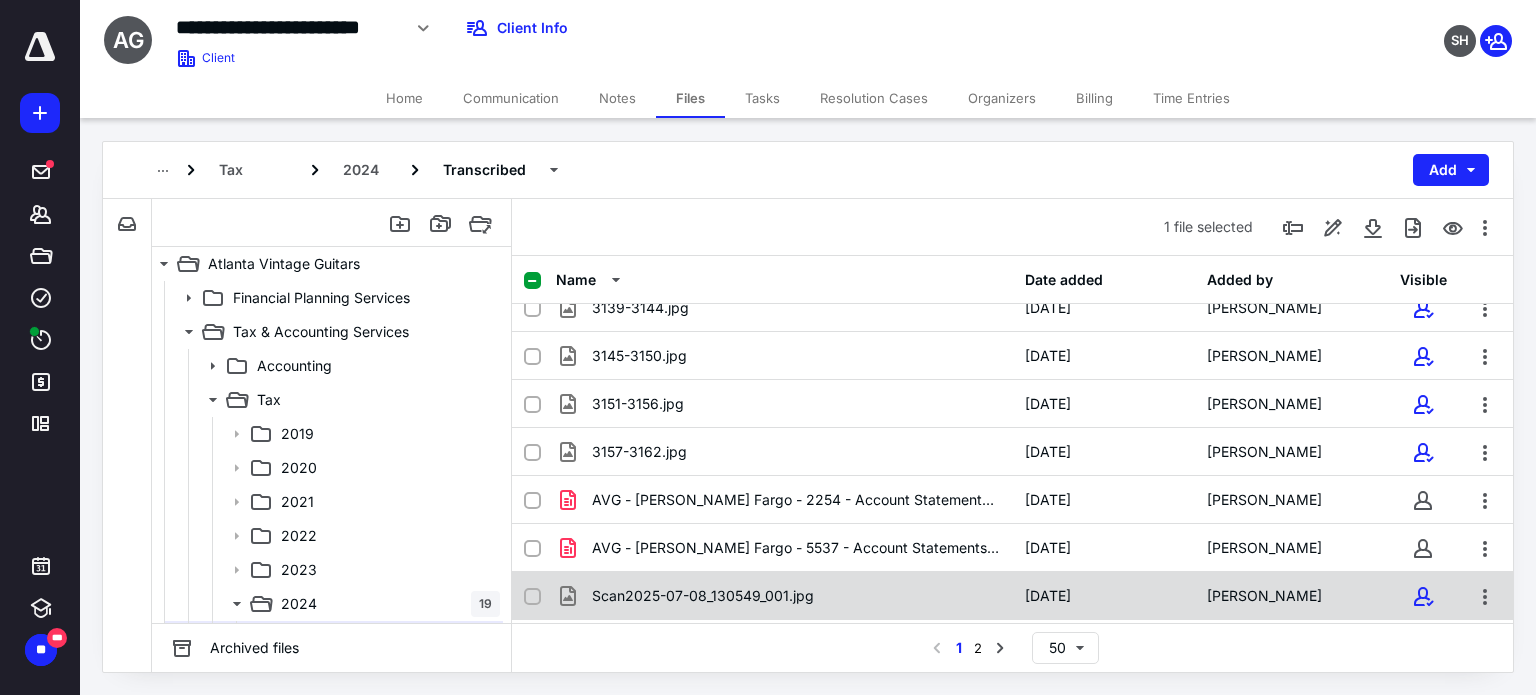 click on "Scan2025-07-08_130549_001.jpg" at bounding box center [784, 596] 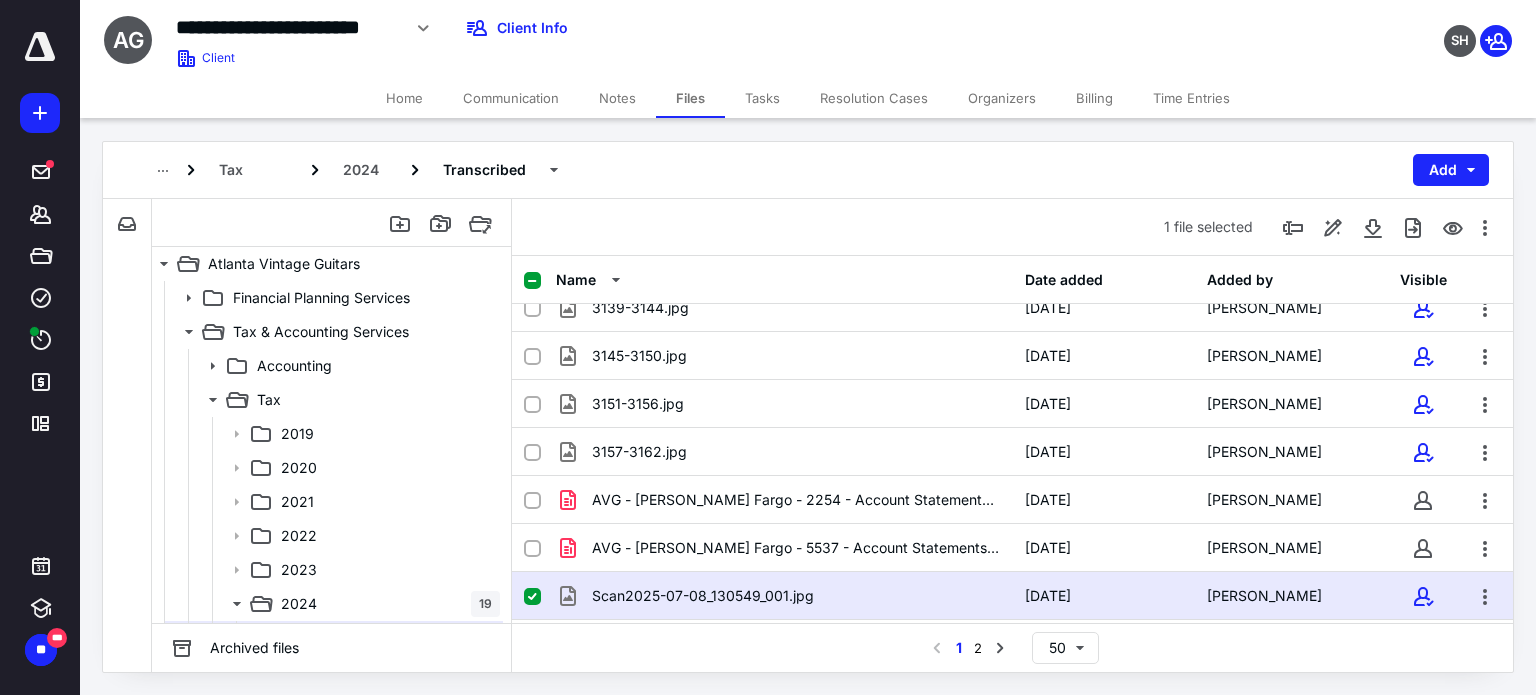 click on "Scan2025-07-08_130549_001.jpg" at bounding box center [784, 596] 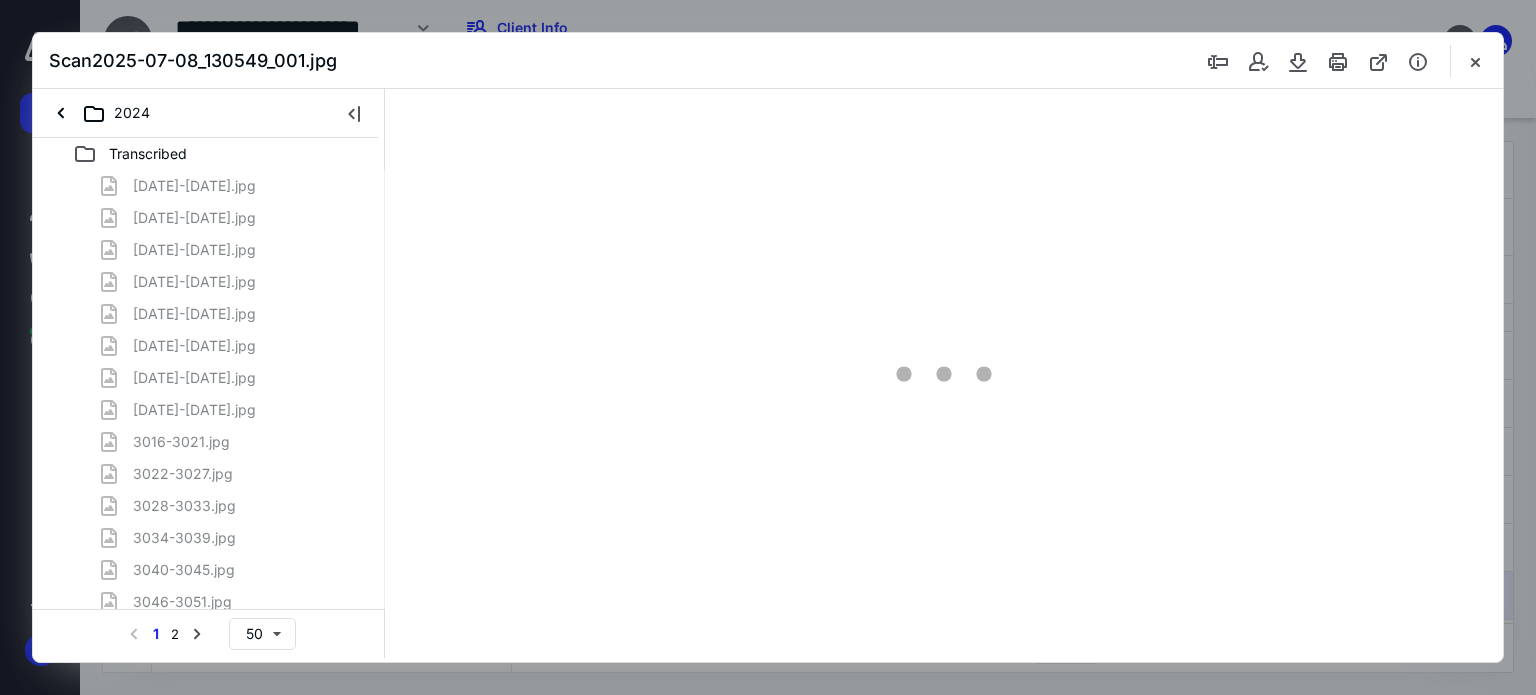 scroll, scrollTop: 0, scrollLeft: 0, axis: both 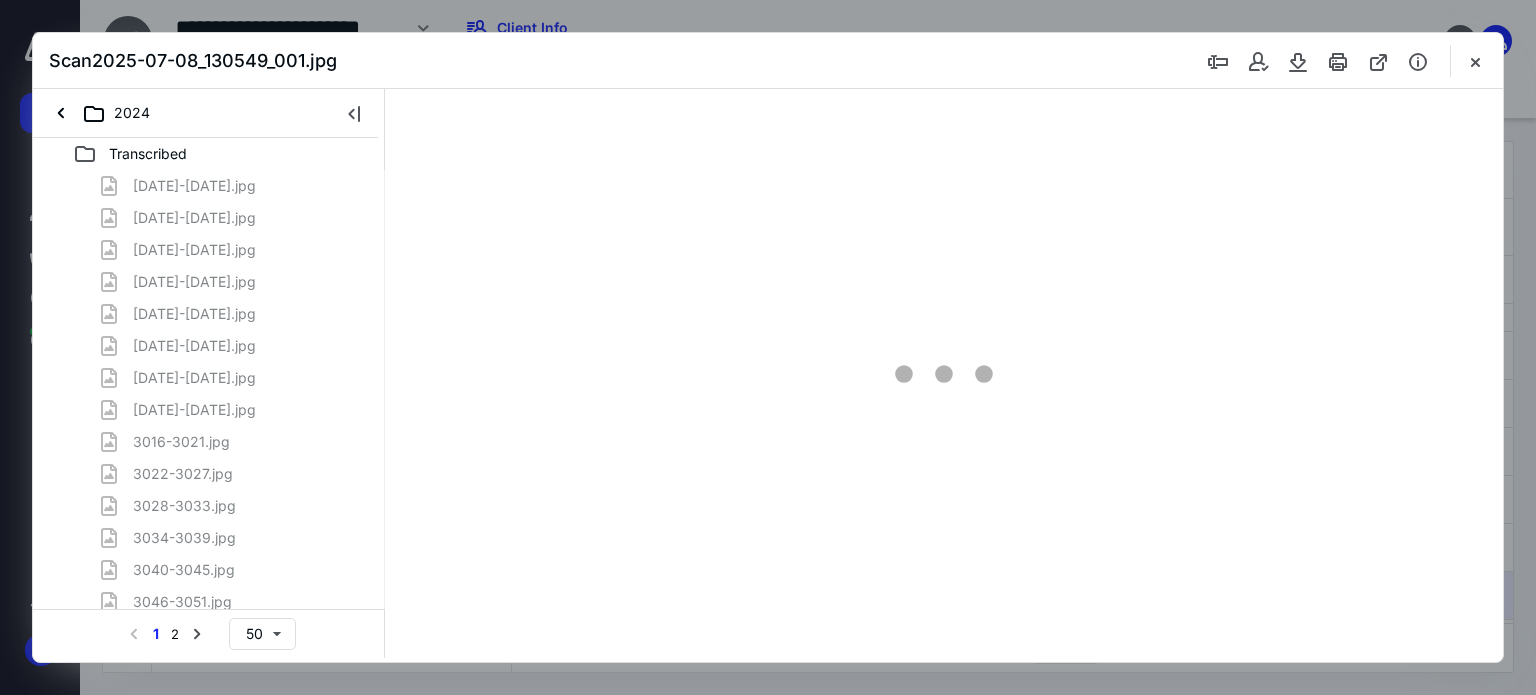 type on "62" 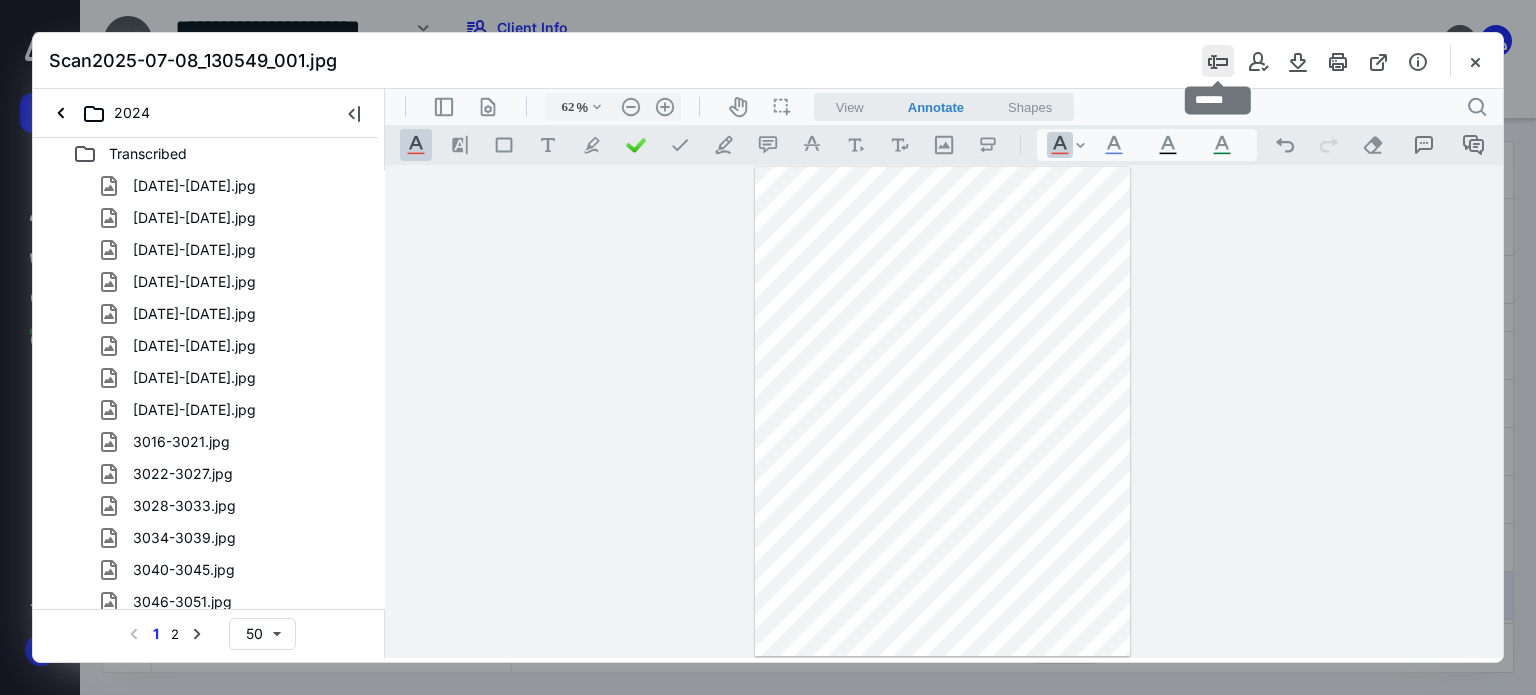 click at bounding box center (1218, 61) 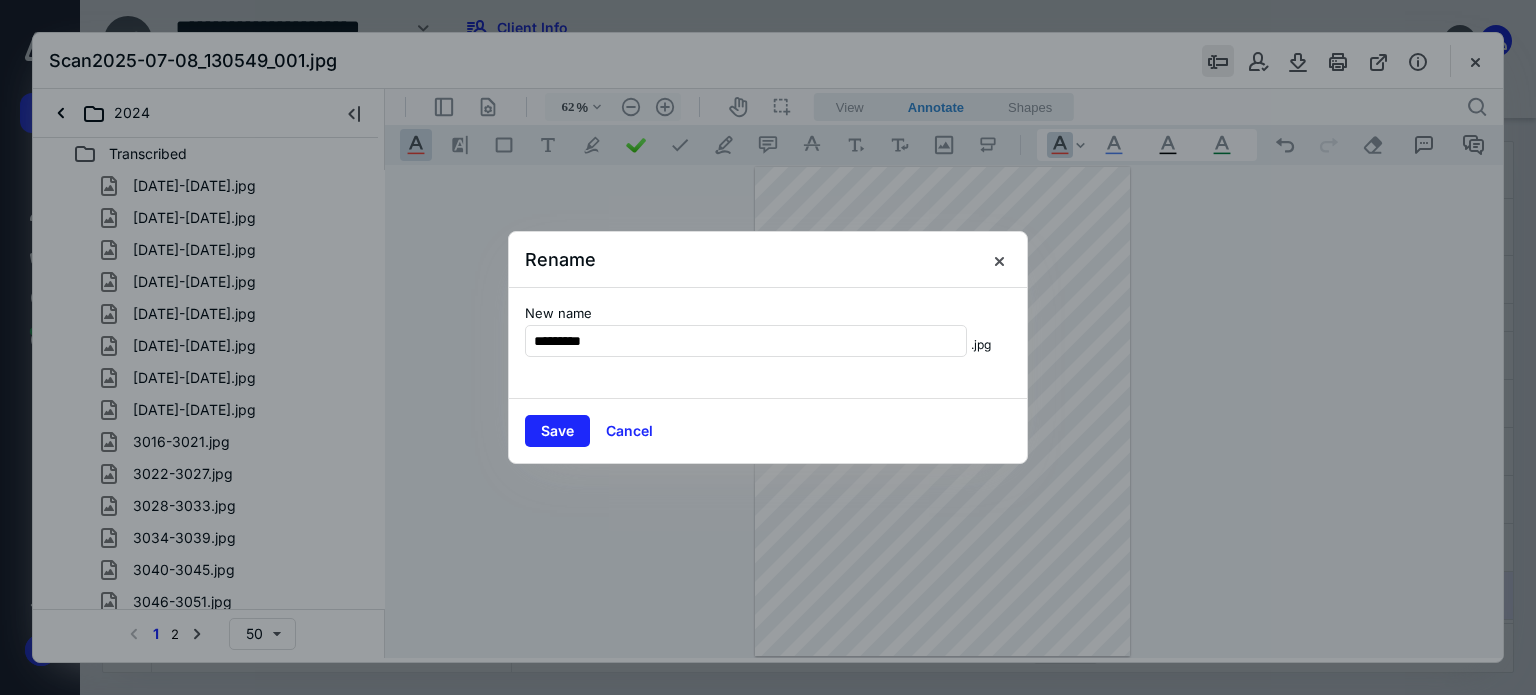 type on "*********" 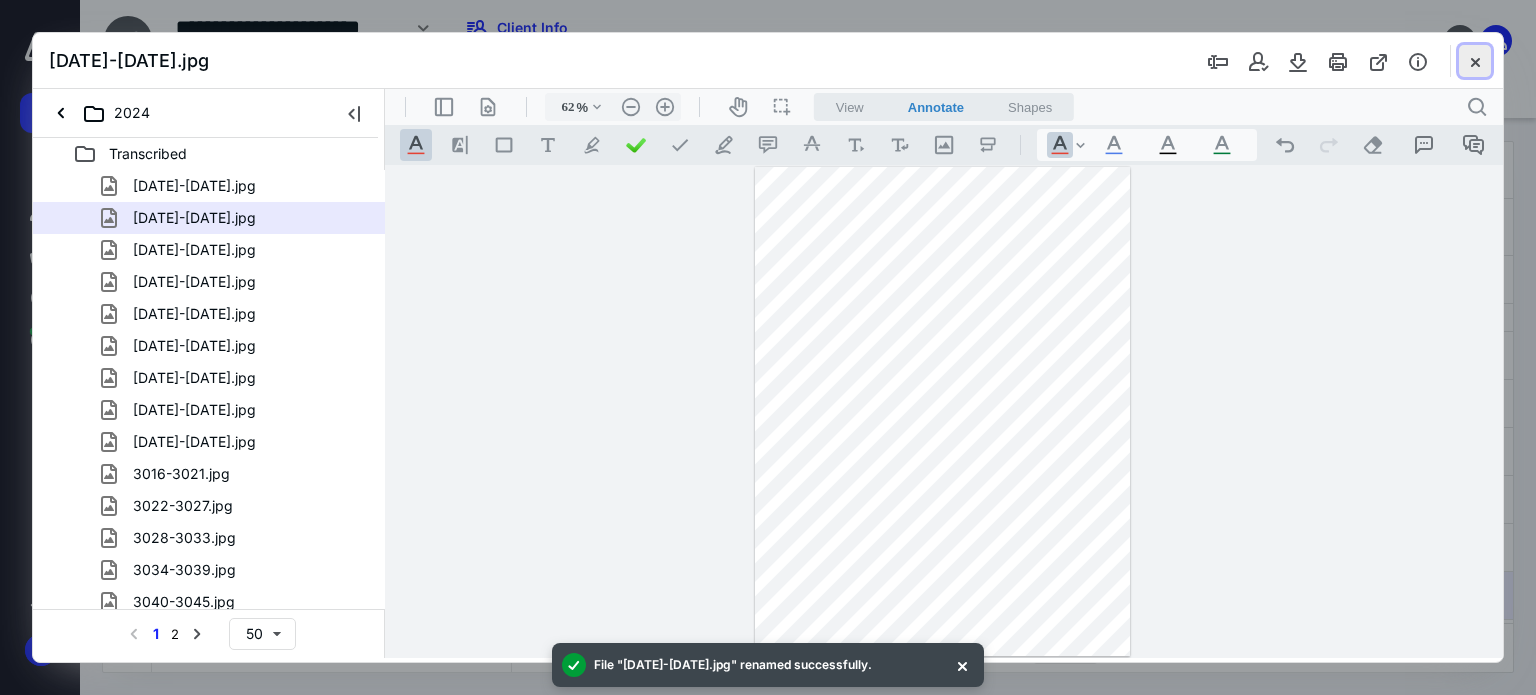 click at bounding box center [1475, 61] 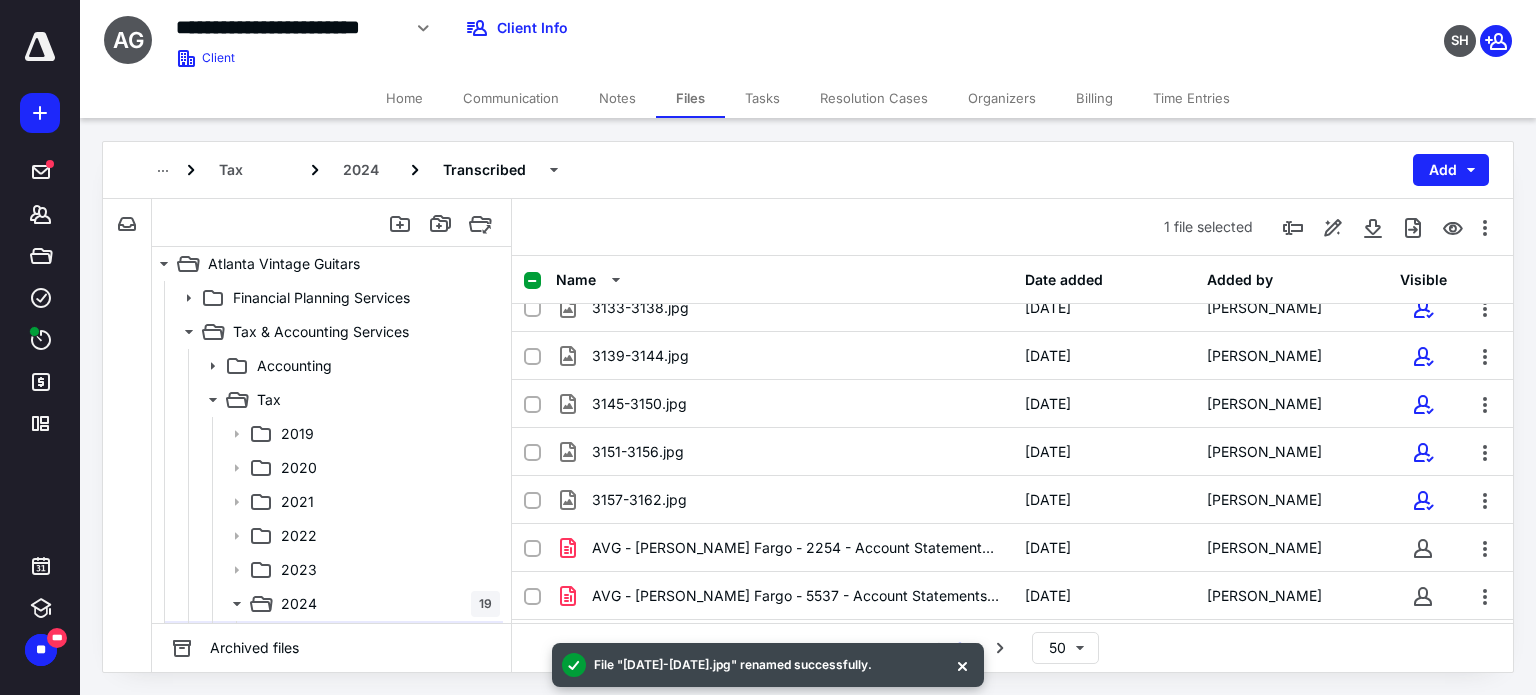 scroll, scrollTop: 0, scrollLeft: 0, axis: both 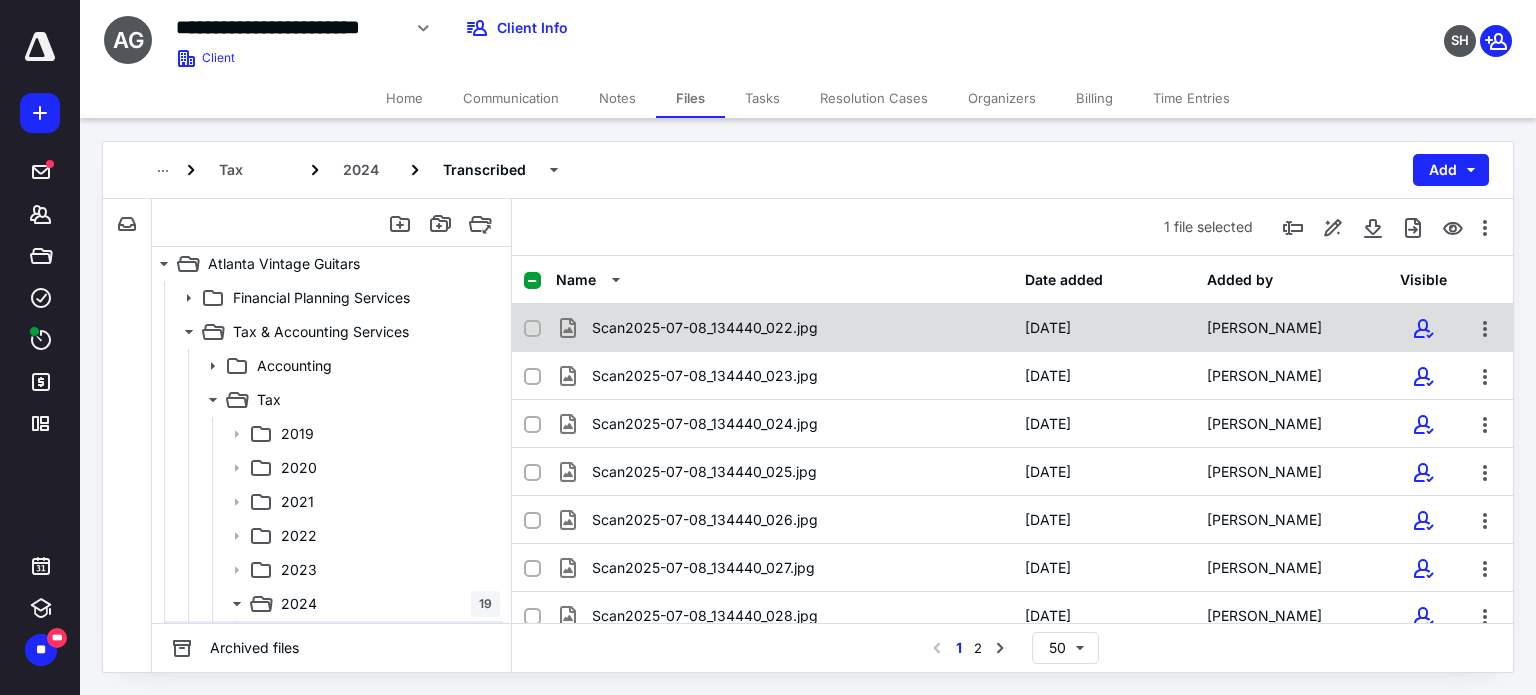 click on "Scan2025-07-08_134440_022.jpg [DATE] [PERSON_NAME]" at bounding box center (1012, 328) 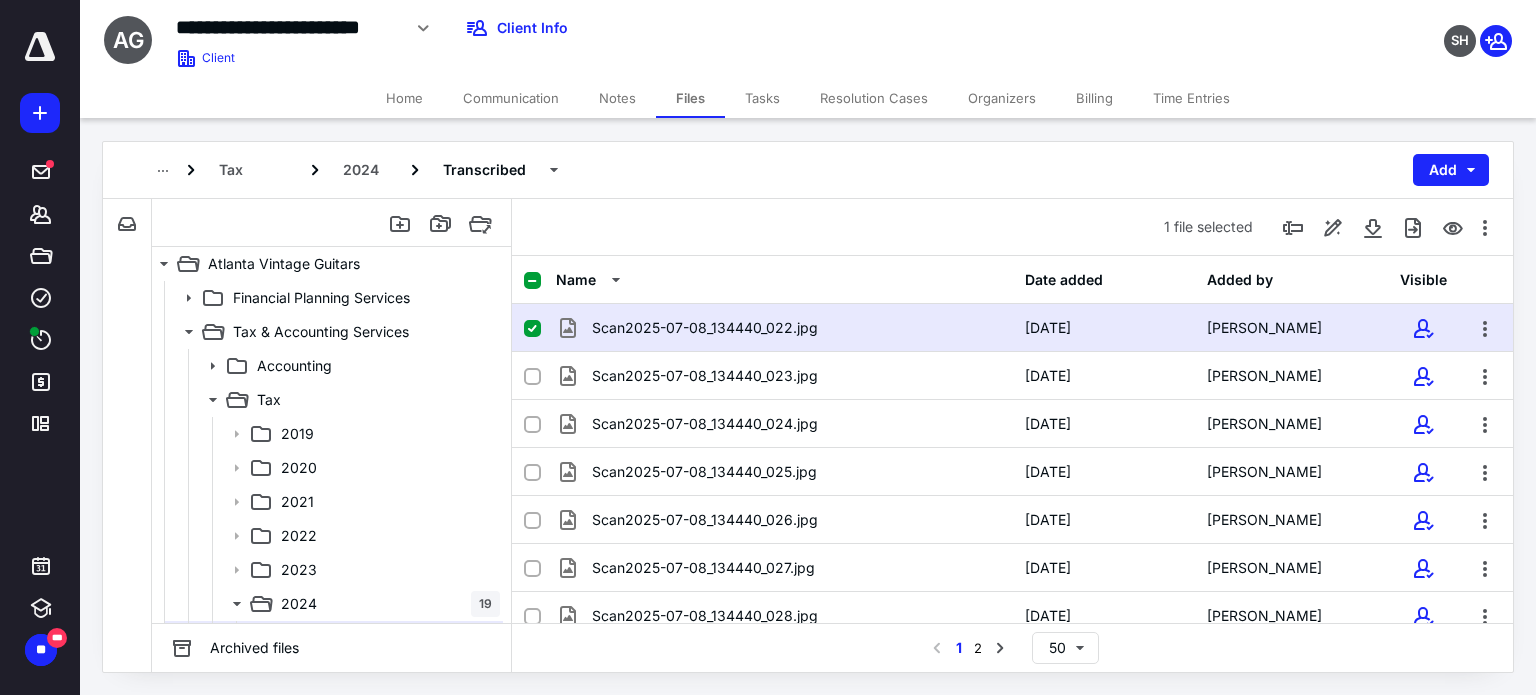 click on "Scan2025-07-08_134440_022.jpg [DATE] [PERSON_NAME]" at bounding box center [1012, 328] 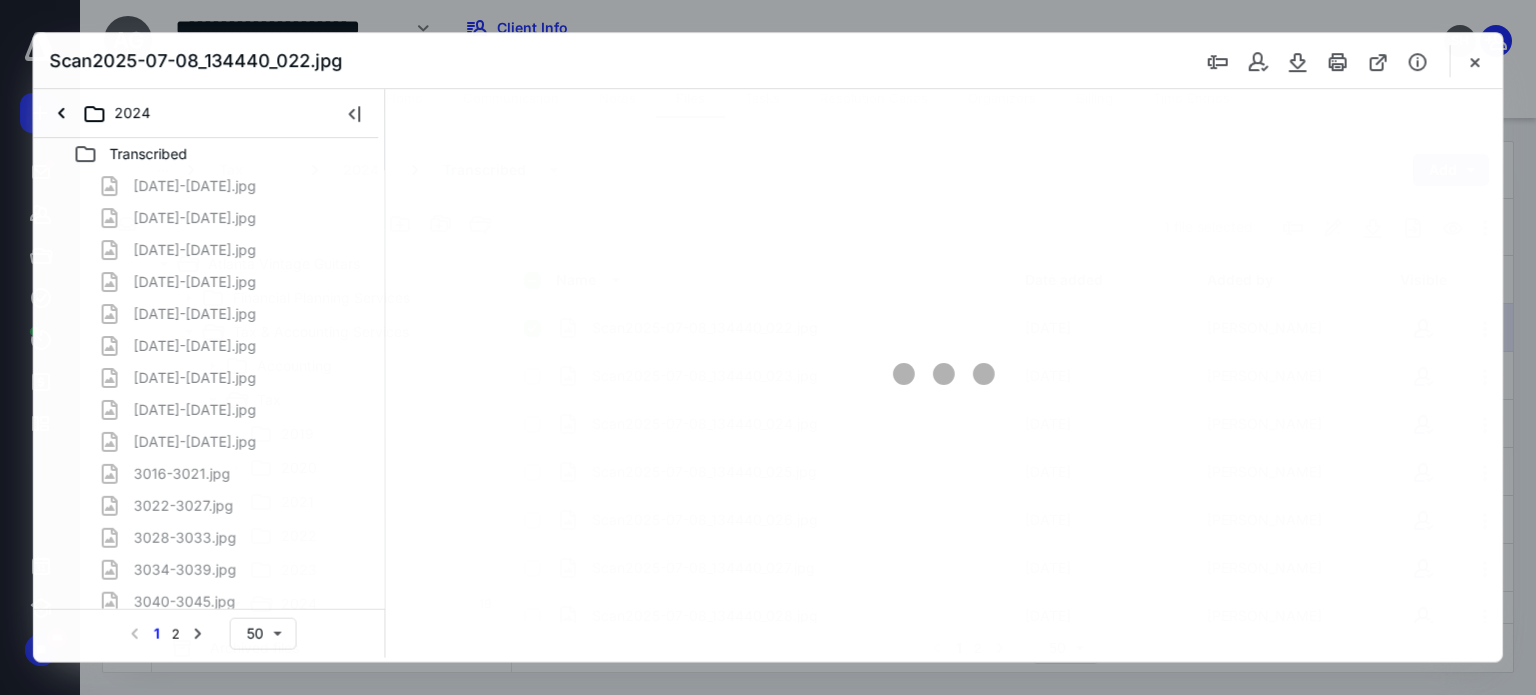 scroll, scrollTop: 0, scrollLeft: 0, axis: both 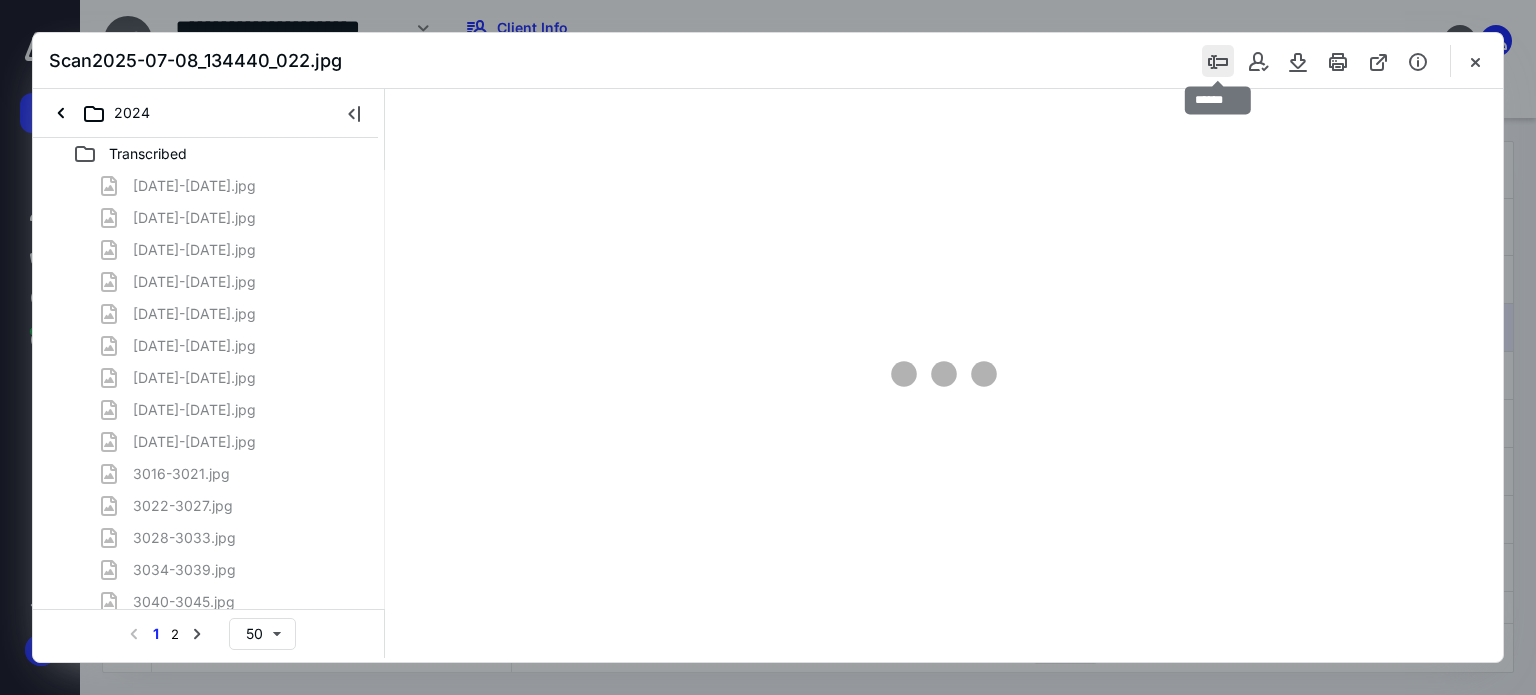 type on "62" 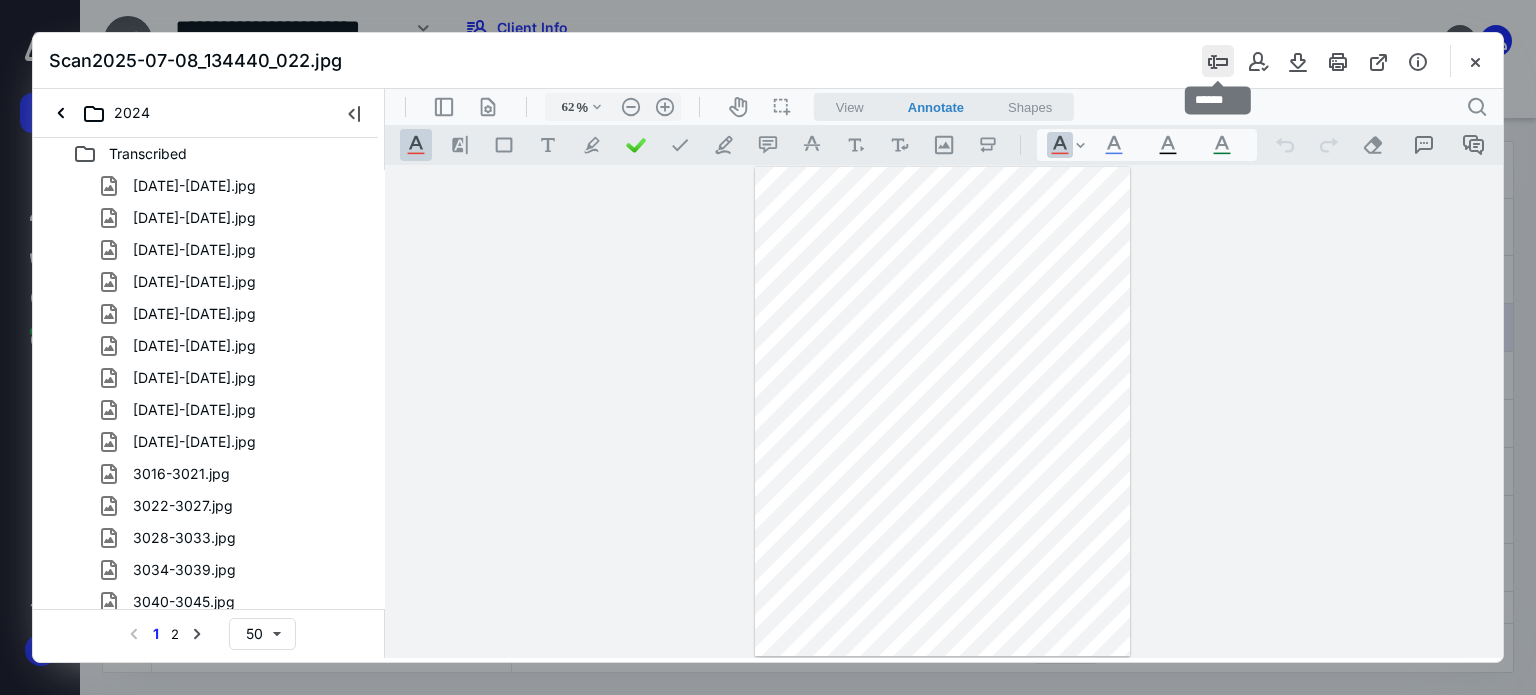 click at bounding box center [1218, 61] 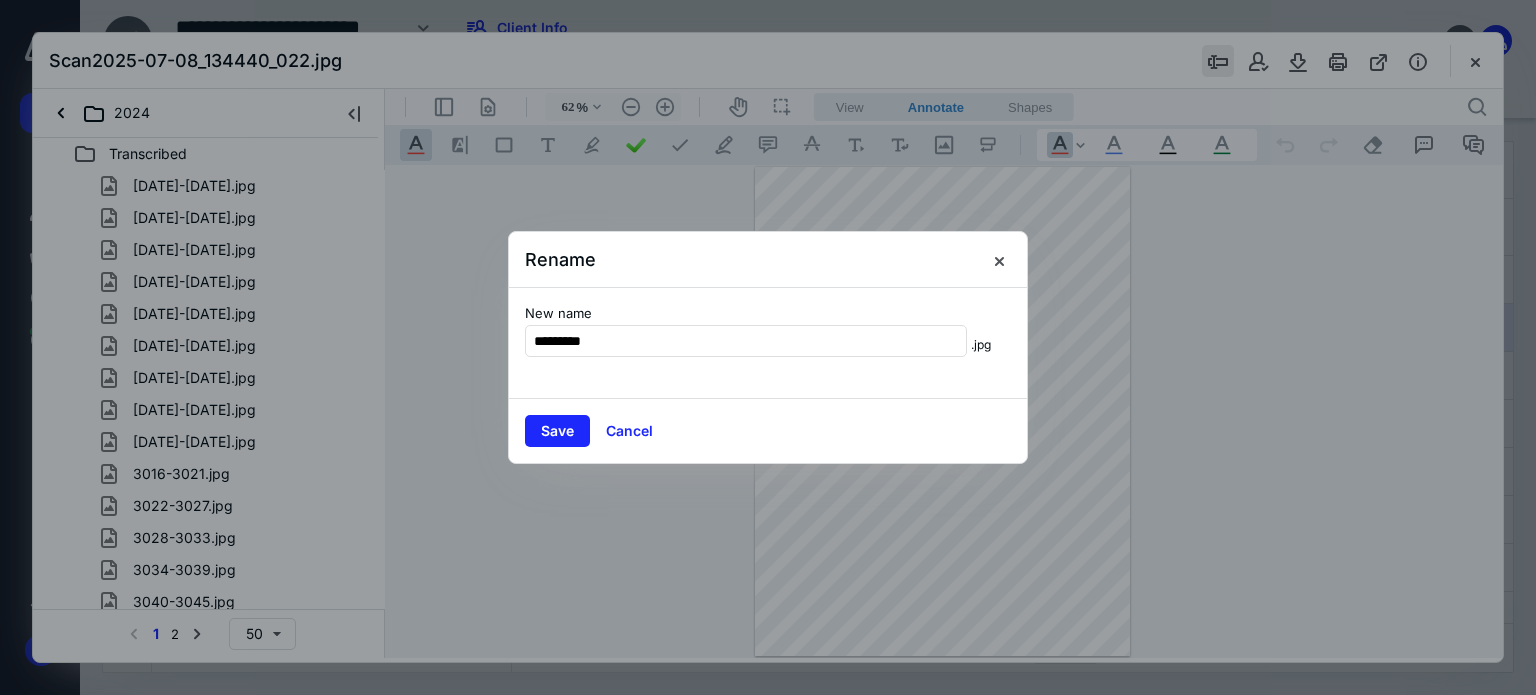type on "*********" 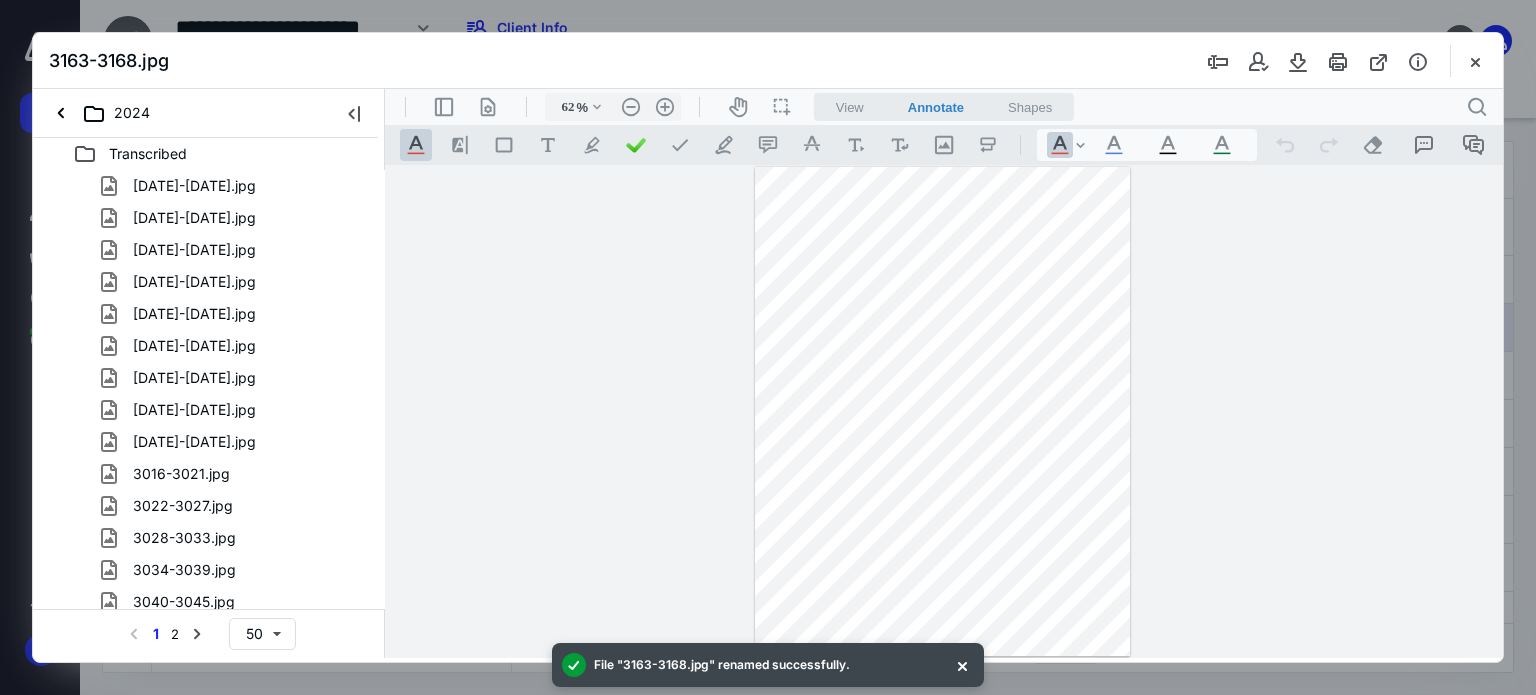 click at bounding box center [768, 347] 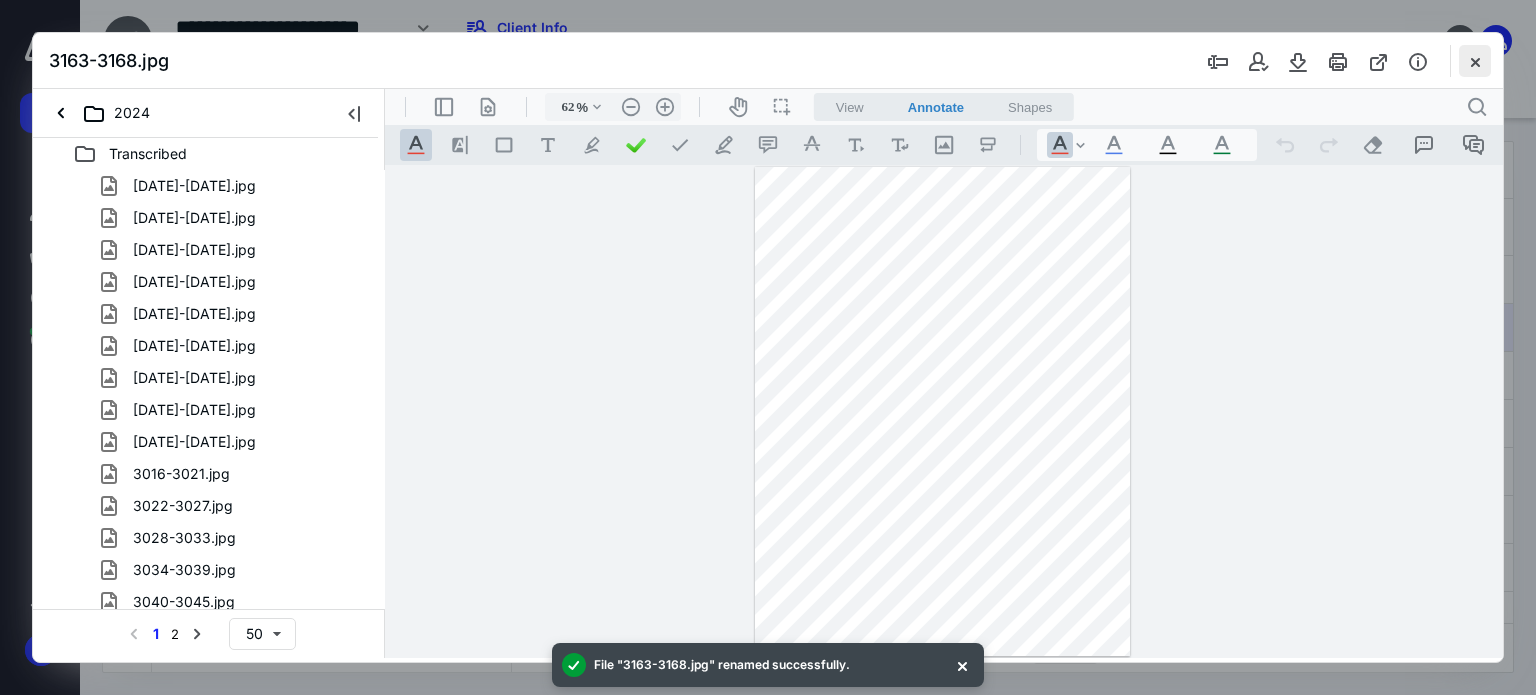 click at bounding box center [1475, 61] 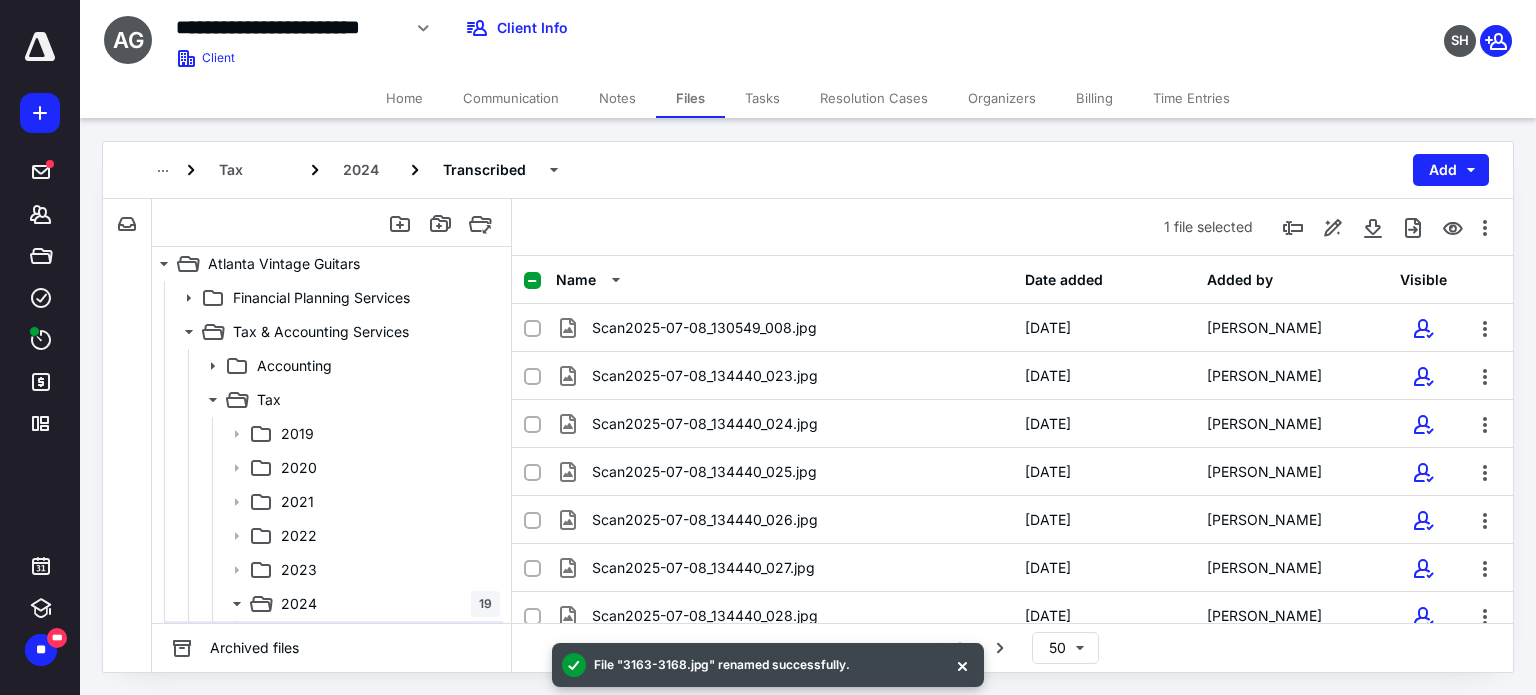 scroll, scrollTop: 1488, scrollLeft: 0, axis: vertical 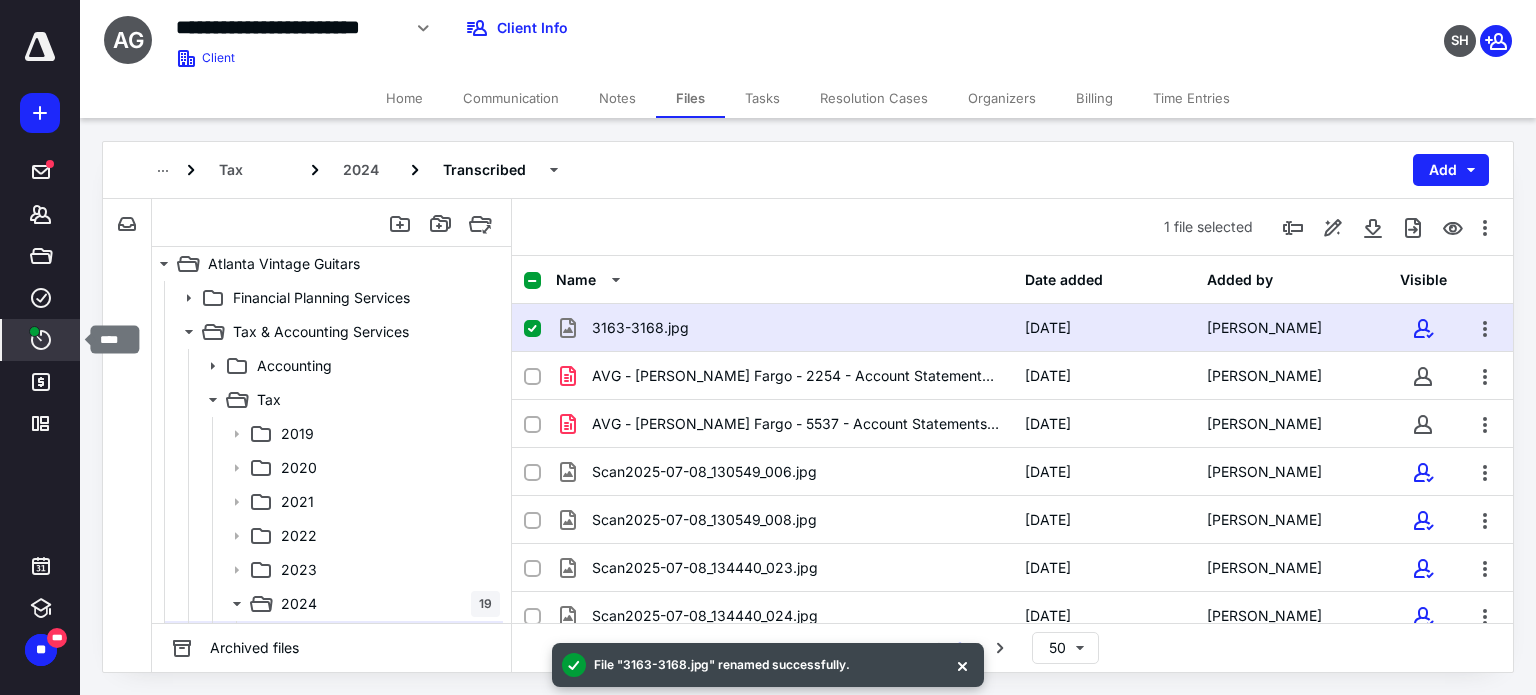 click on "****" at bounding box center [41, 340] 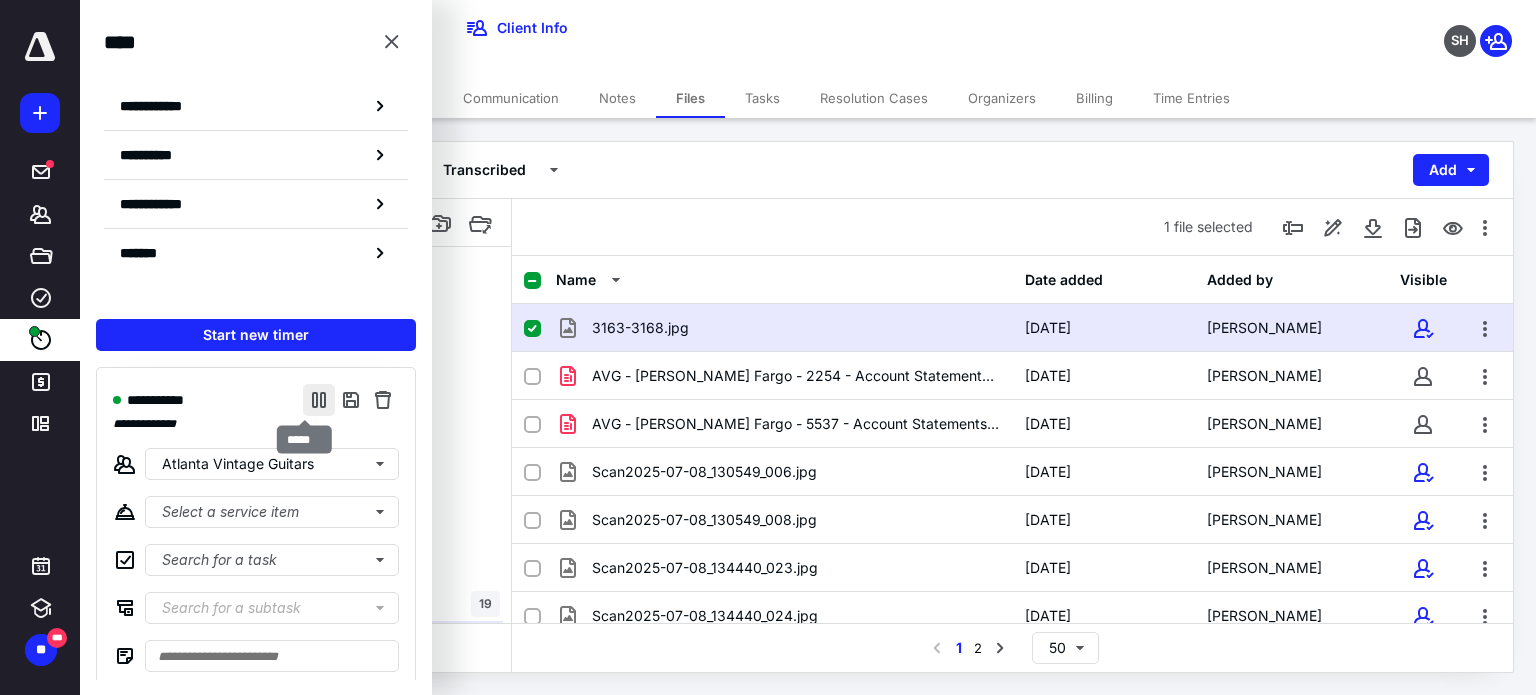 click at bounding box center (319, 400) 